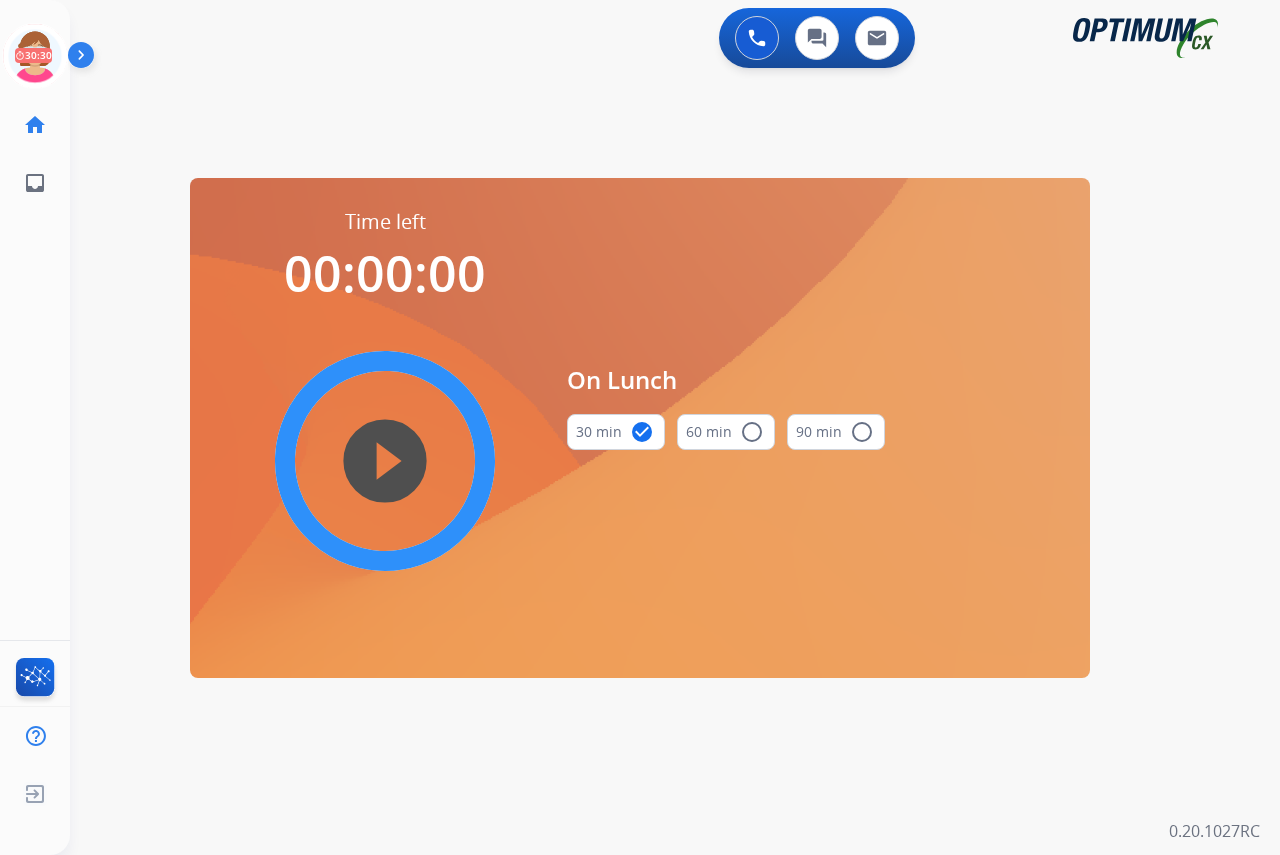 scroll, scrollTop: 0, scrollLeft: 0, axis: both 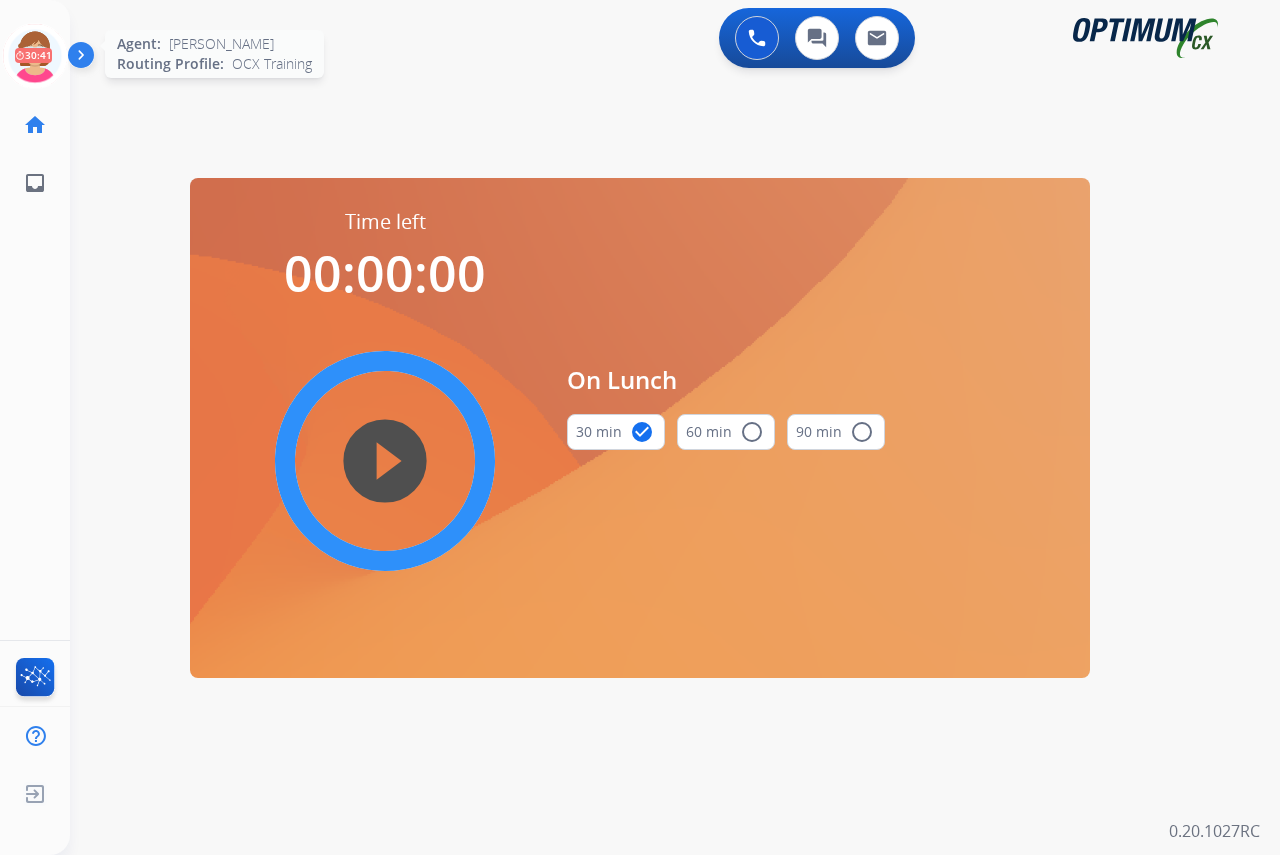 click 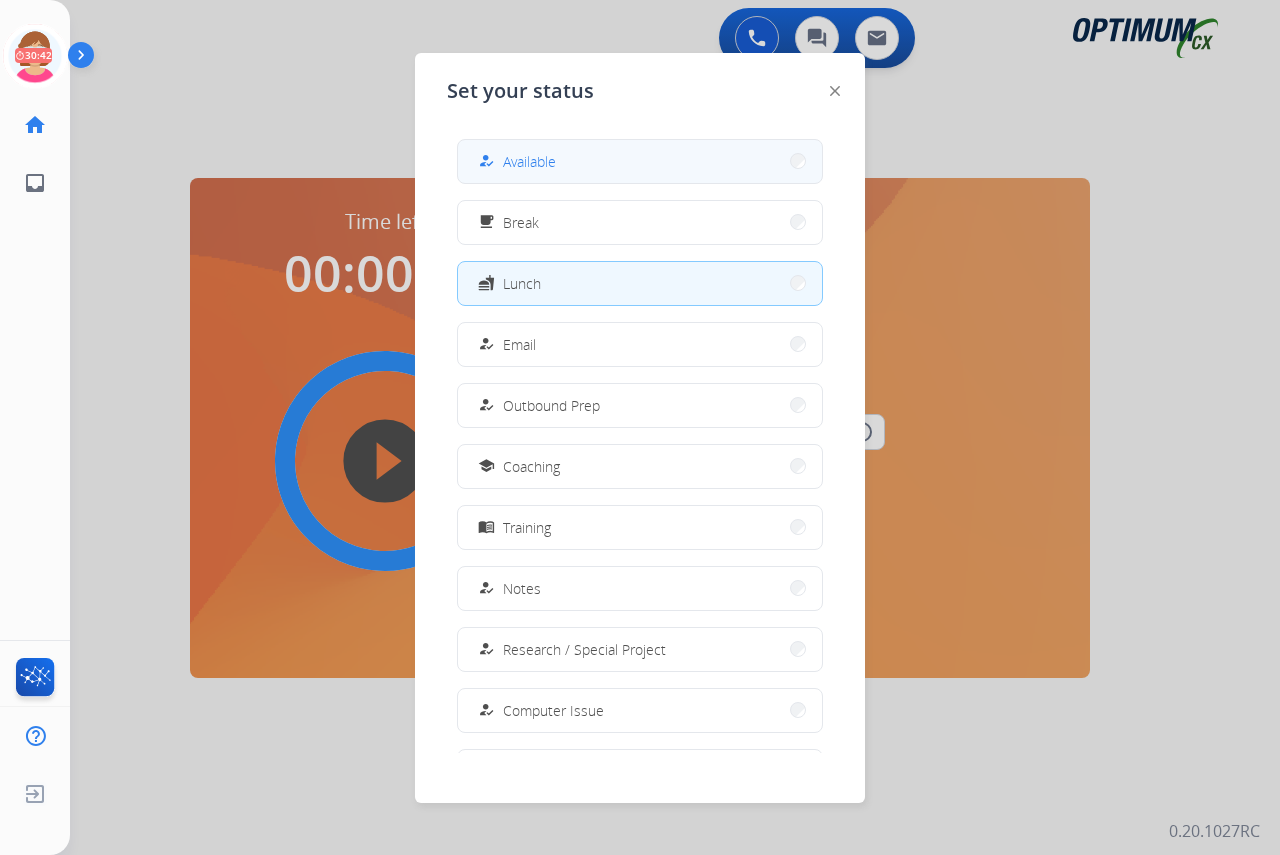 click on "Available" at bounding box center [529, 161] 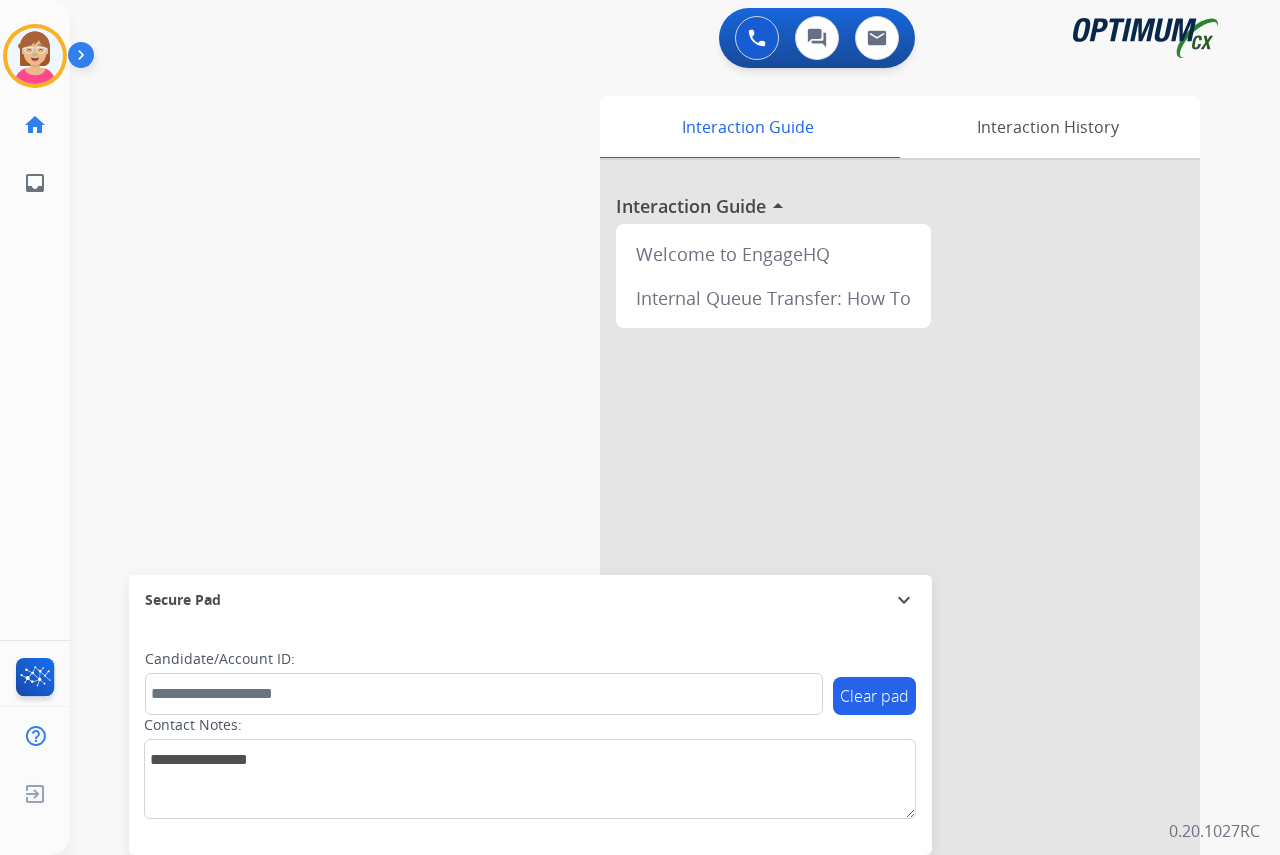 drag, startPoint x: 59, startPoint y: 341, endPoint x: 32, endPoint y: 339, distance: 27.073973 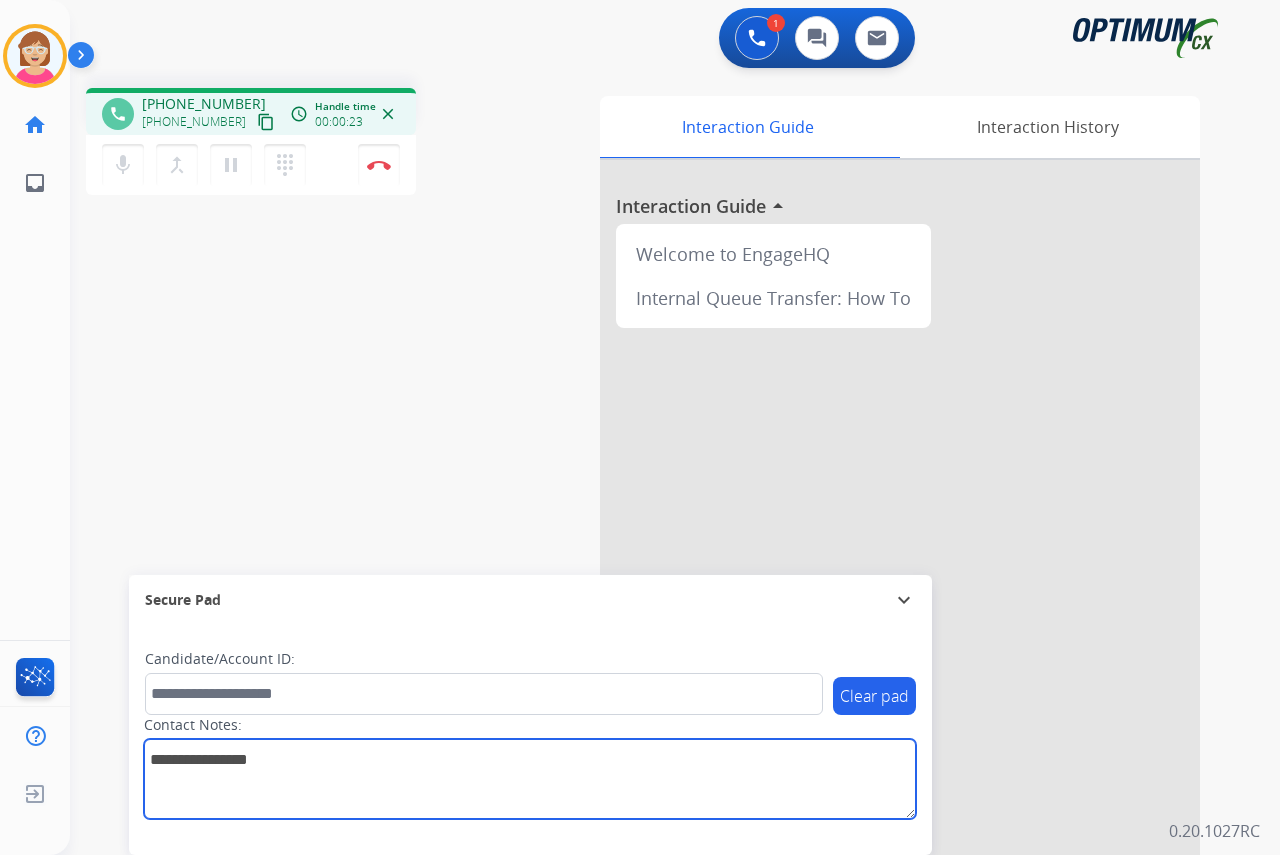 click at bounding box center [530, 779] 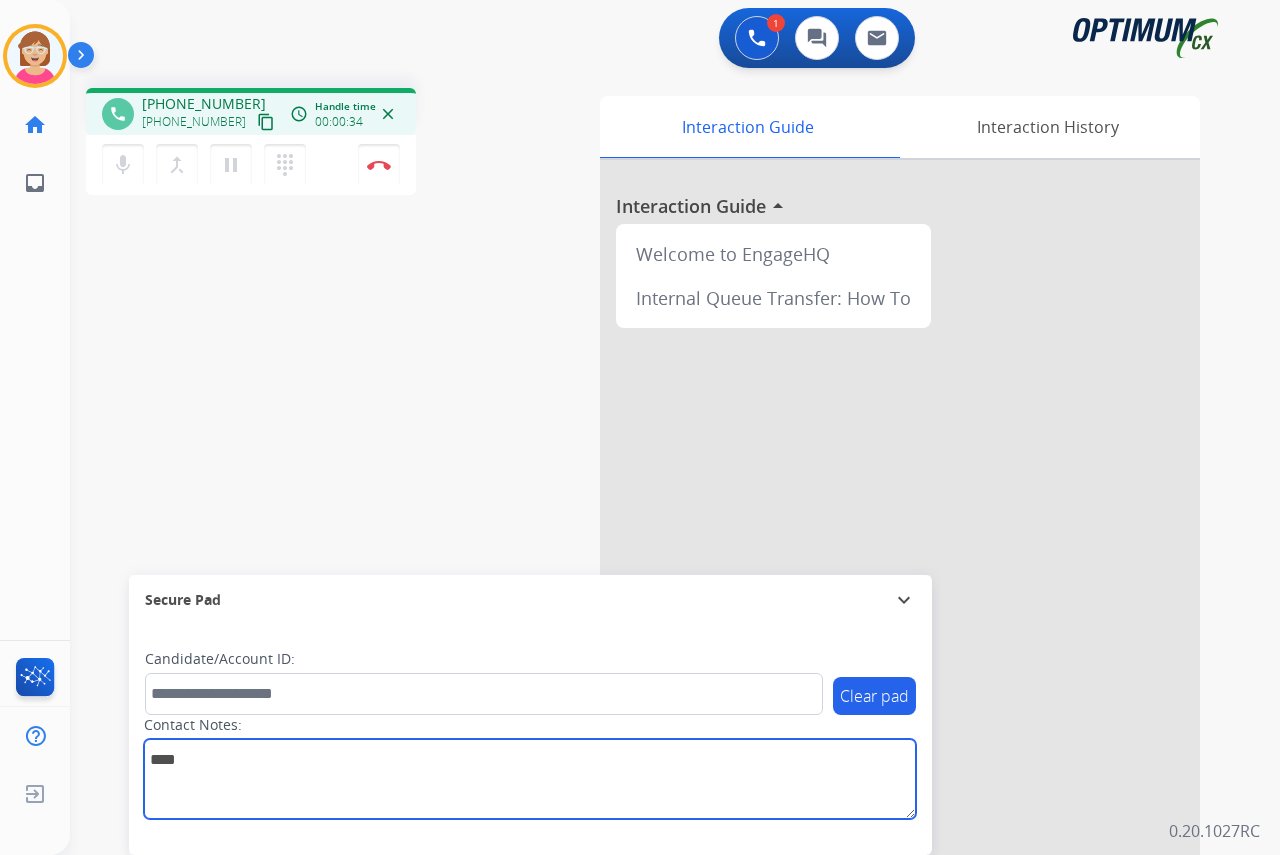 type on "****" 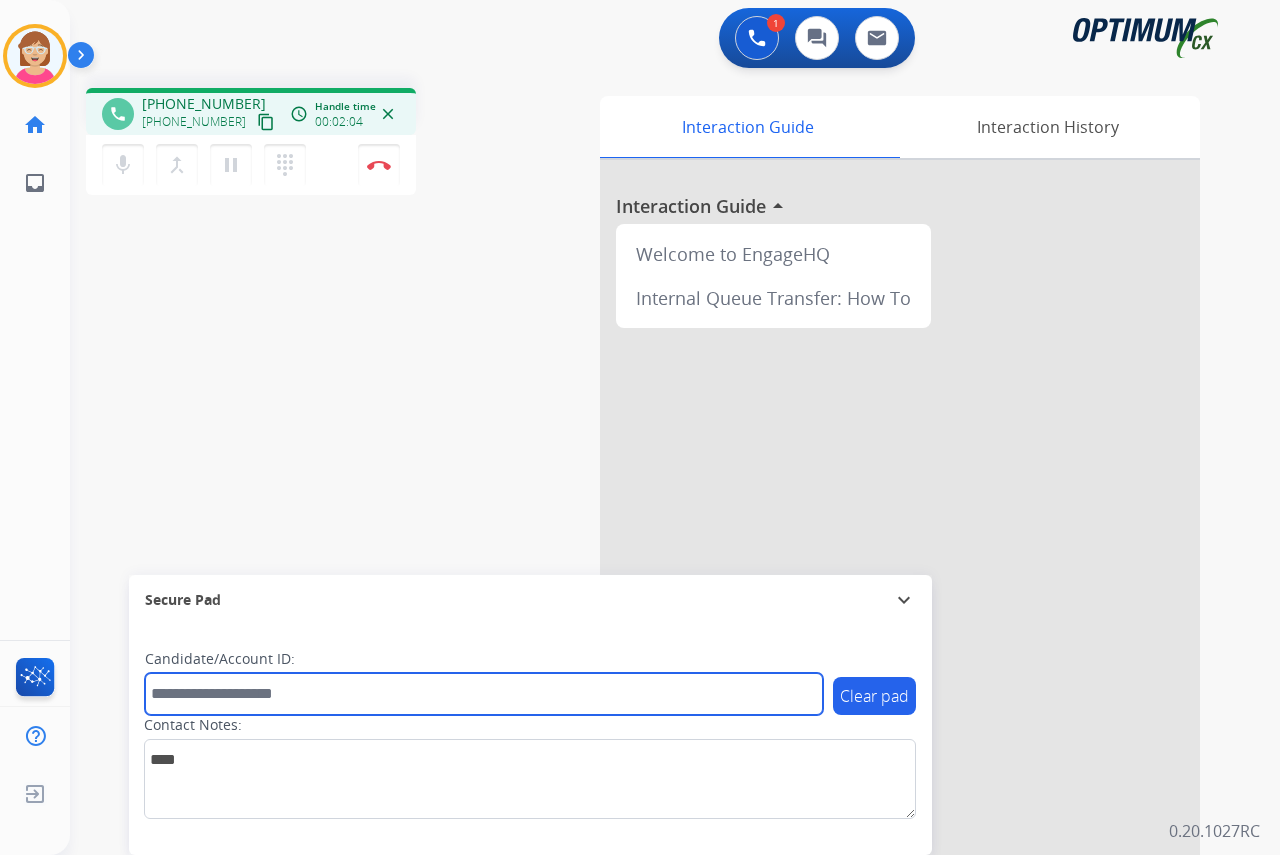 click at bounding box center (484, 694) 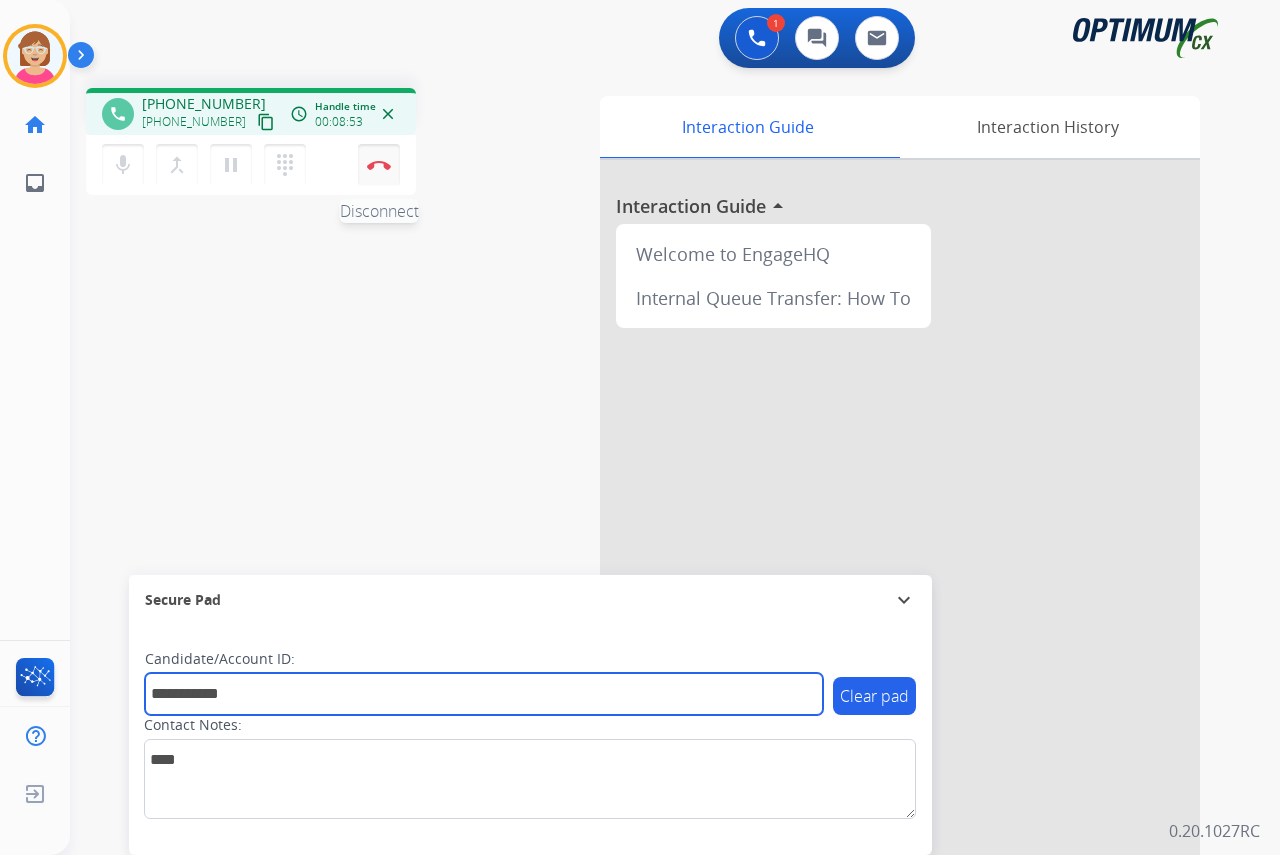 type on "**********" 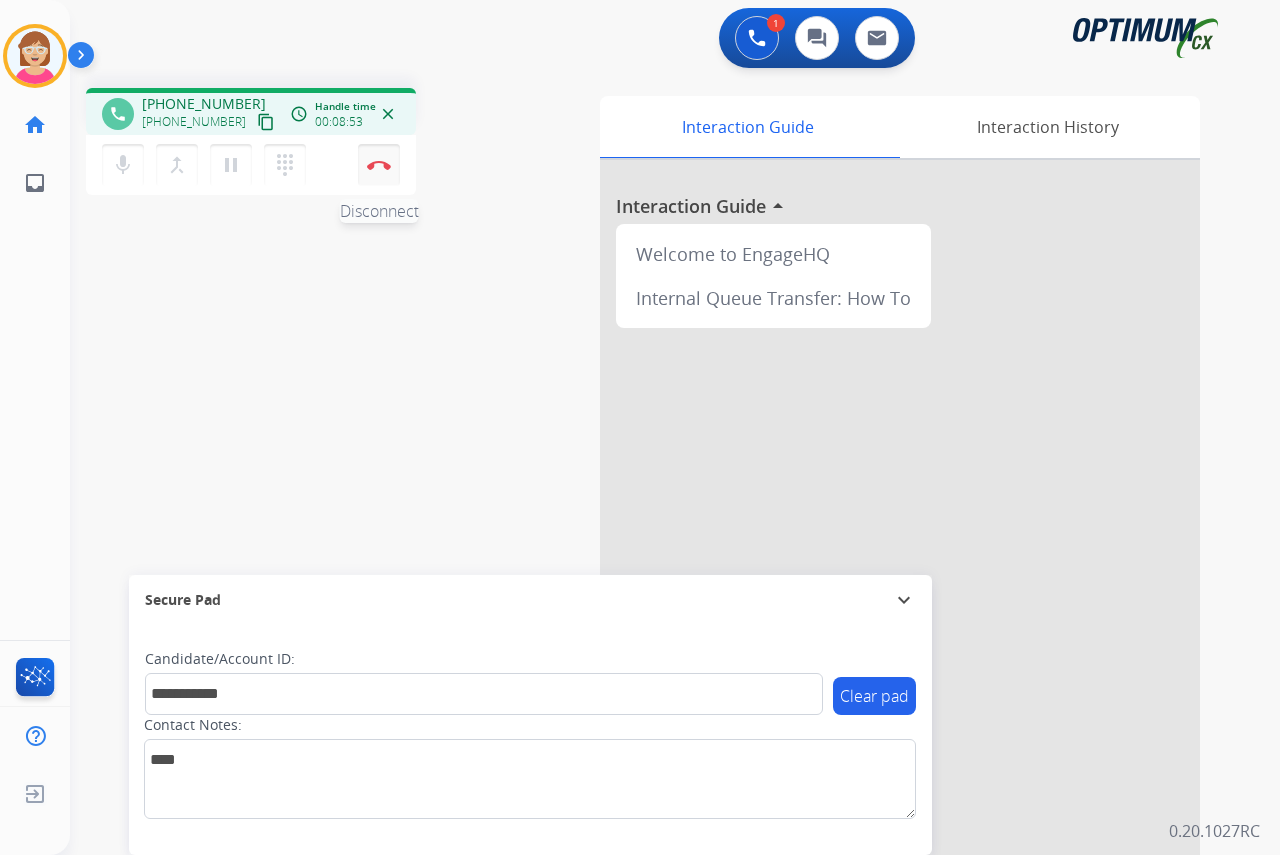 click on "Disconnect" at bounding box center [379, 165] 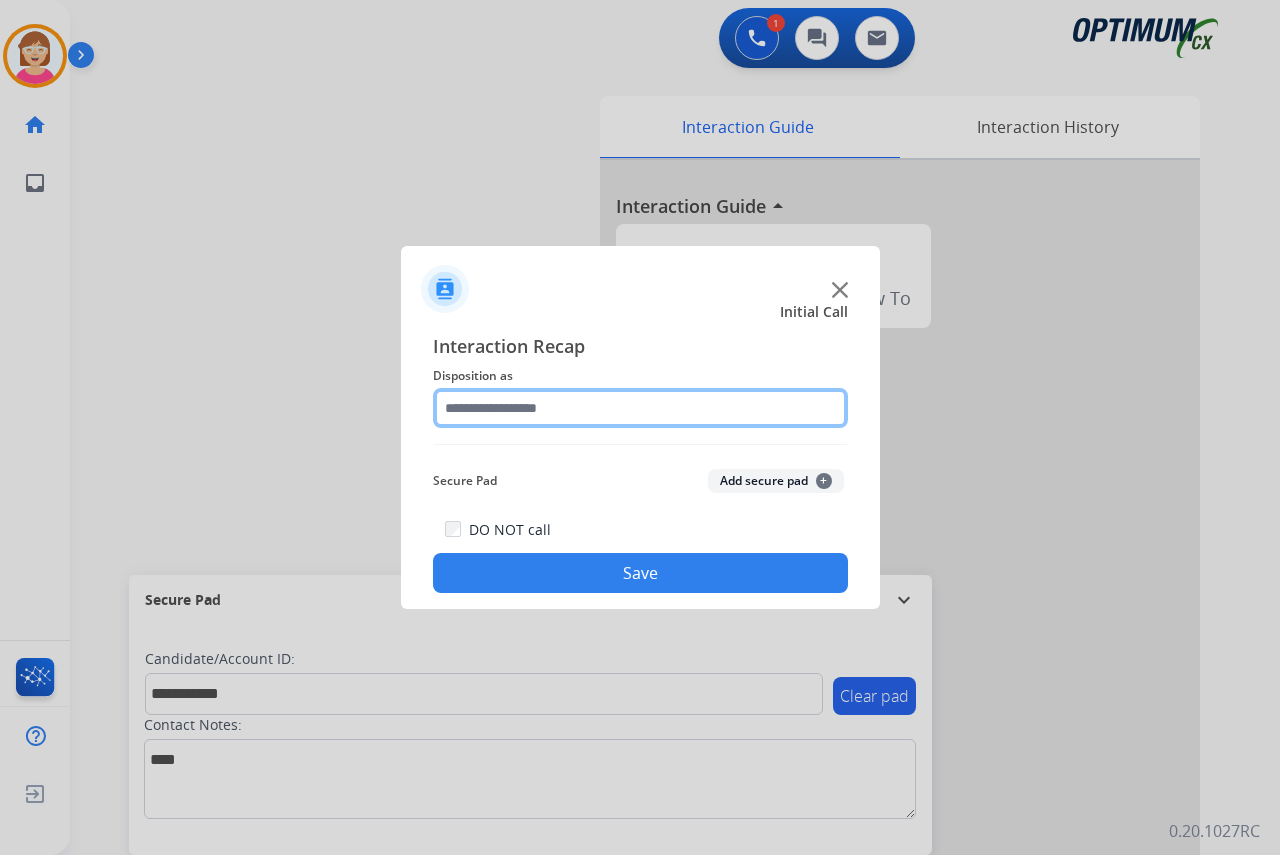 click 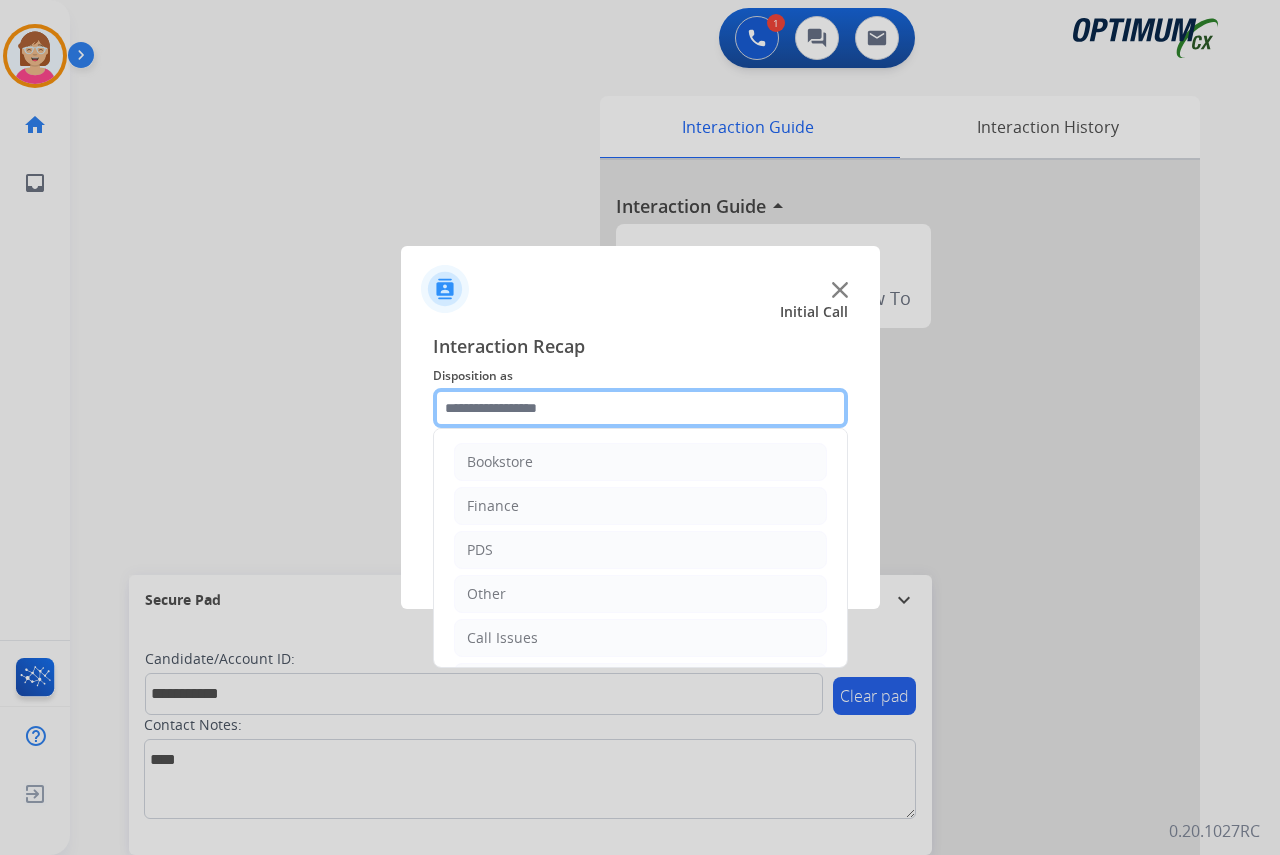scroll, scrollTop: 136, scrollLeft: 0, axis: vertical 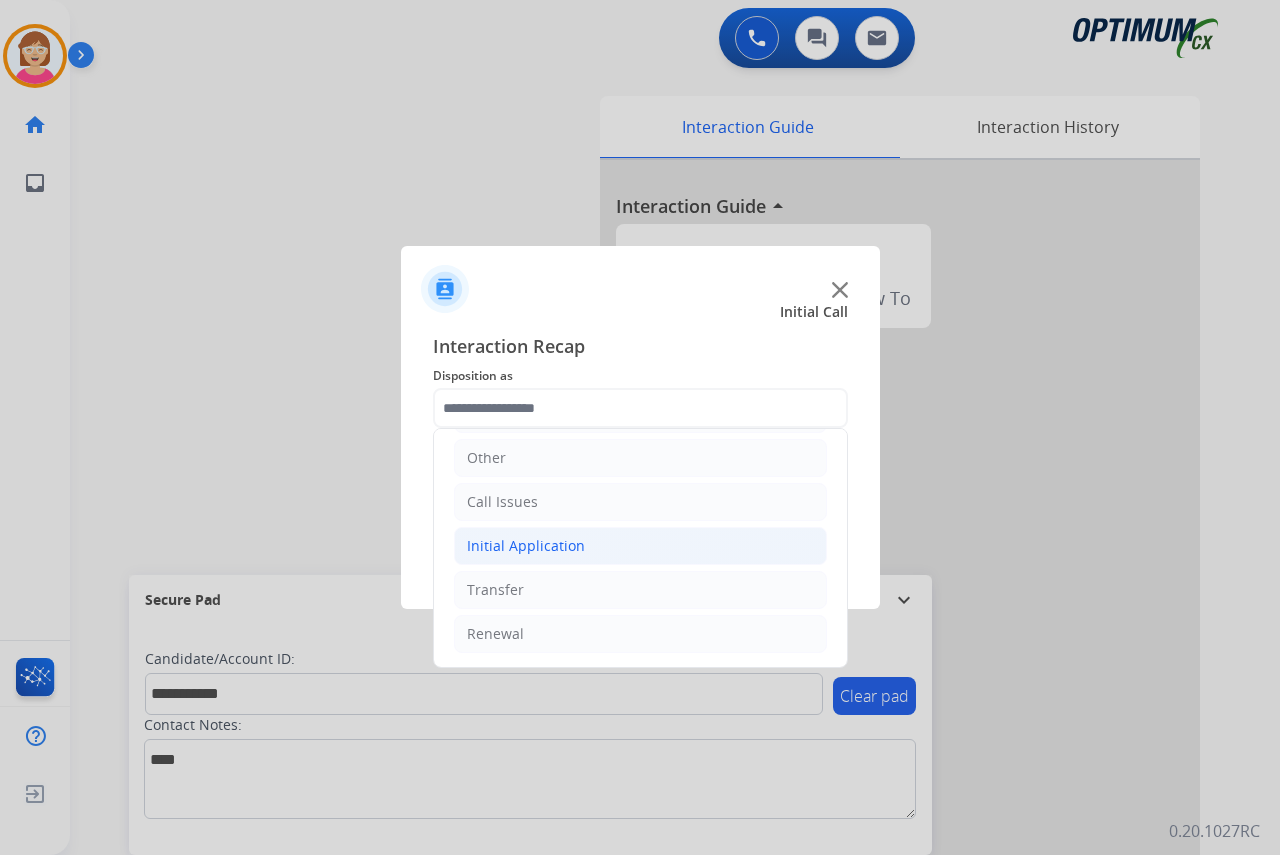click on "Initial Application" 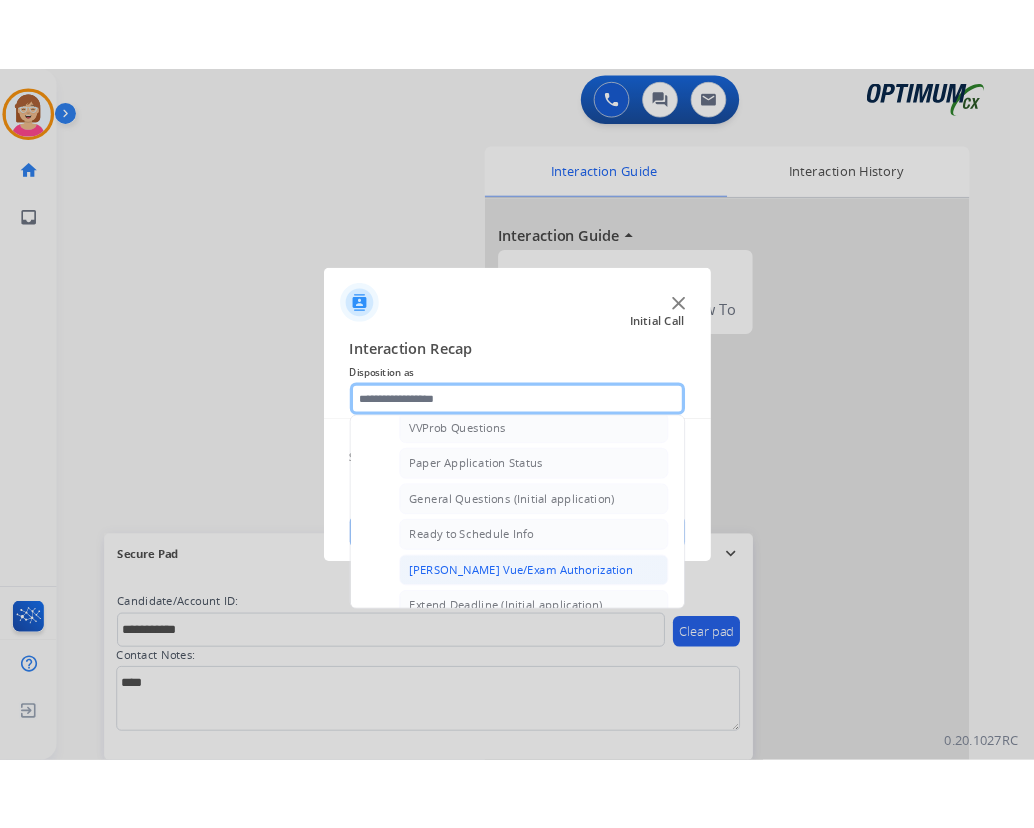 scroll, scrollTop: 1136, scrollLeft: 0, axis: vertical 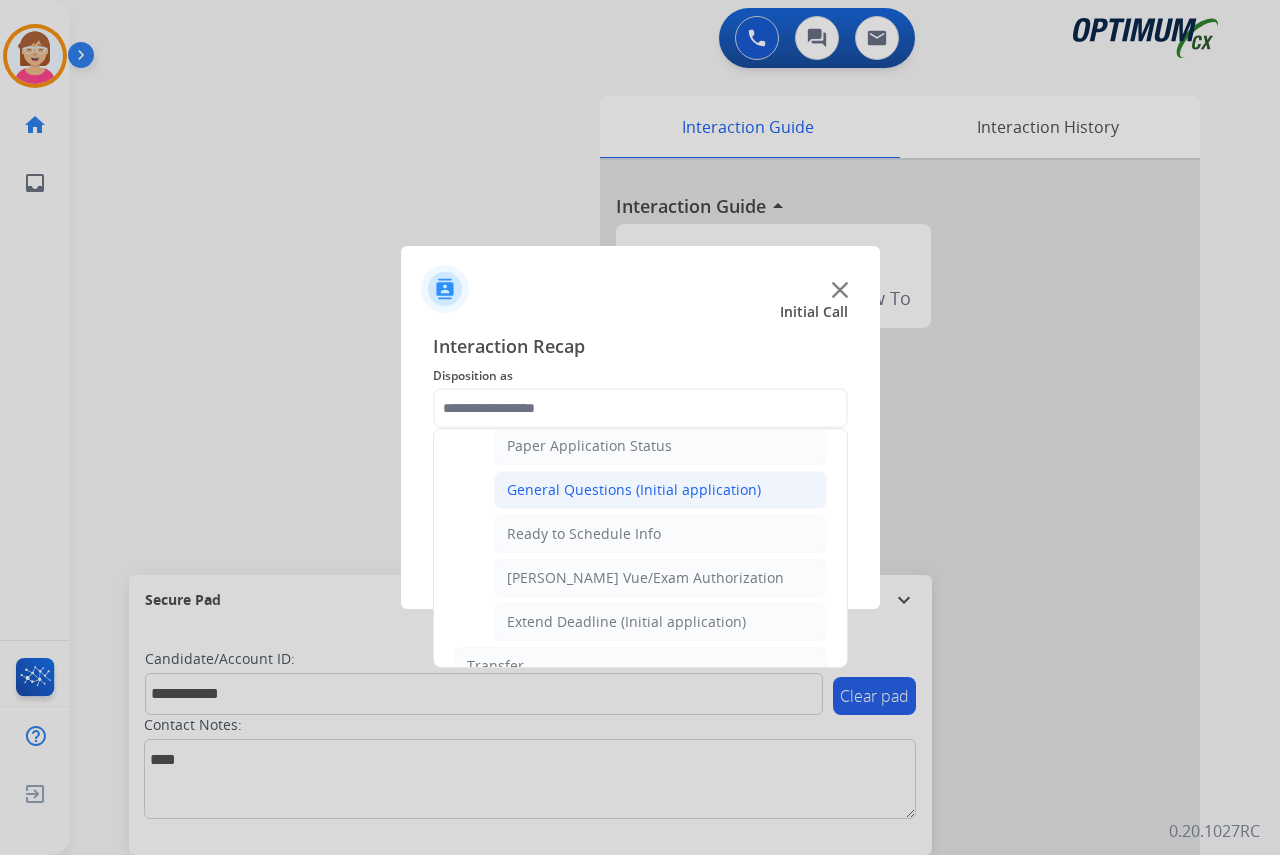 click on "General Questions (Initial application)" 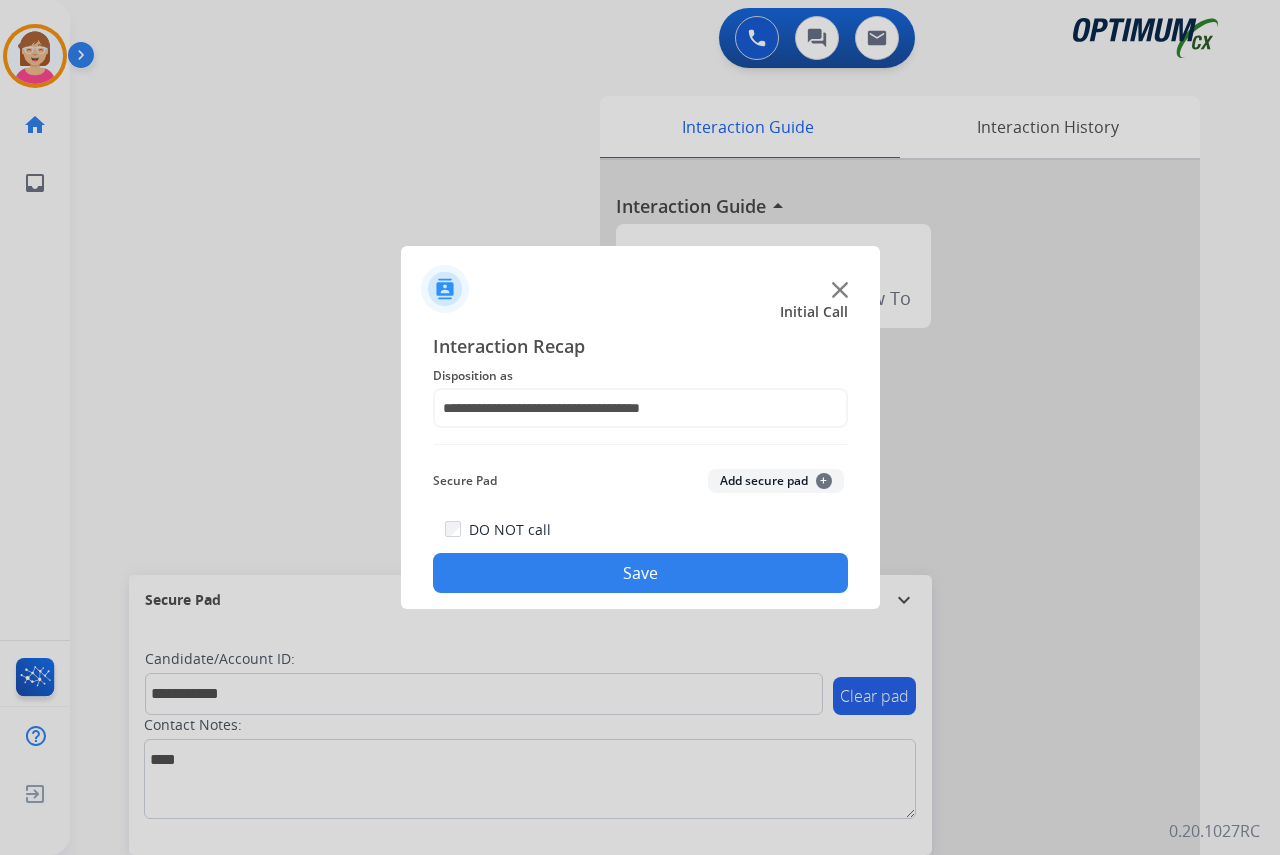 click on "+" 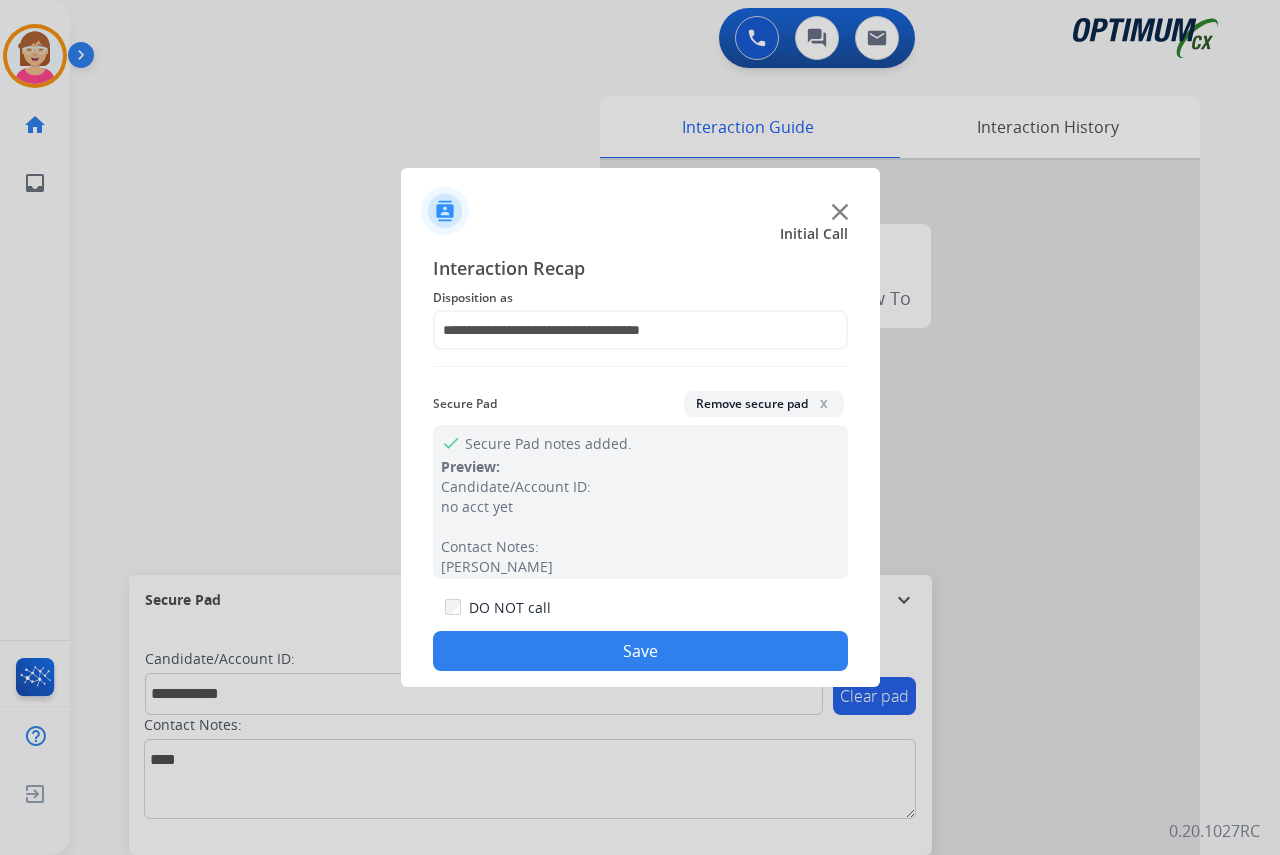click on "Save" 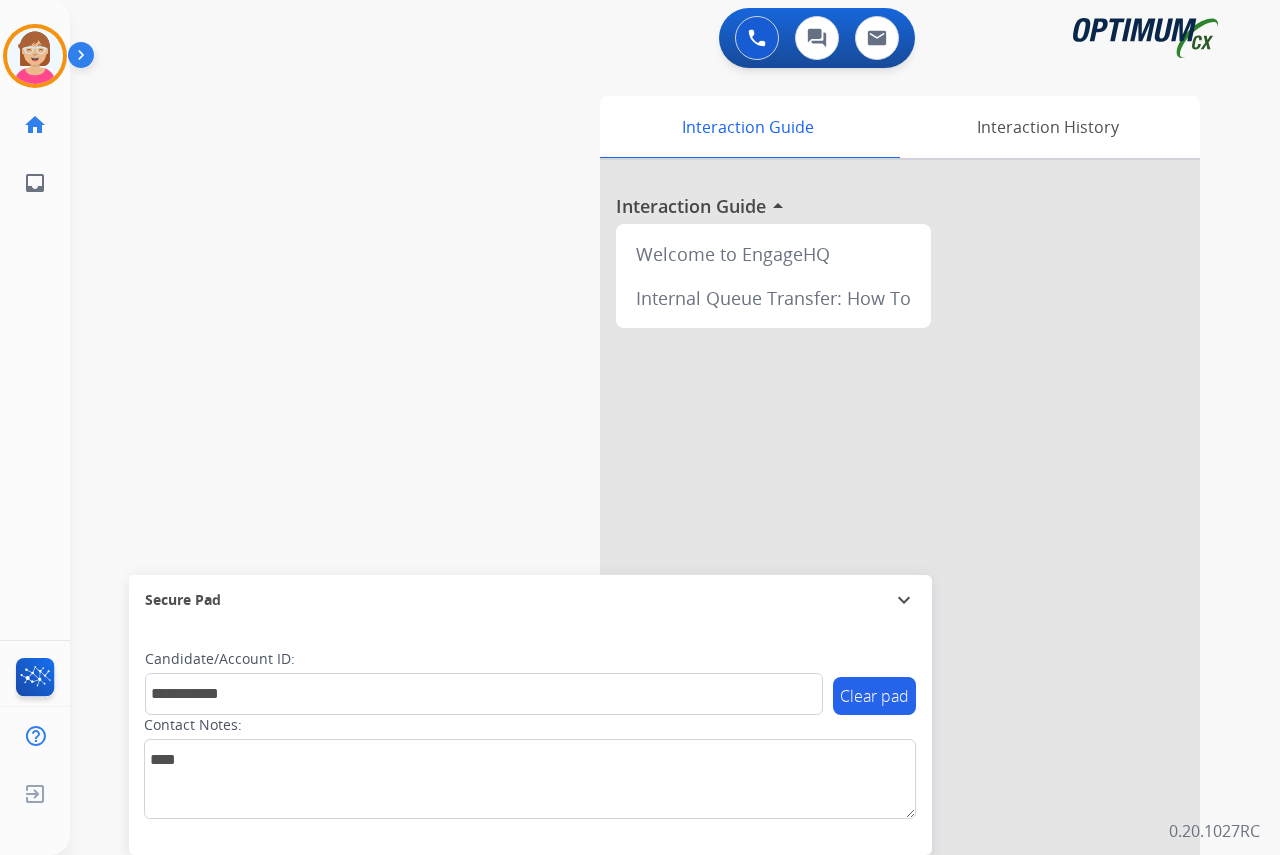 type 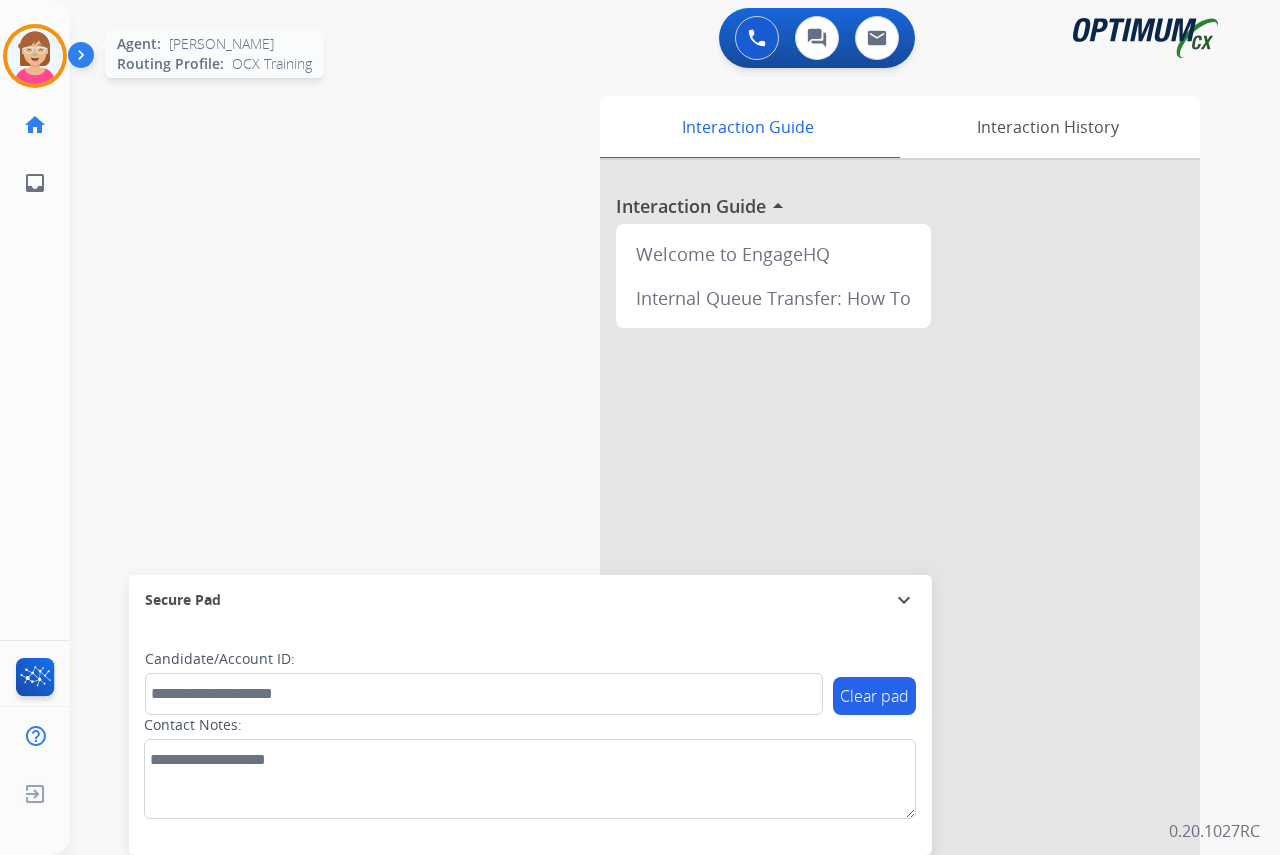click at bounding box center (35, 56) 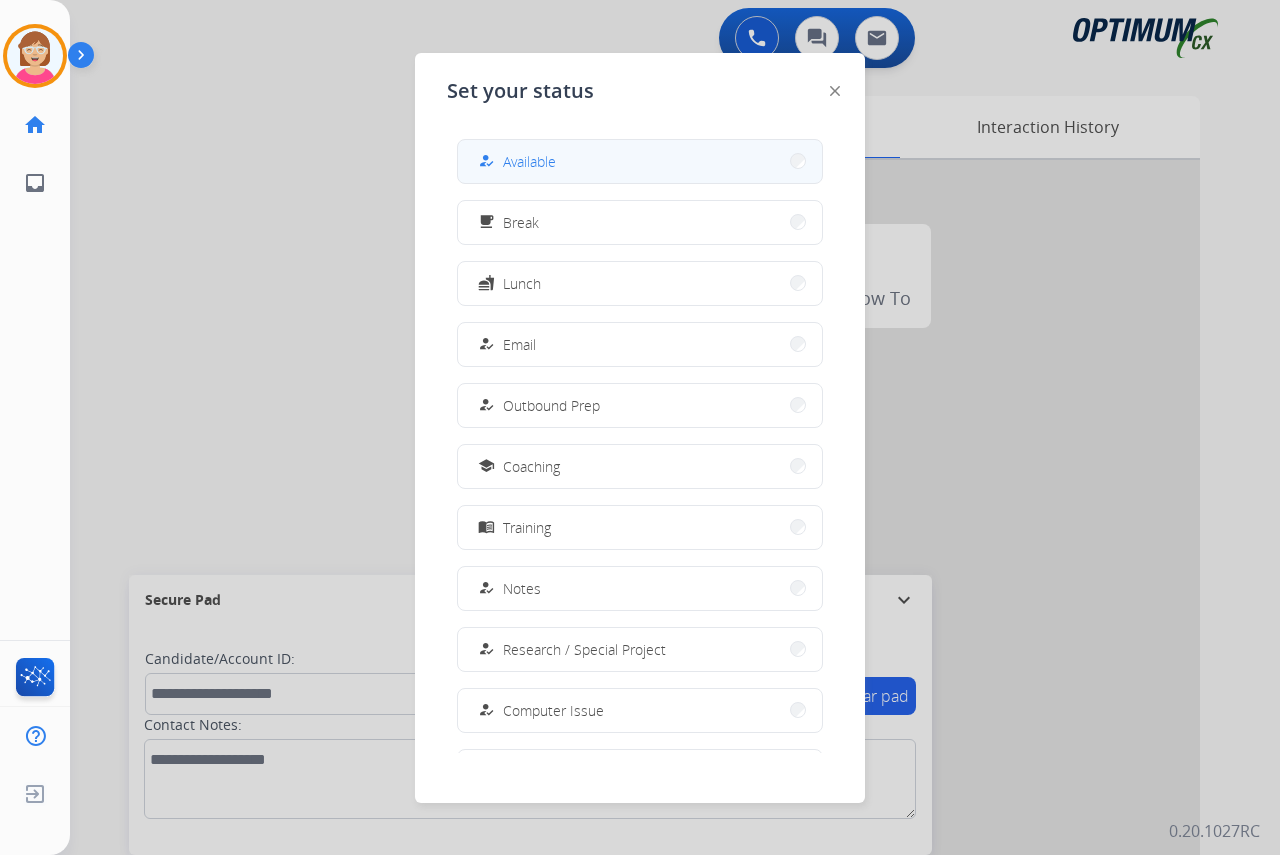 click on "Available" at bounding box center [529, 161] 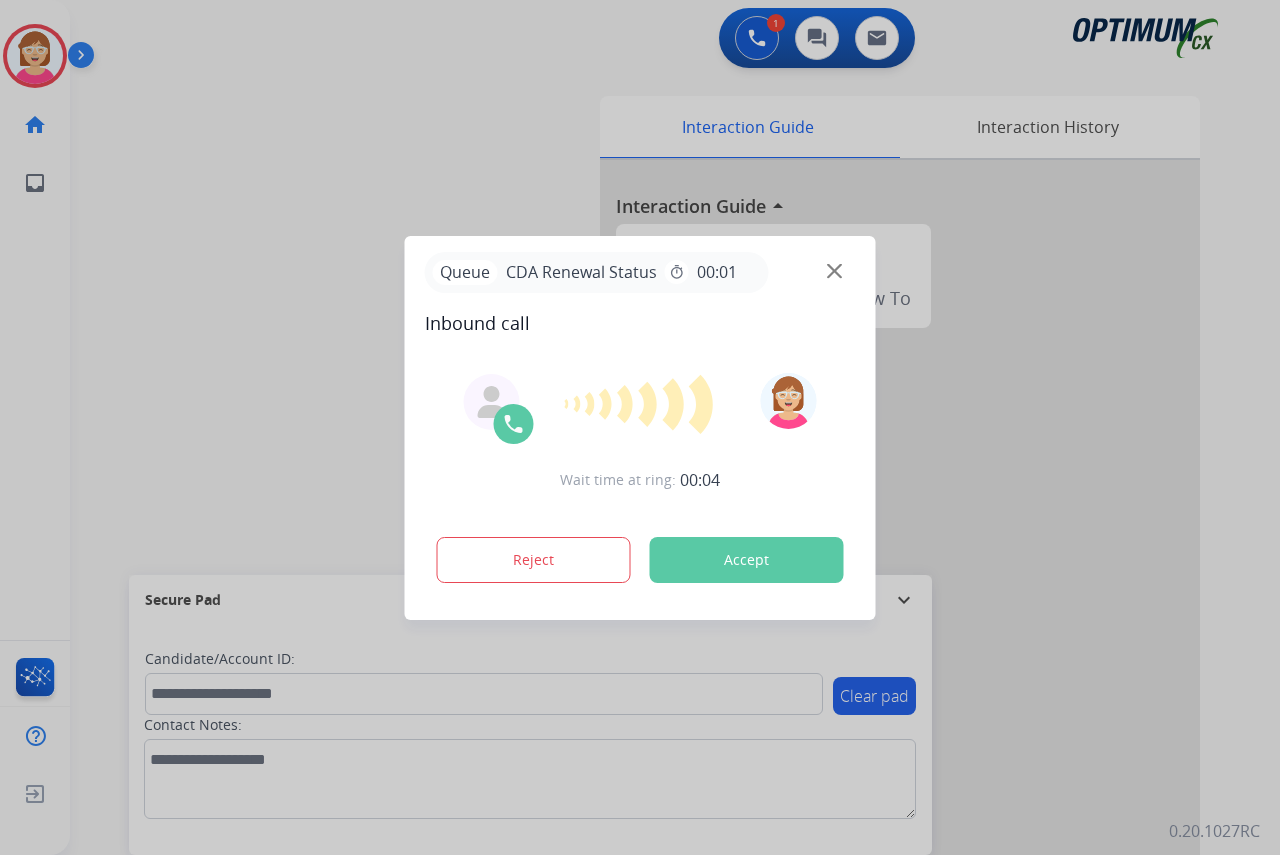drag, startPoint x: 60, startPoint y: 324, endPoint x: 26, endPoint y: 290, distance: 48.08326 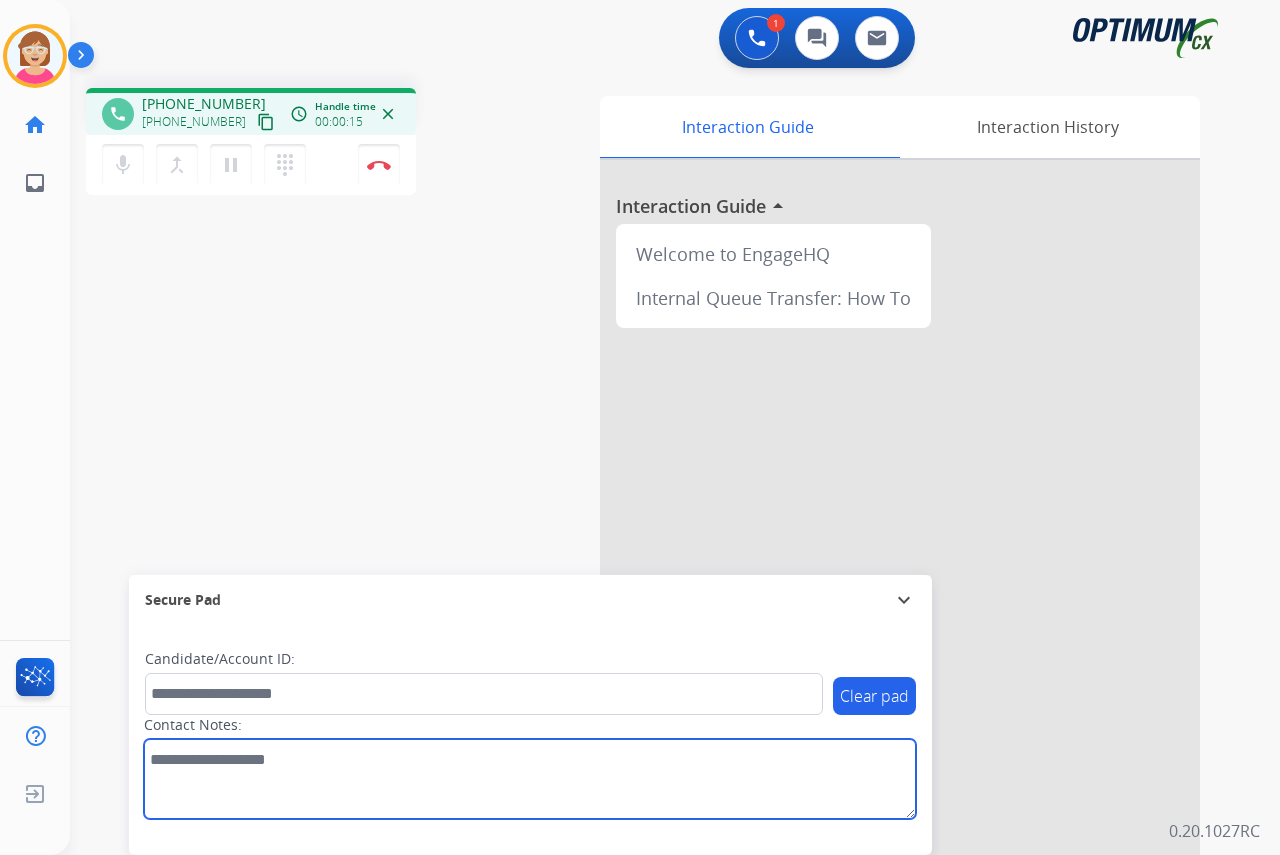 click at bounding box center [530, 779] 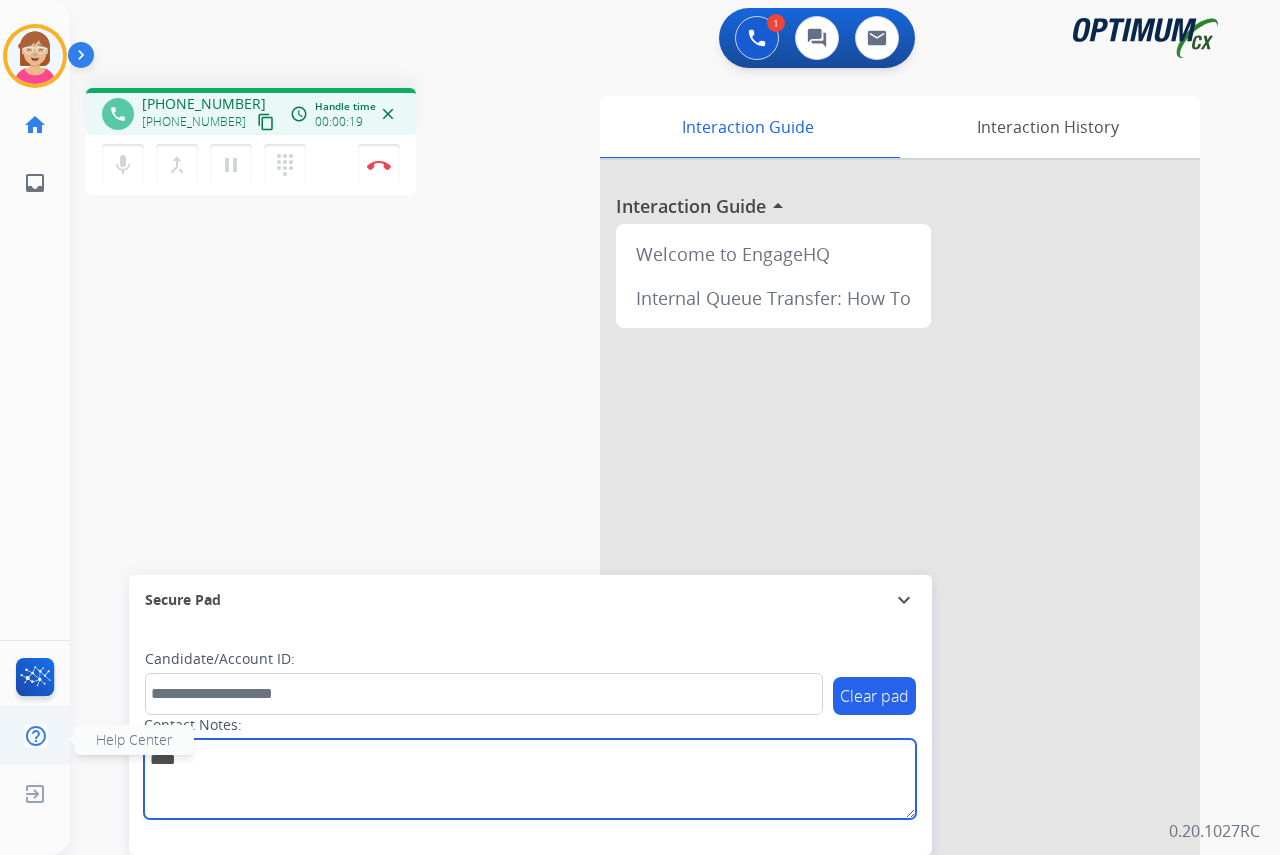 type on "****" 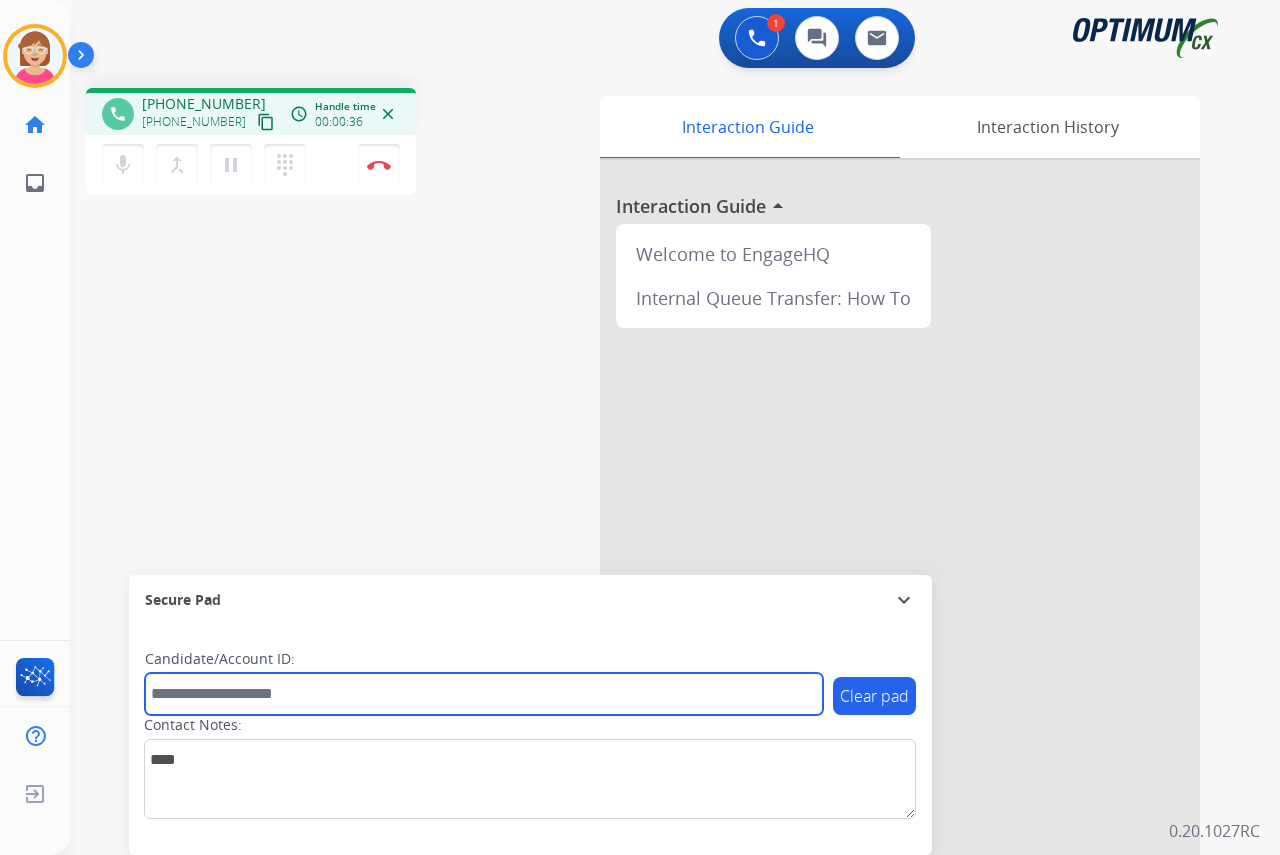 drag, startPoint x: 179, startPoint y: 696, endPoint x: 163, endPoint y: 688, distance: 17.888544 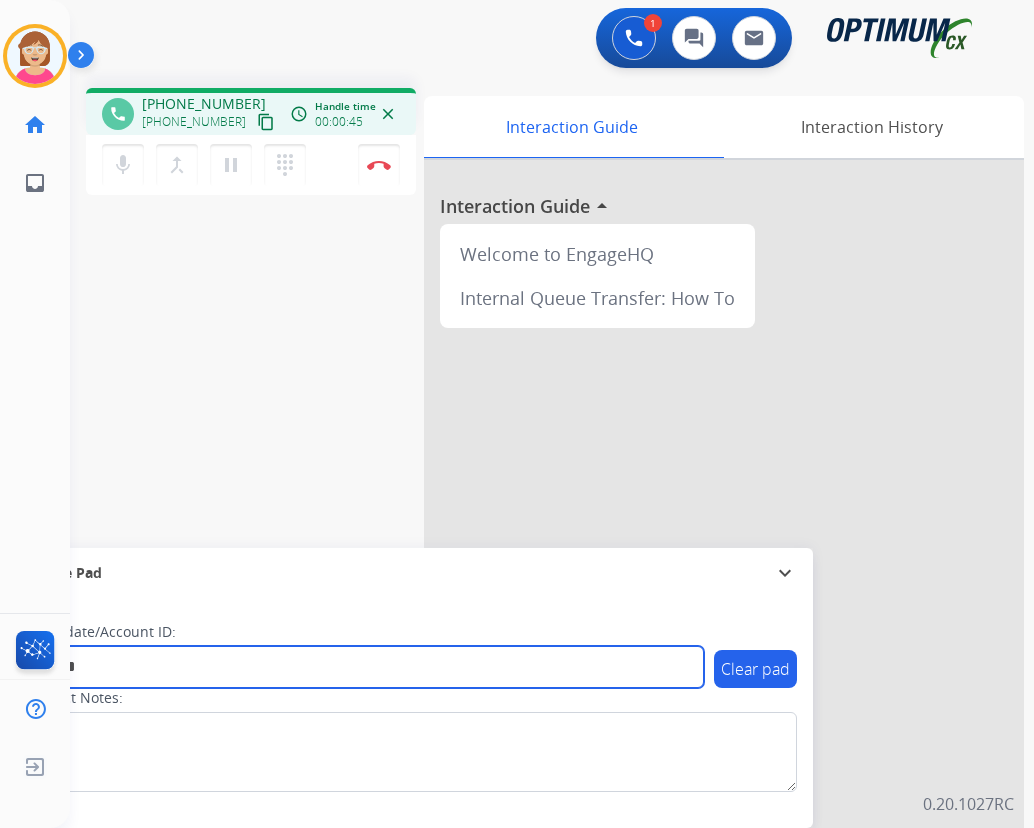 type on "*******" 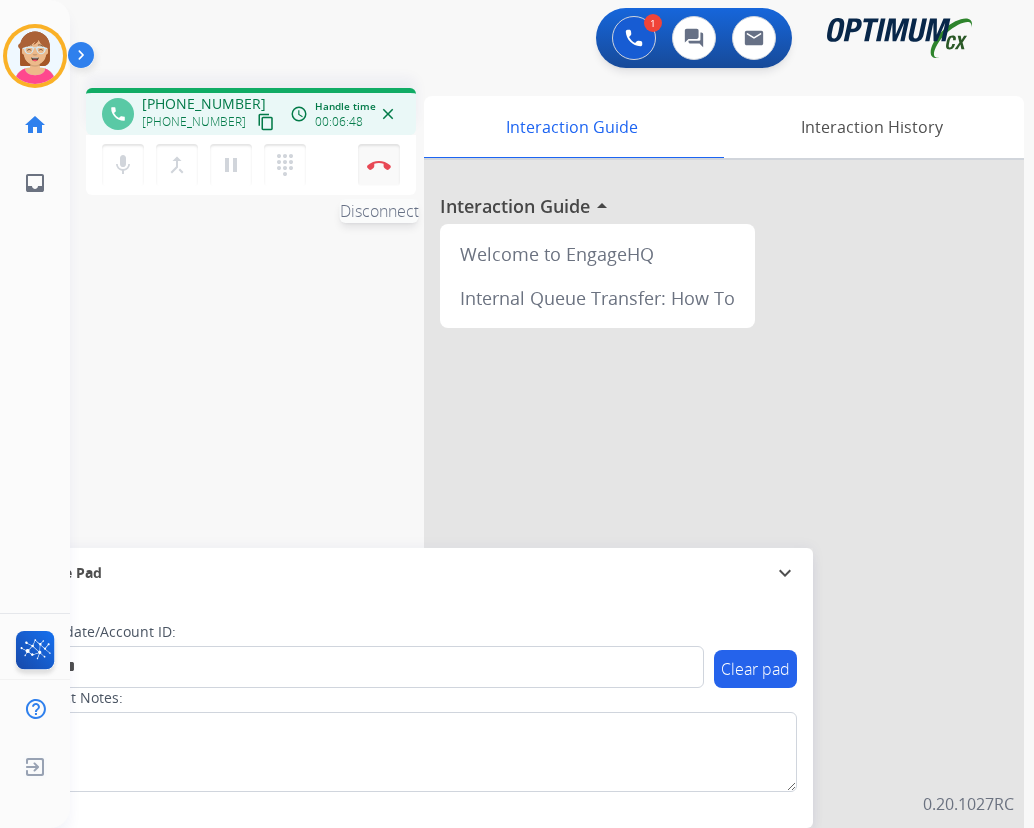click at bounding box center (379, 165) 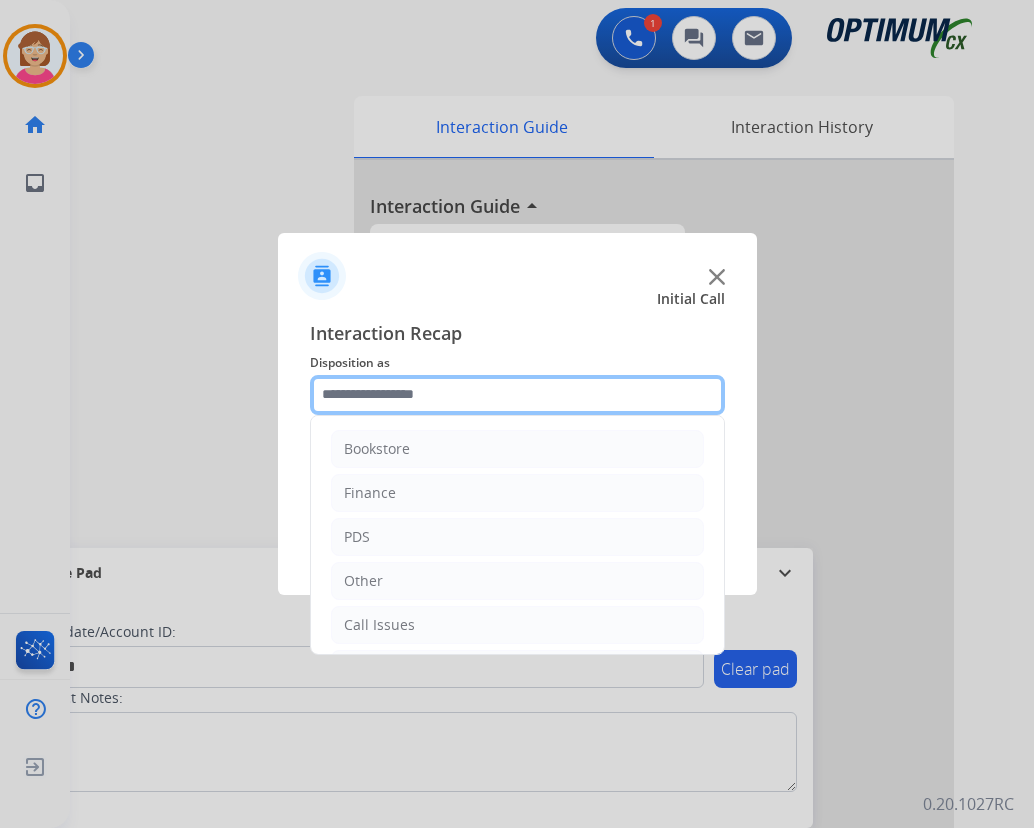 click 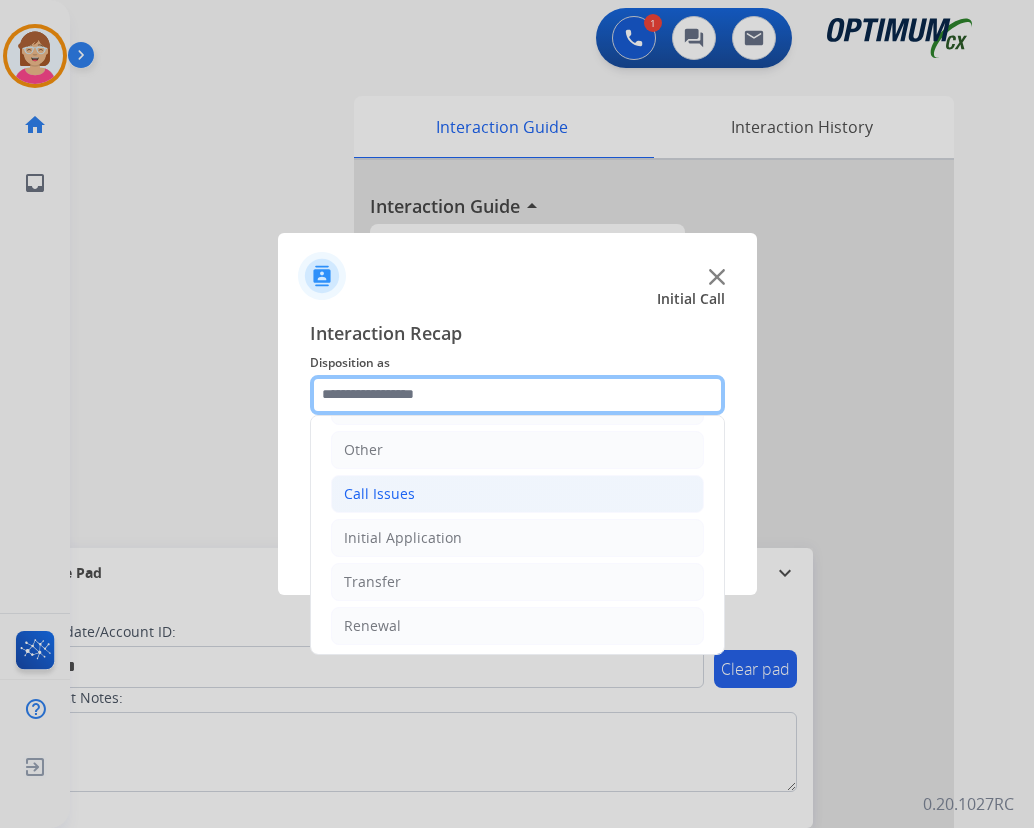 scroll, scrollTop: 136, scrollLeft: 0, axis: vertical 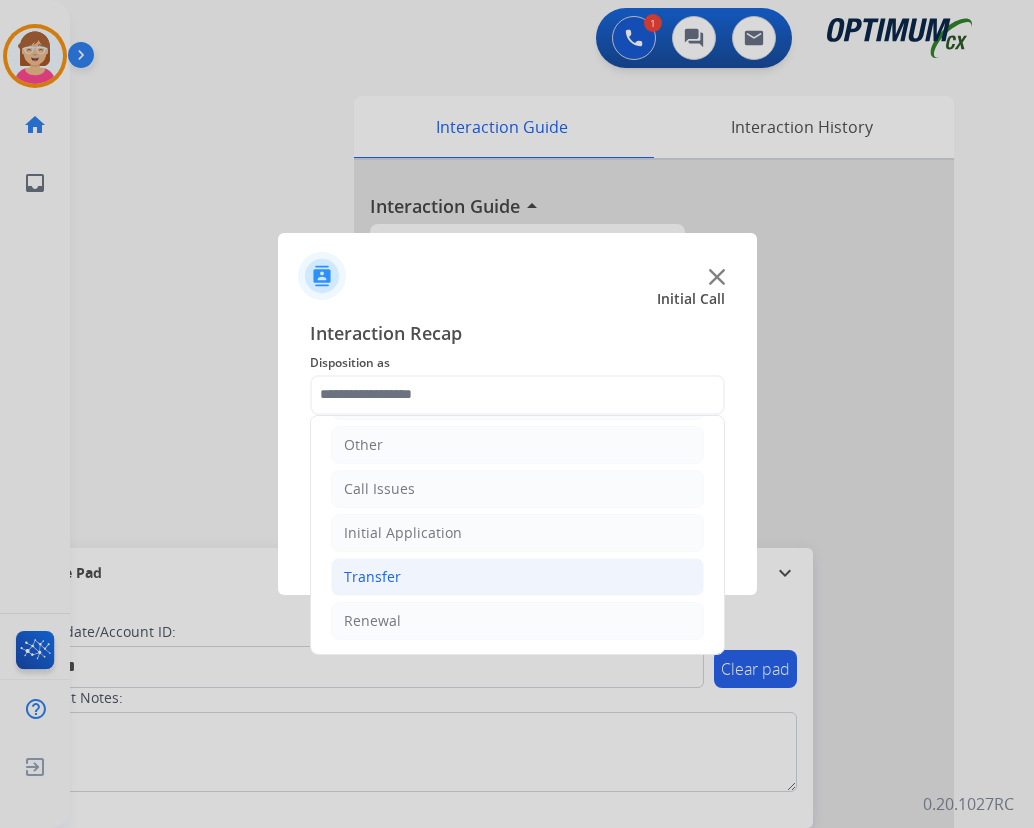 drag, startPoint x: 385, startPoint y: 627, endPoint x: 435, endPoint y: 578, distance: 70.00714 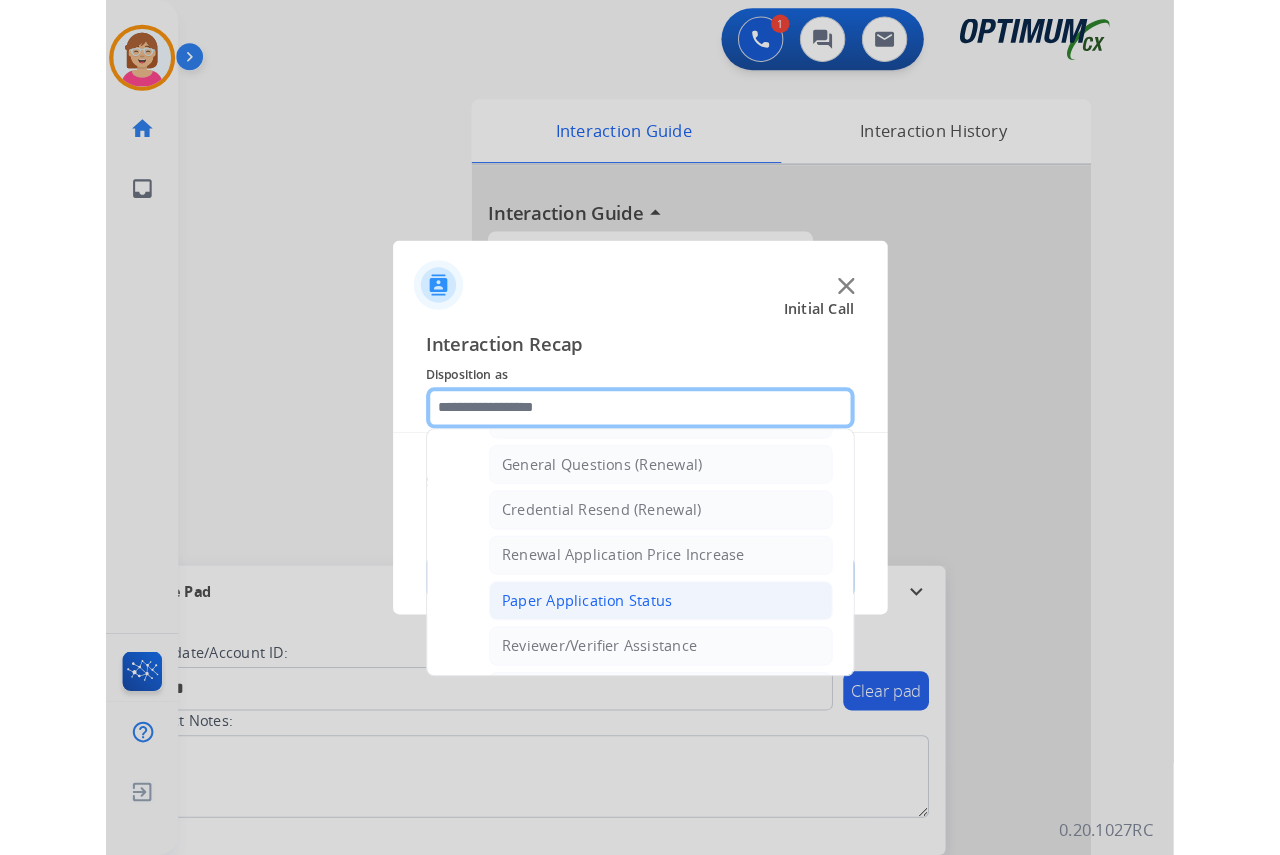 scroll, scrollTop: 636, scrollLeft: 0, axis: vertical 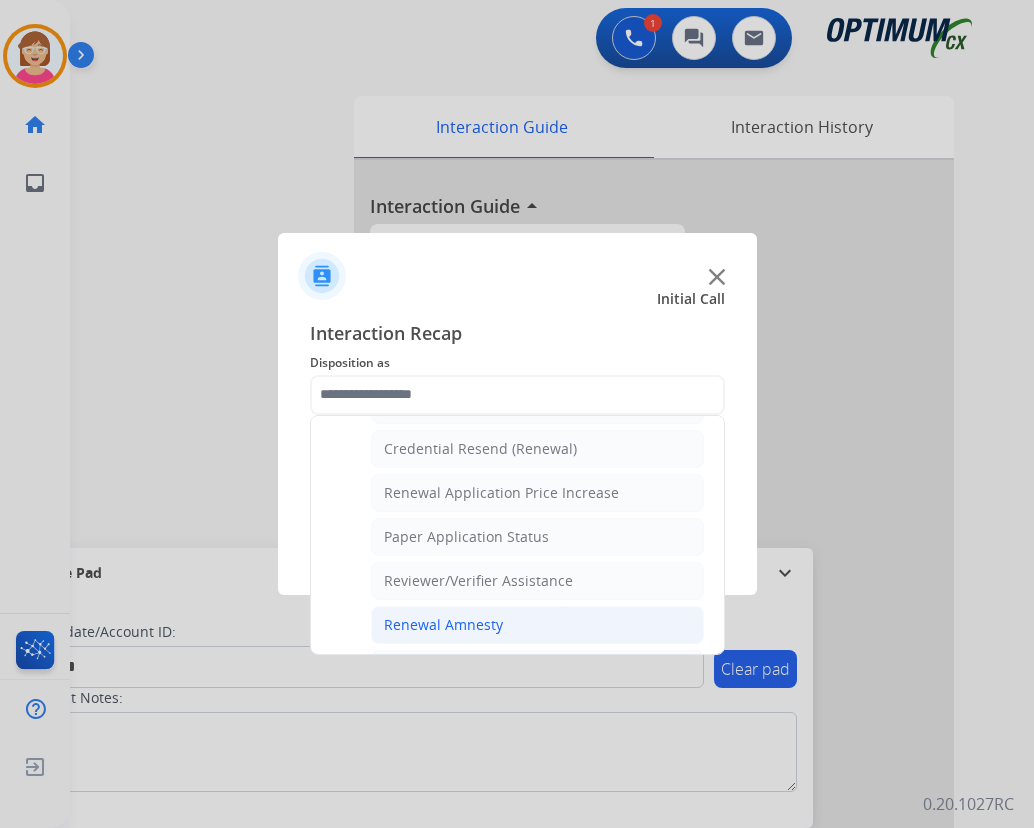 click on "Renewal Amnesty" 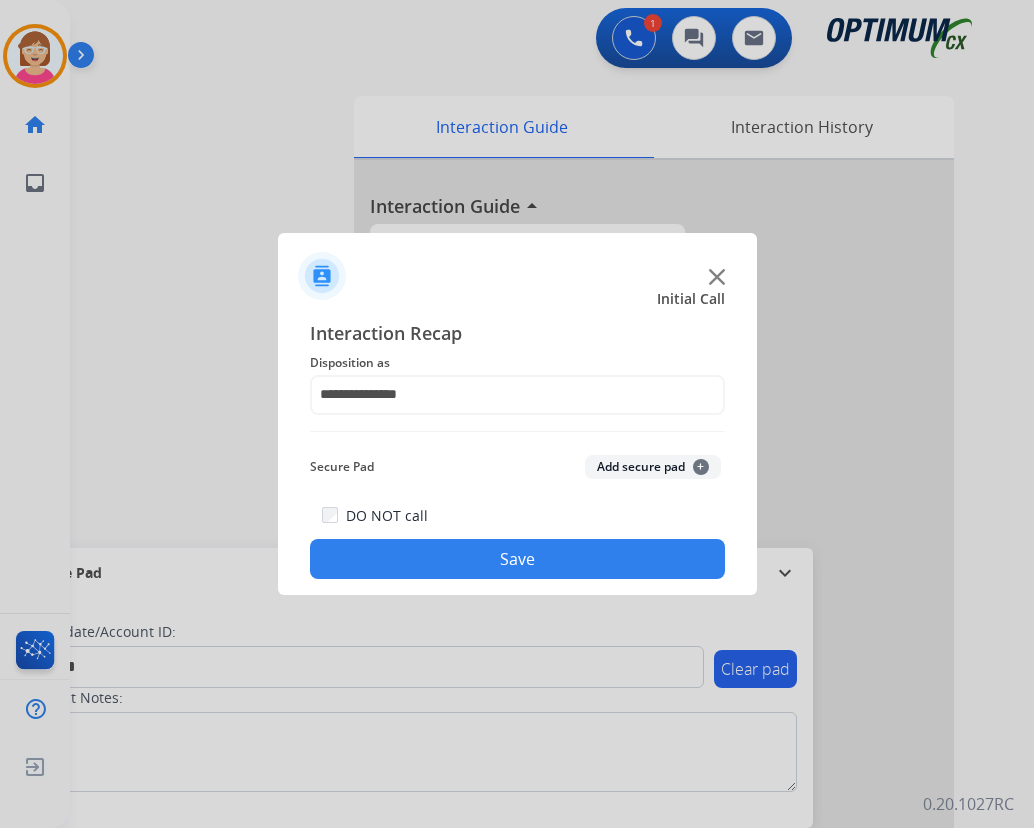 click on "Add secure pad  +" 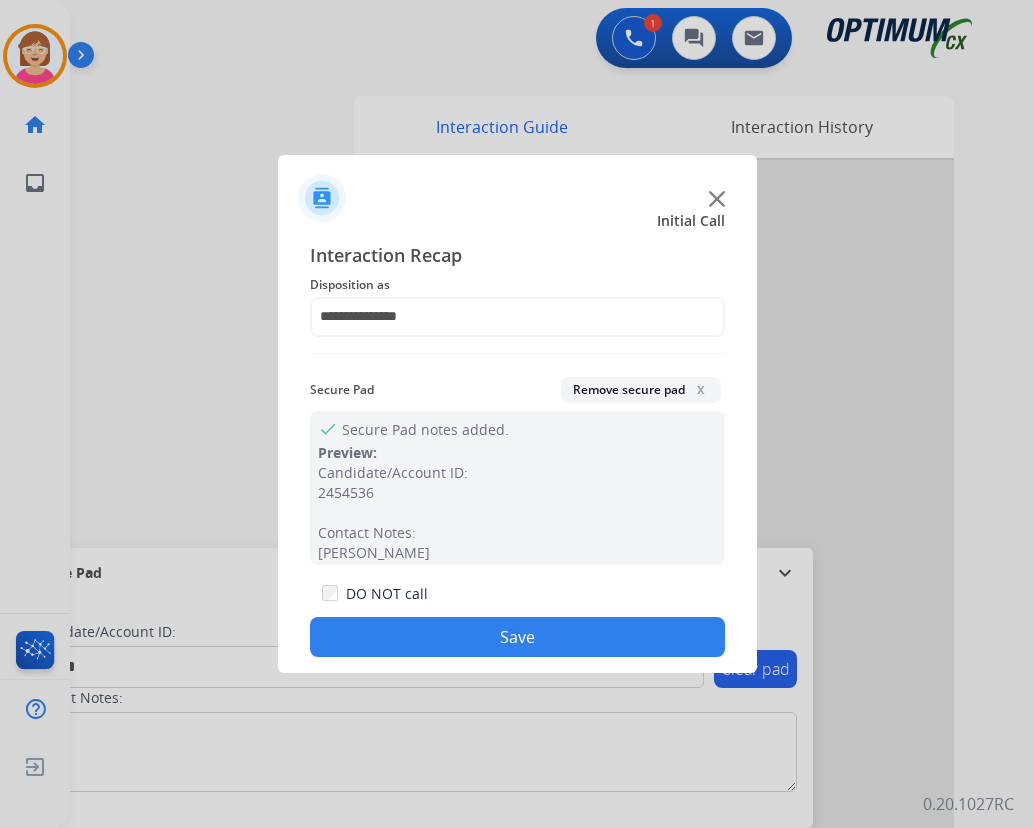 click on "Save" 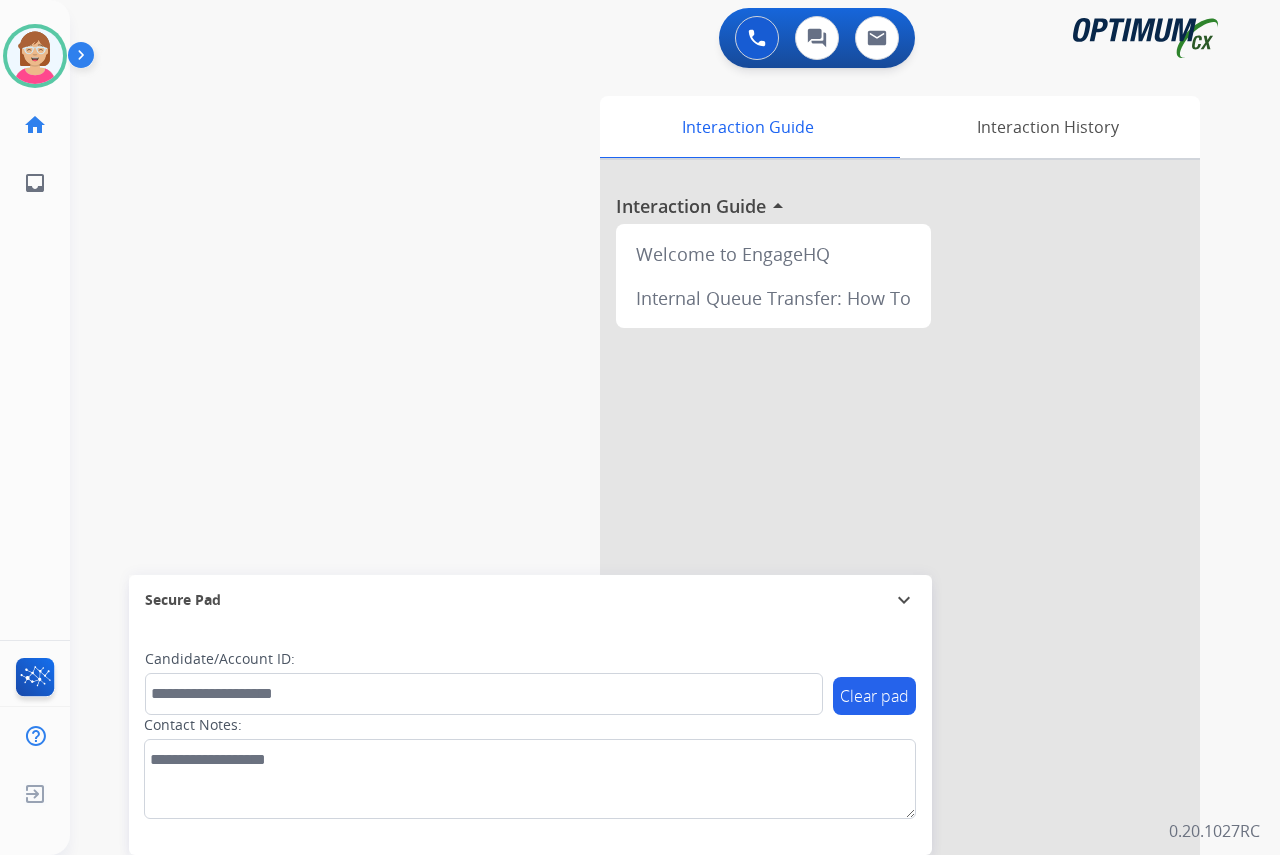 click on "Leanne   Available  Edit Avatar  Agent:   Leanne  Routing Profile:  OCX Training home  Home  Home inbox  Emails  Emails  FocalPoints  Help Center  Help Center  Log out  Log out" 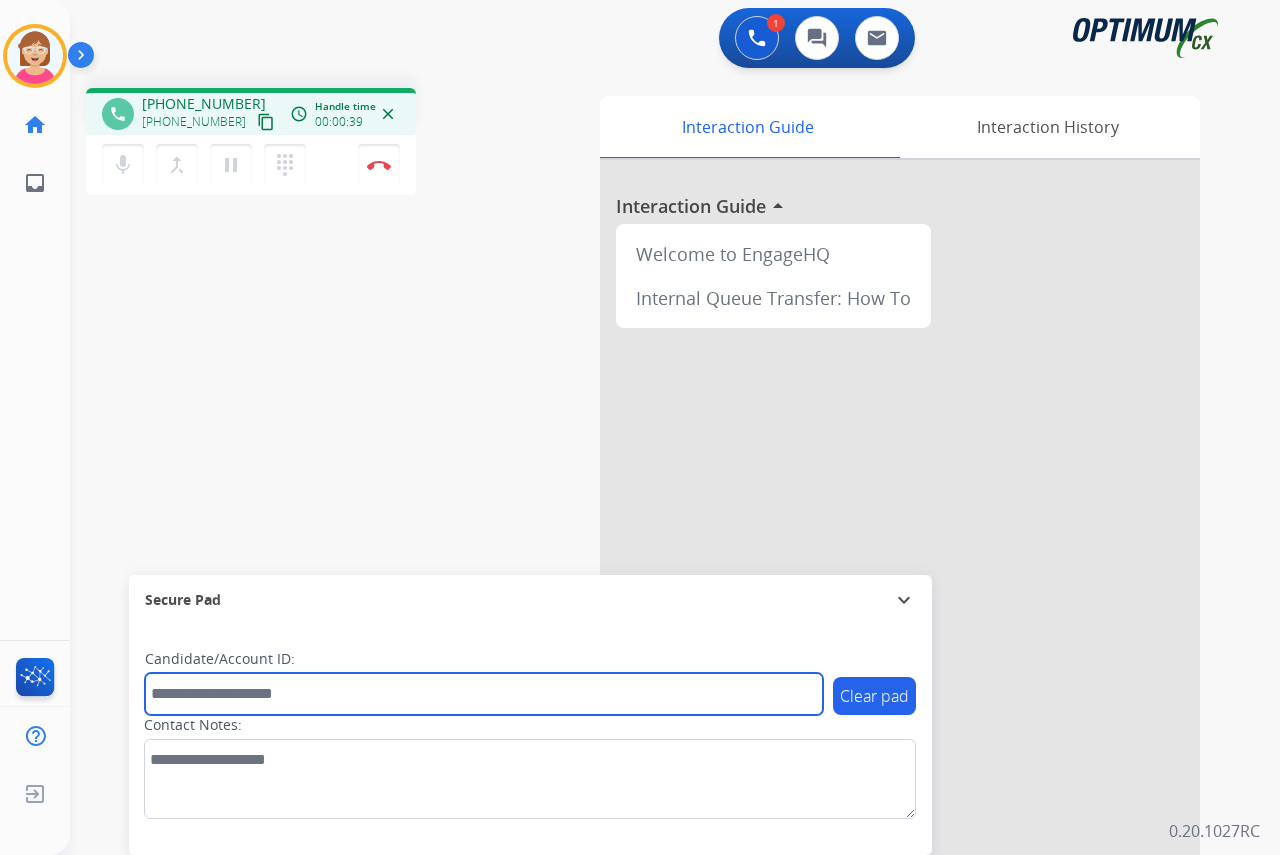 drag, startPoint x: 194, startPoint y: 701, endPoint x: 189, endPoint y: 690, distance: 12.083046 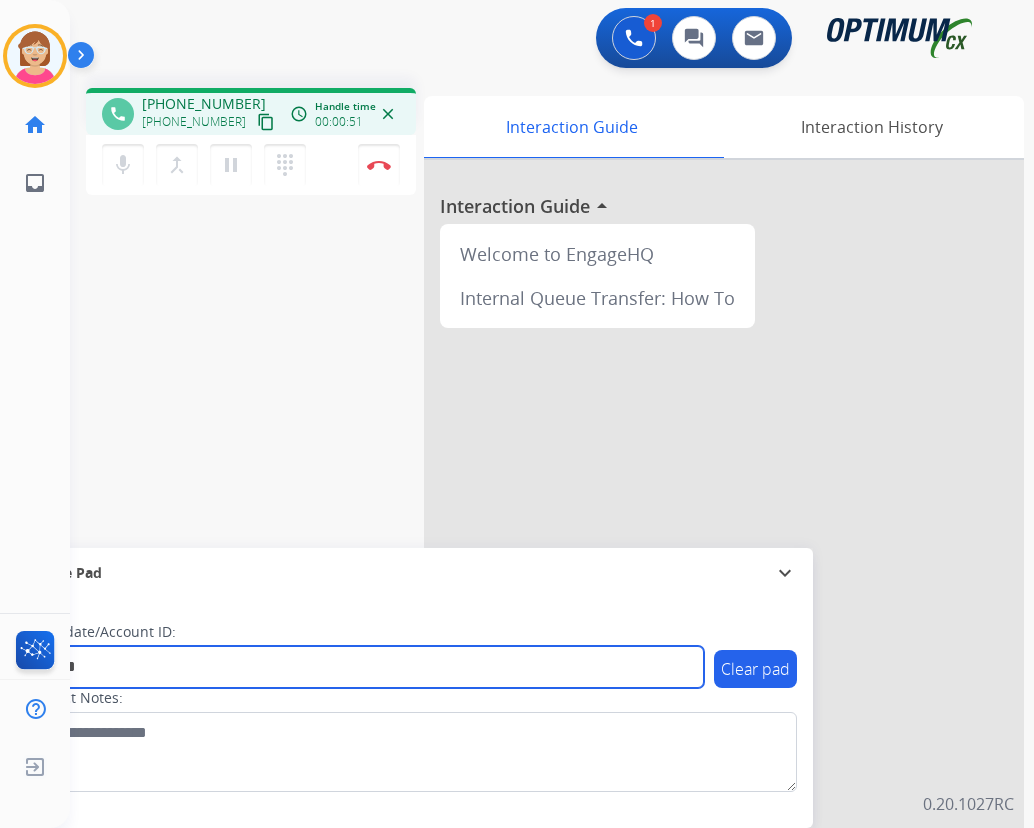 type on "*******" 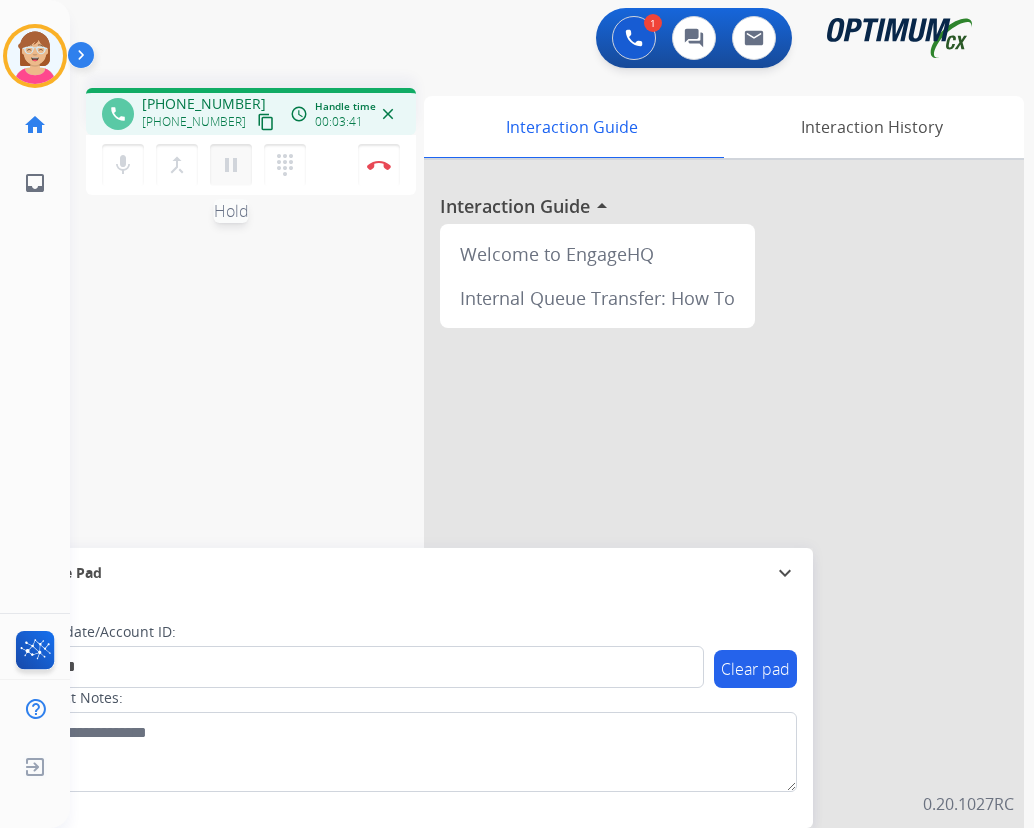 click on "pause" at bounding box center (231, 165) 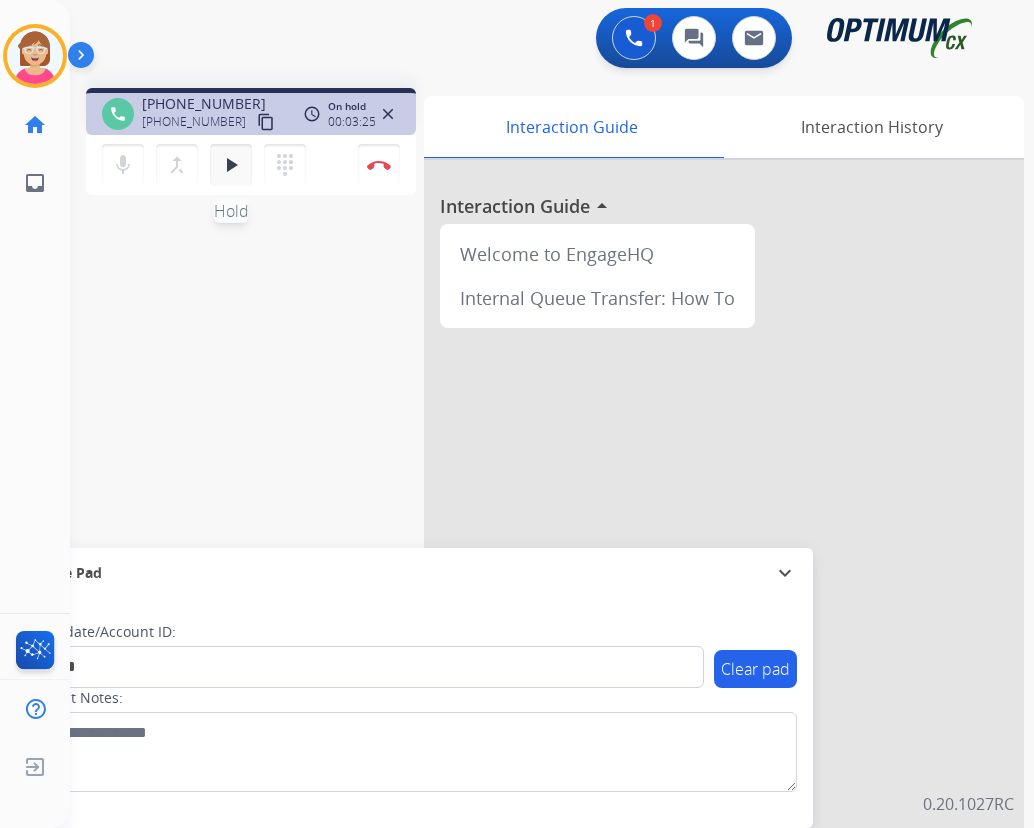 click on "play_arrow" at bounding box center (231, 165) 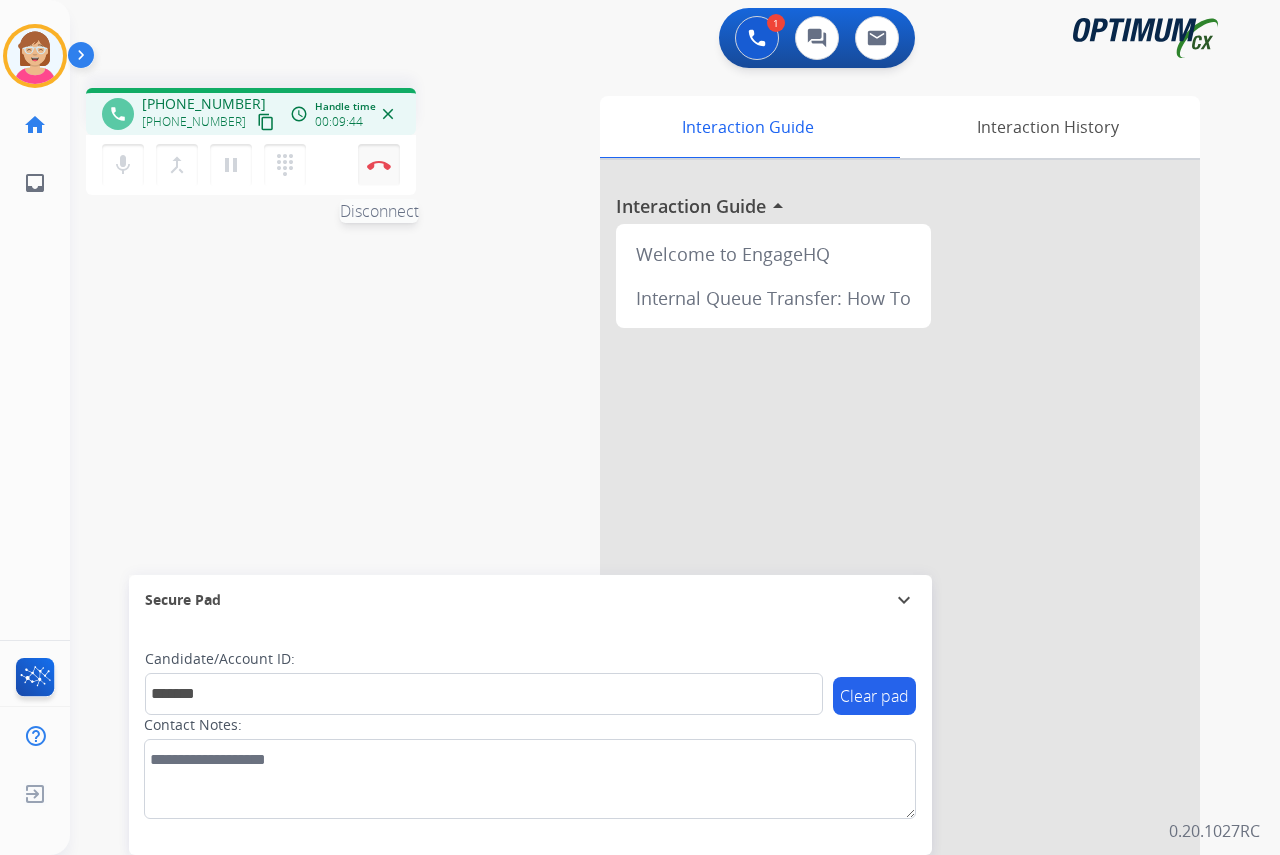 click at bounding box center [379, 165] 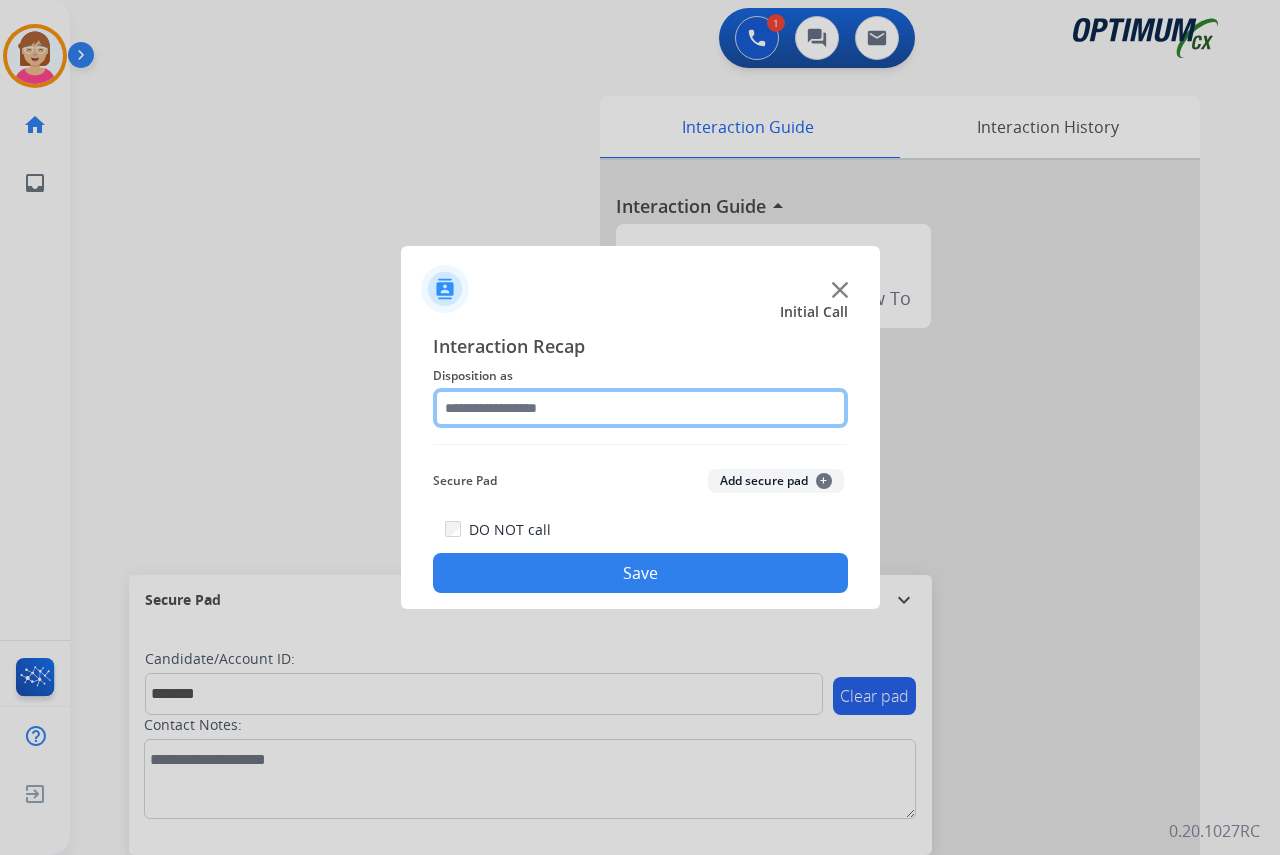 click 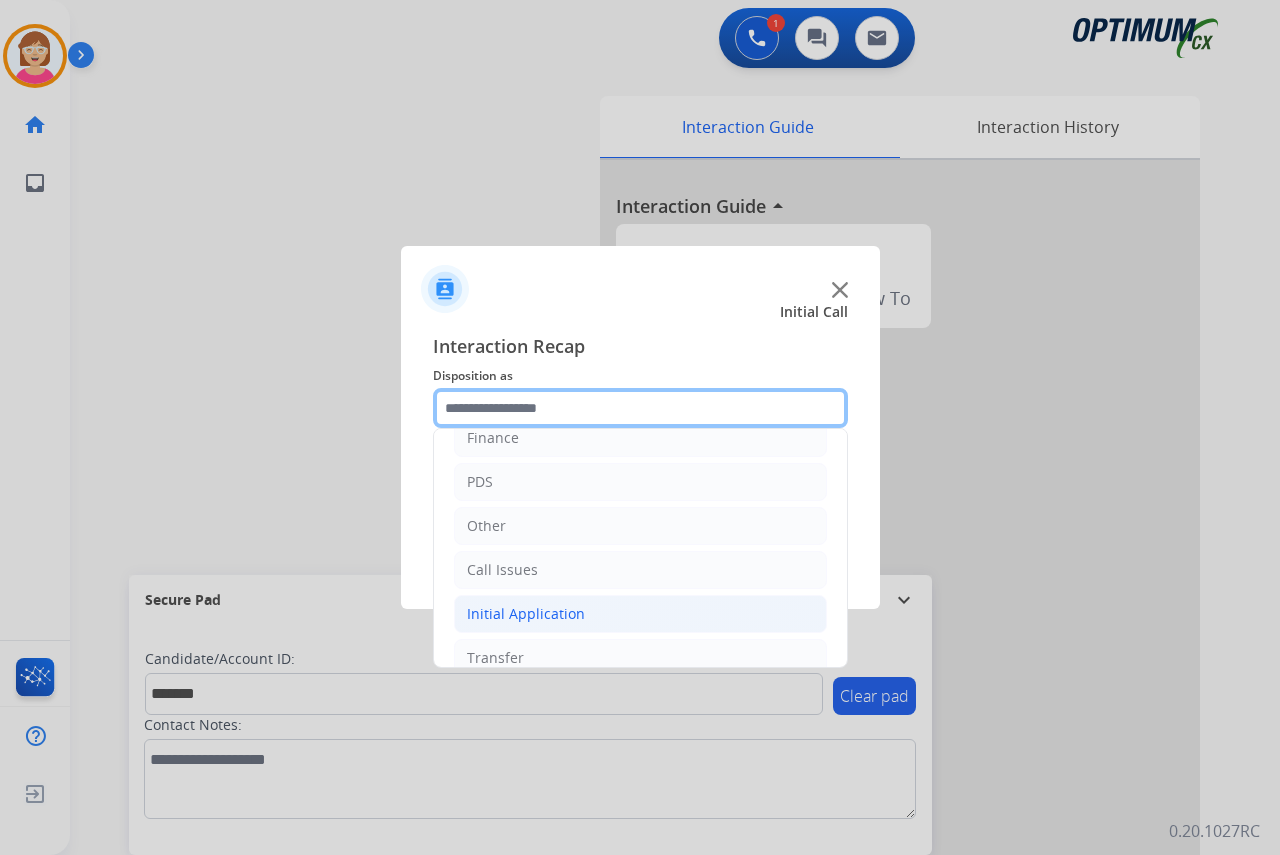 scroll, scrollTop: 136, scrollLeft: 0, axis: vertical 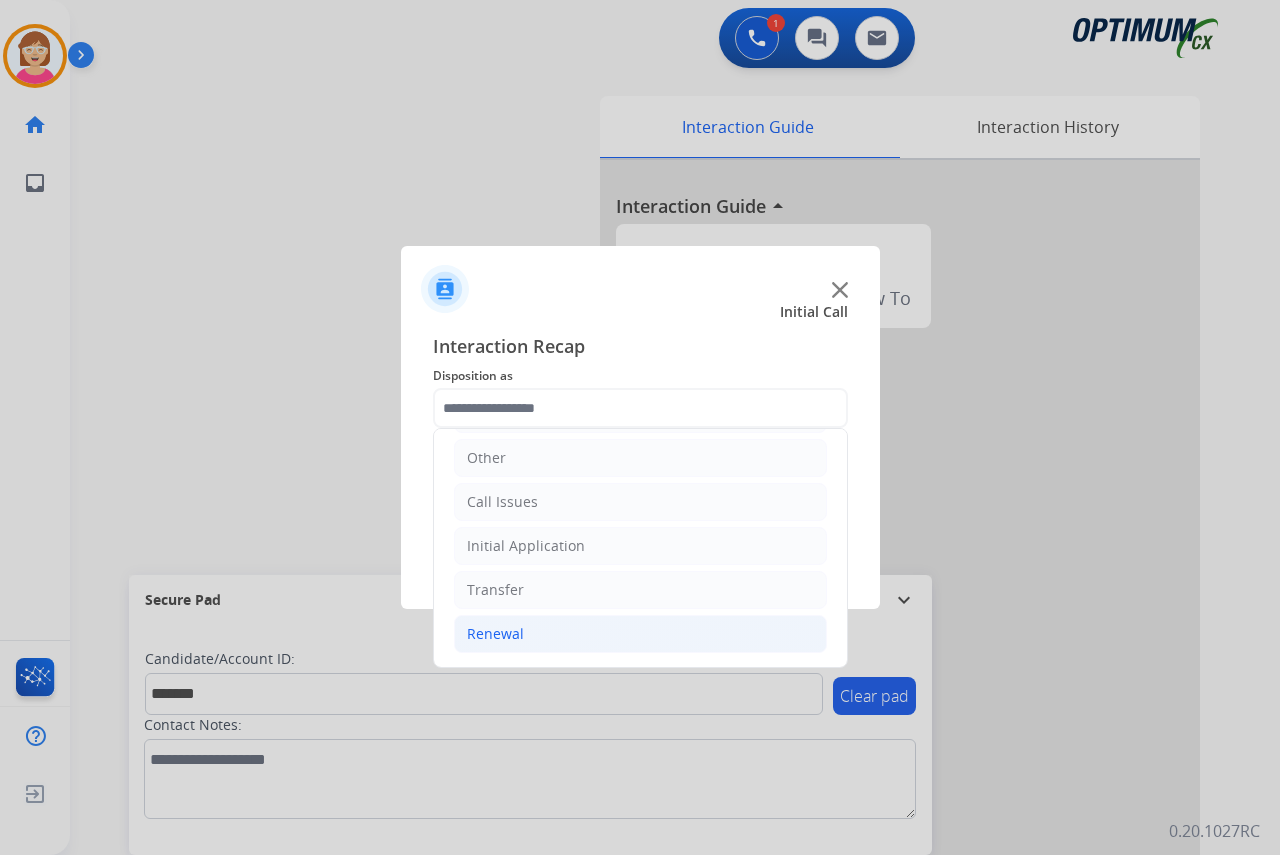 click on "Renewal" 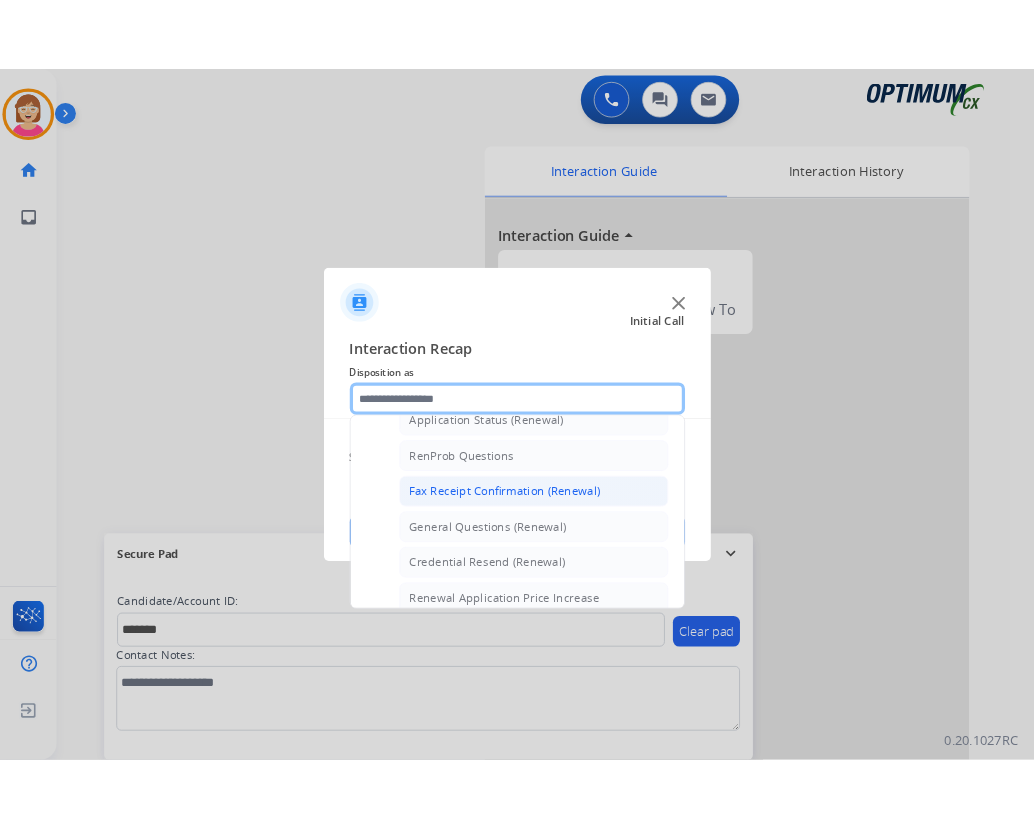 scroll, scrollTop: 536, scrollLeft: 0, axis: vertical 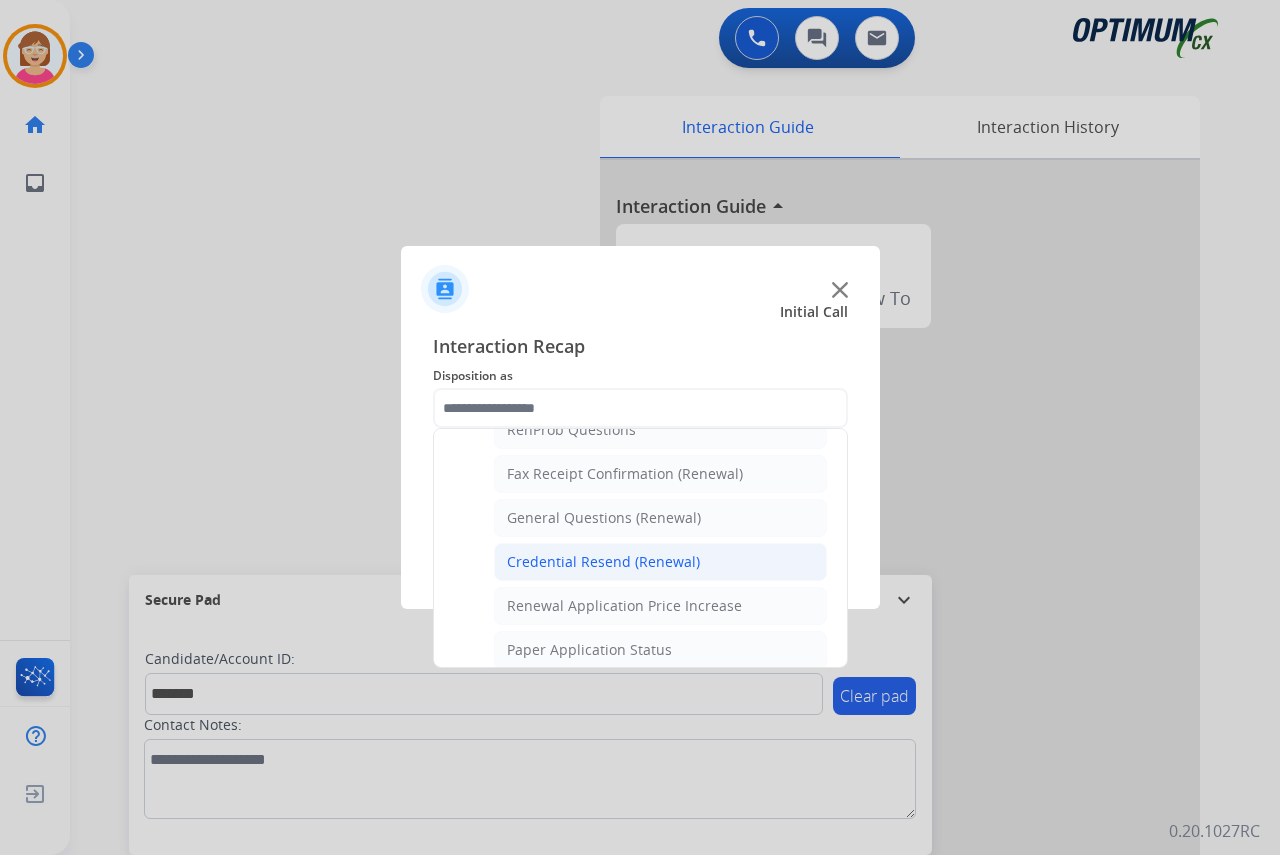 click on "Credential Resend (Renewal)" 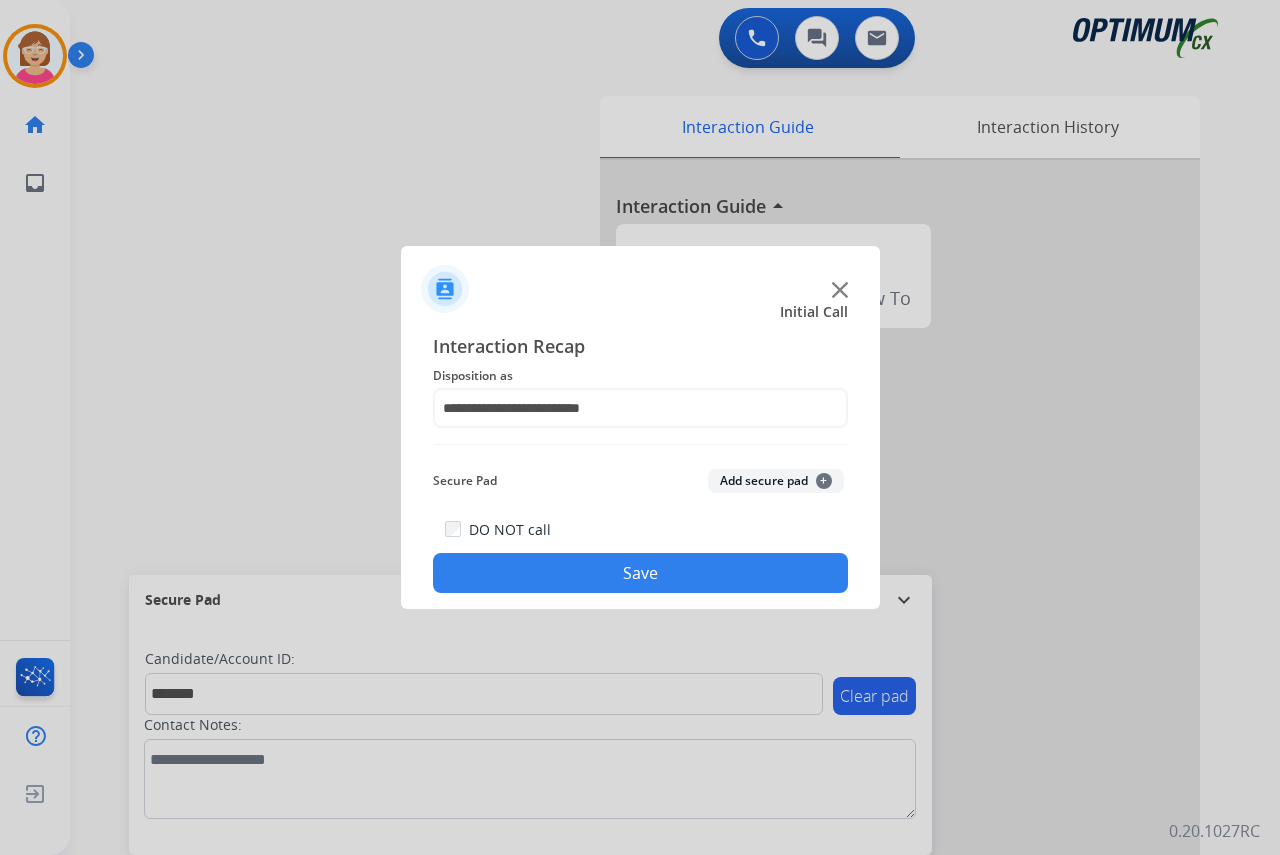 click on "+" 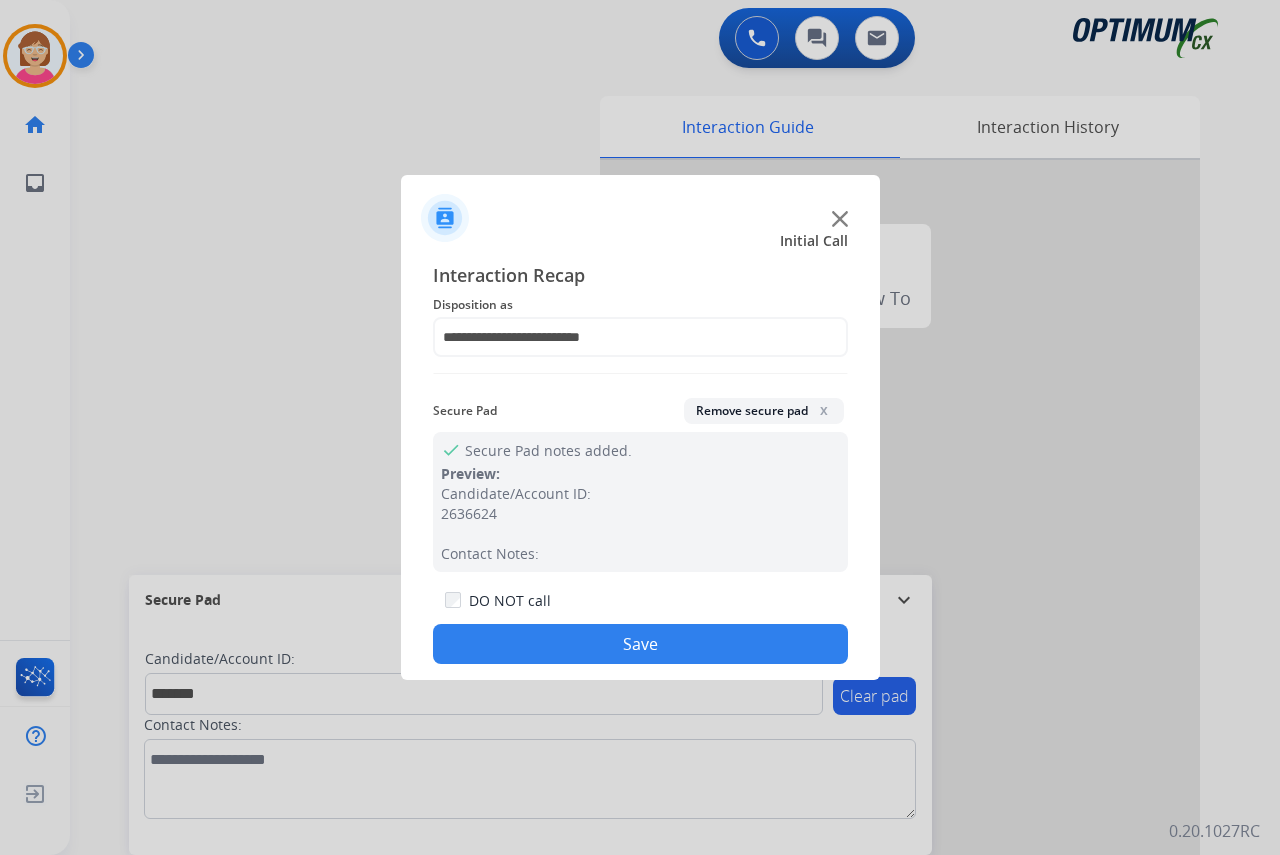 drag, startPoint x: 820, startPoint y: 477, endPoint x: 553, endPoint y: 636, distance: 310.75714 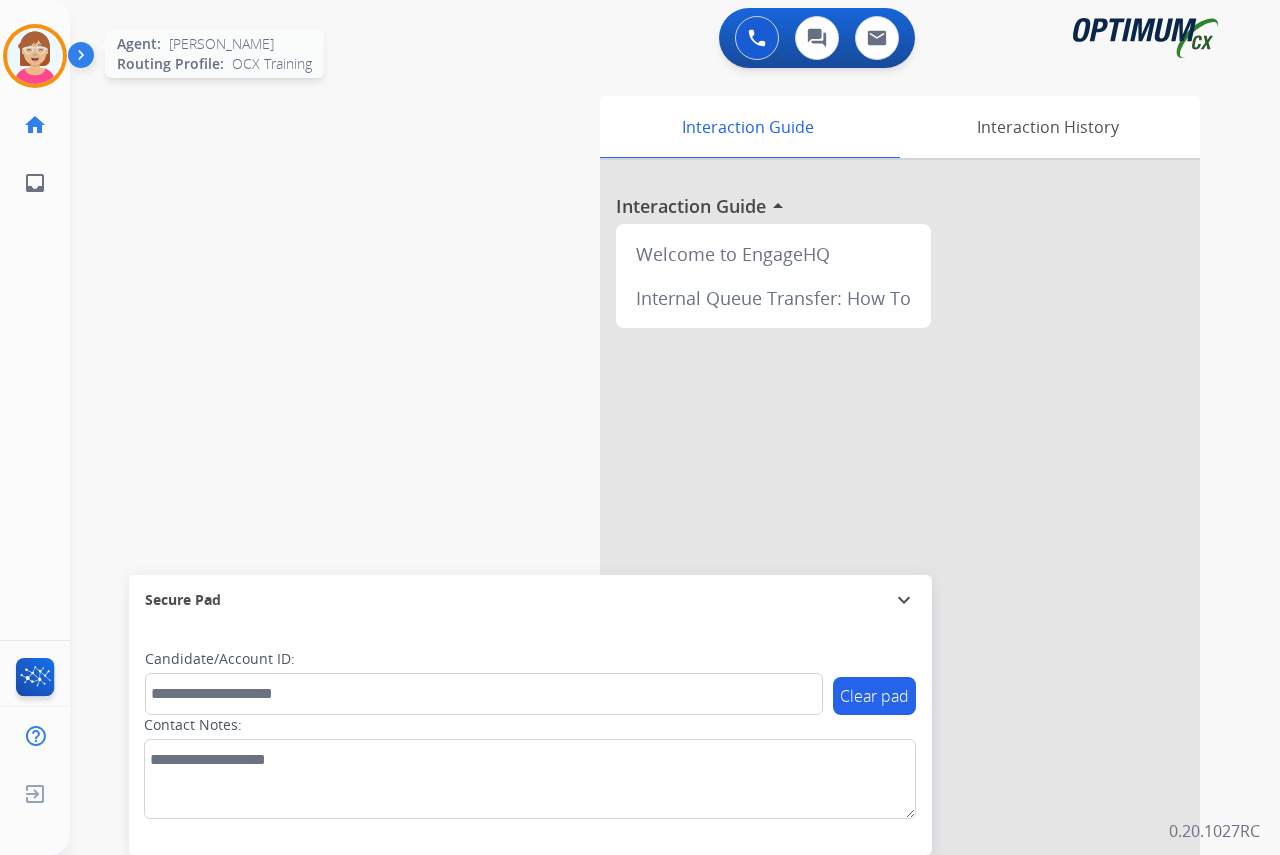 click at bounding box center (35, 56) 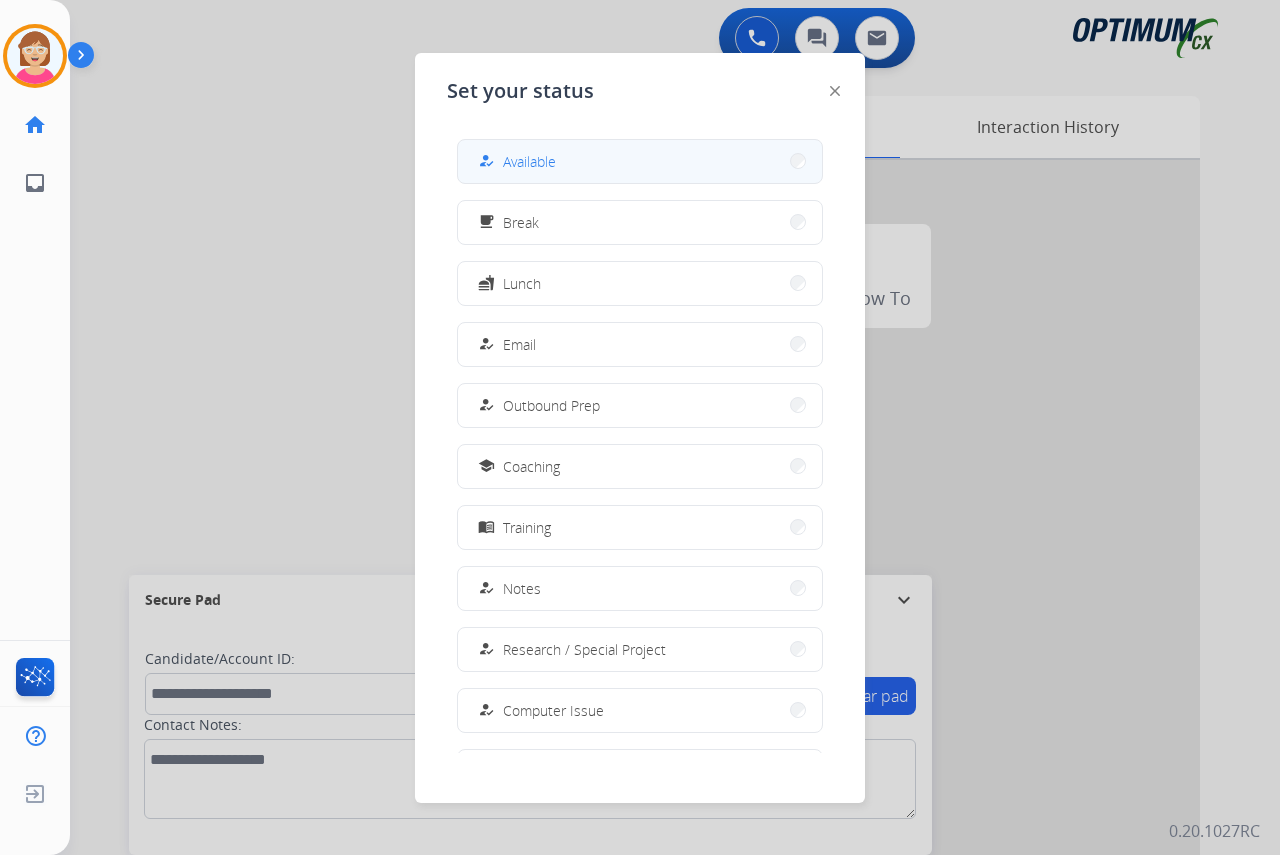 click on "Available" at bounding box center (529, 161) 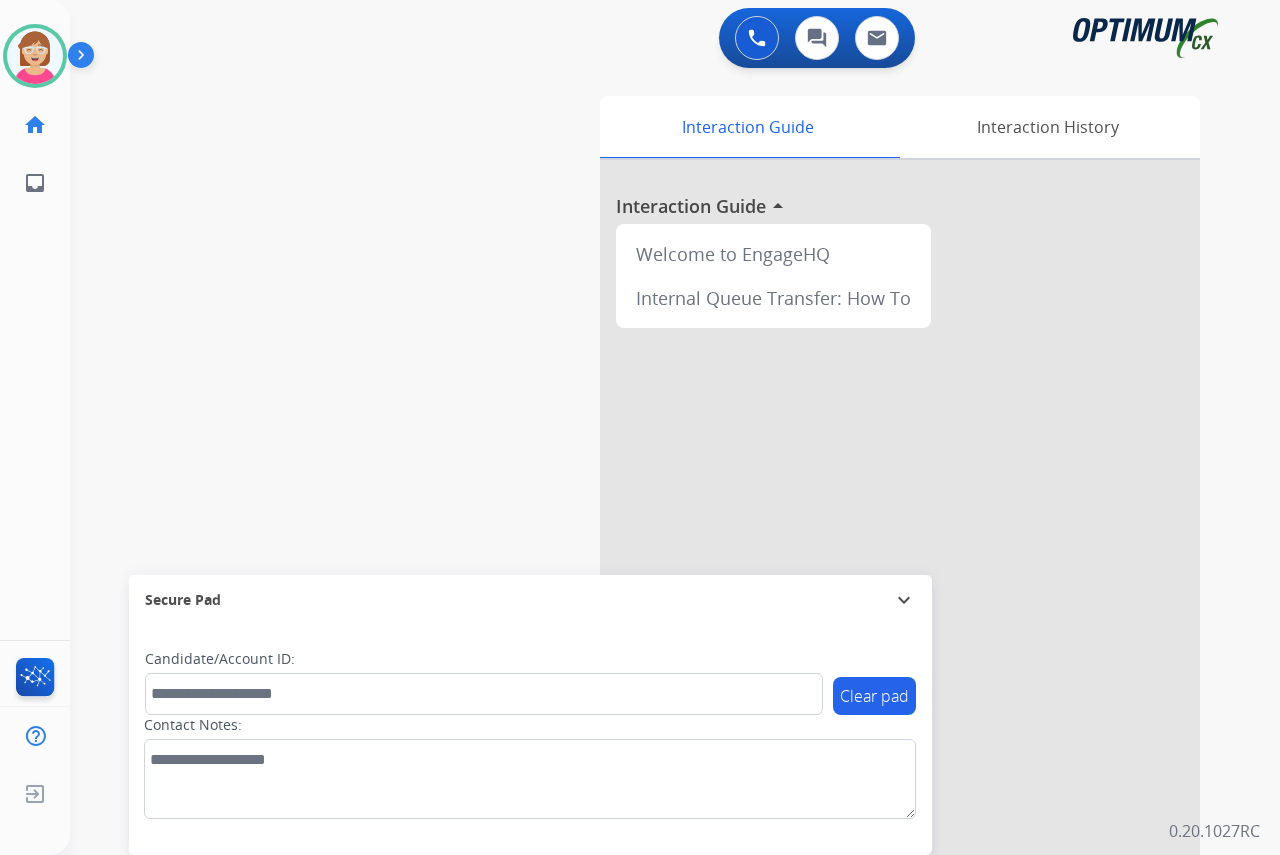 click on "Leanne   Available  Edit Avatar  Agent:   Leanne  Routing Profile:  OCX Training home  Home  Home inbox  Emails  Emails  FocalPoints  Help Center  Help Center  Log out  Log out" 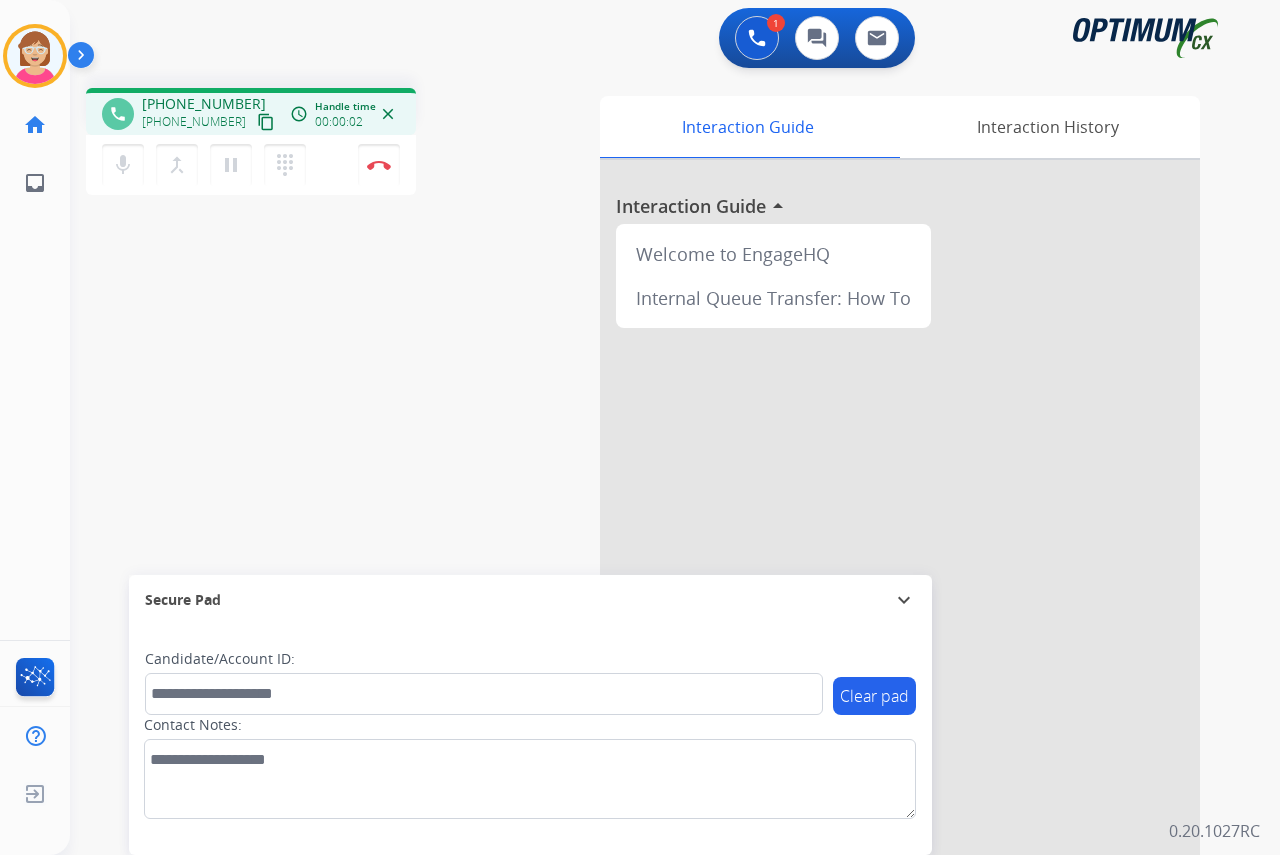 click on "Leanne   Busy  Edit Avatar  Agent:   Leanne  Routing Profile:  OCX Training home  Home  Home inbox  Emails  Emails  FocalPoints  Help Center  Help Center  Log out  Log out" 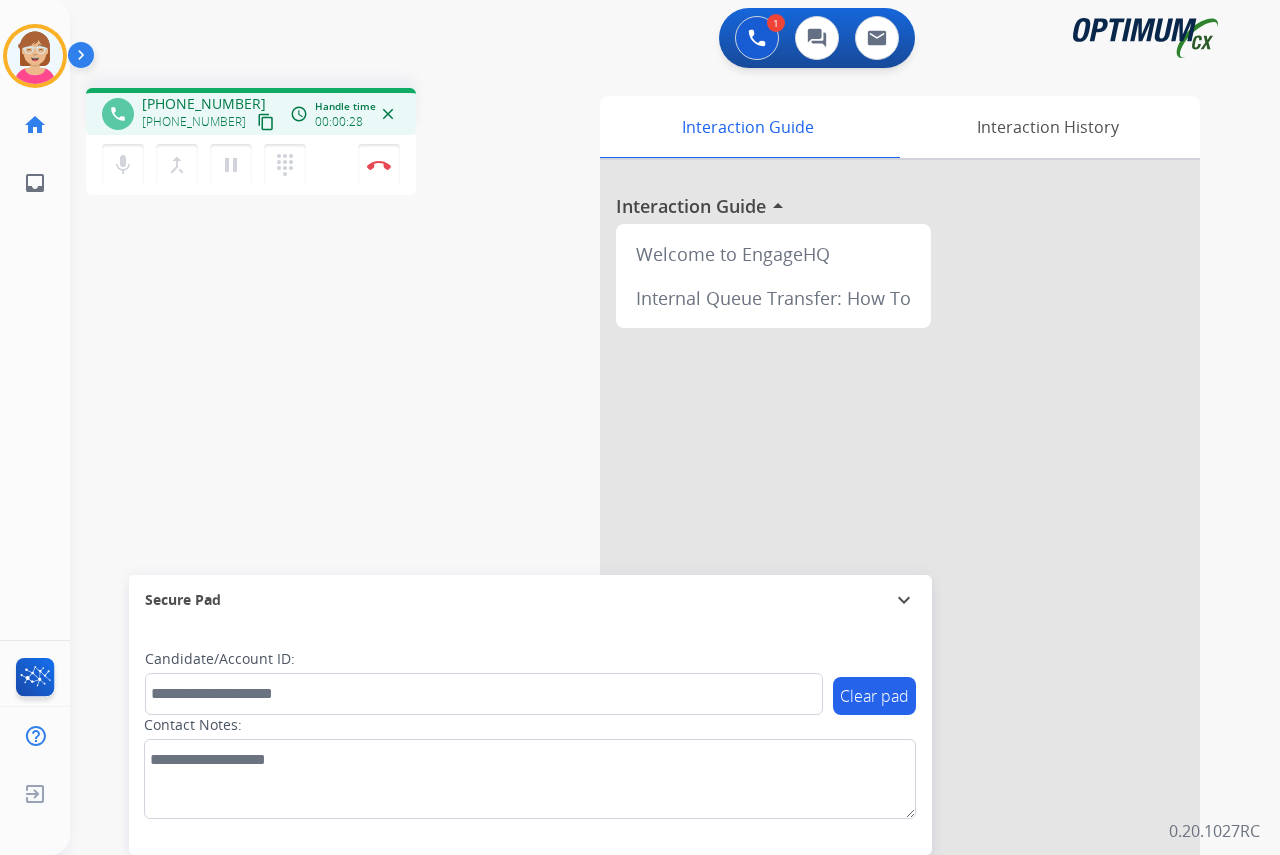 click on "Leanne   Busy  Edit Avatar  Agent:   Leanne  Routing Profile:  OCX Training home  Home  Home inbox  Emails  Emails  FocalPoints  Help Center  Help Center  Log out  Log out" 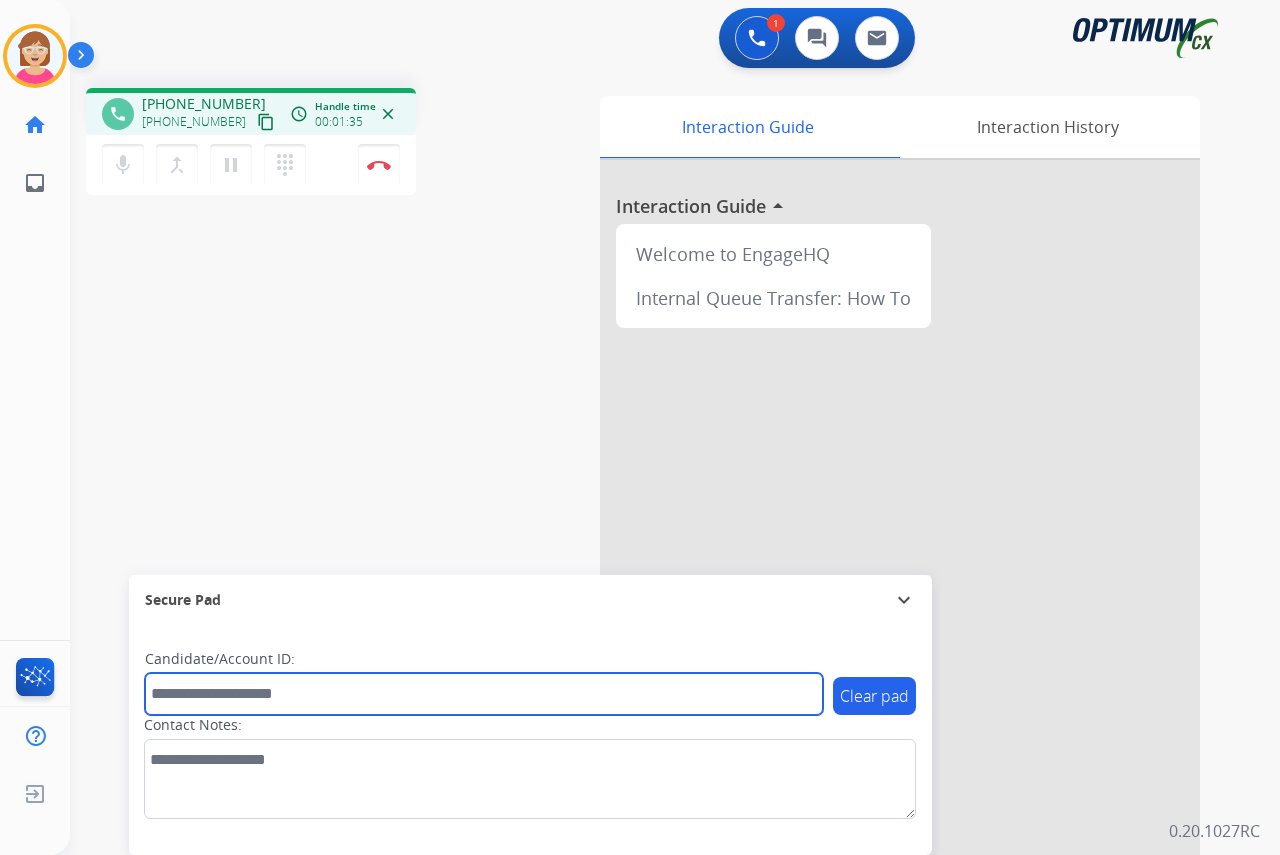 click at bounding box center (484, 694) 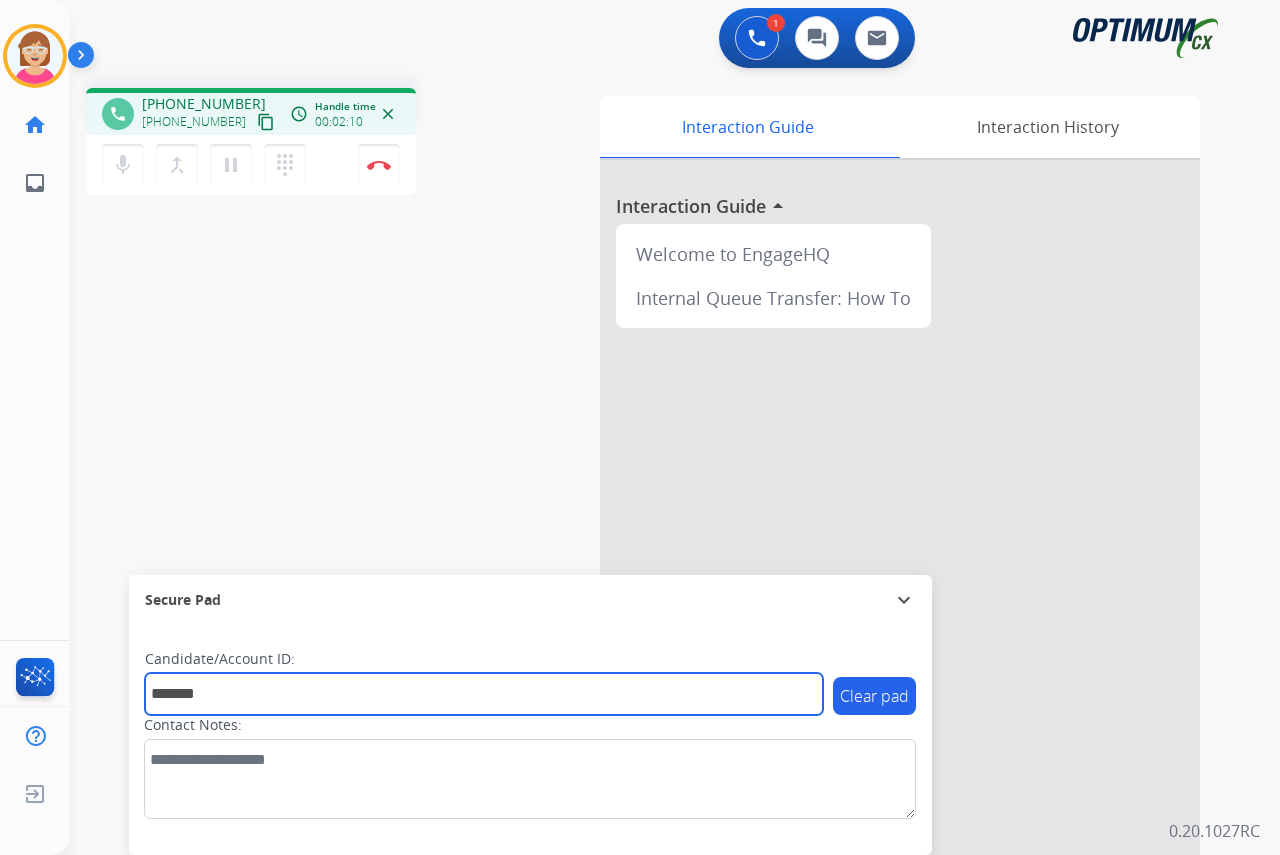 type on "*******" 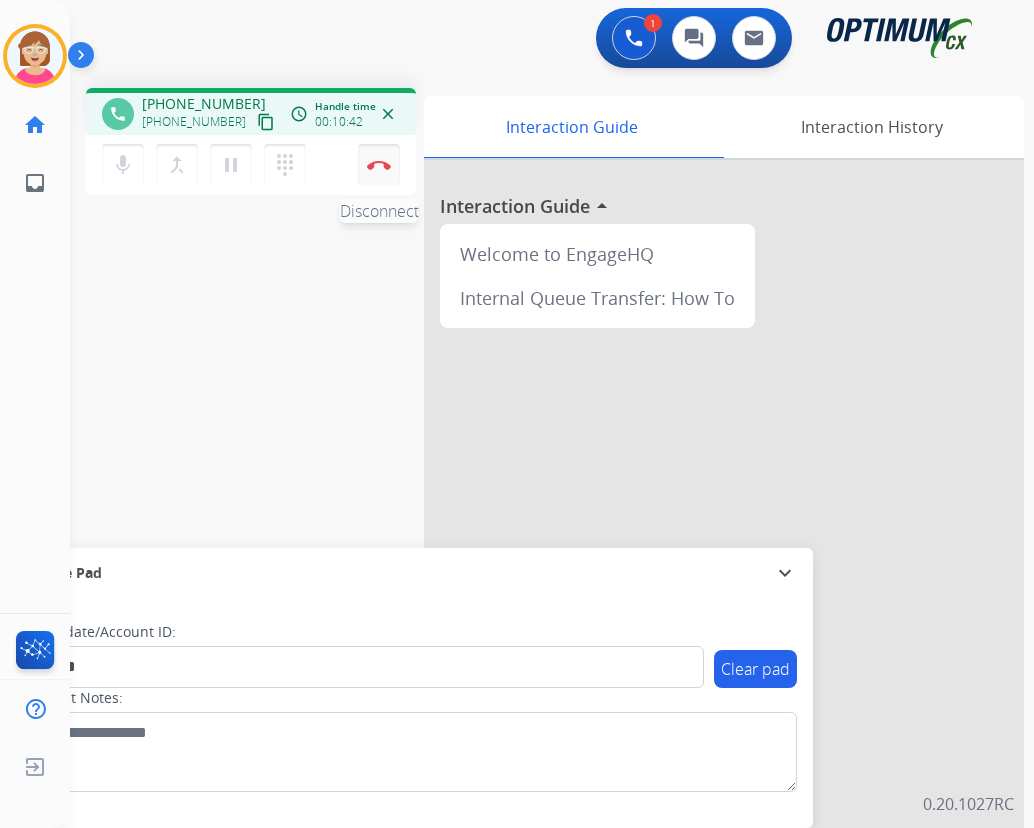 click on "Disconnect" at bounding box center (379, 165) 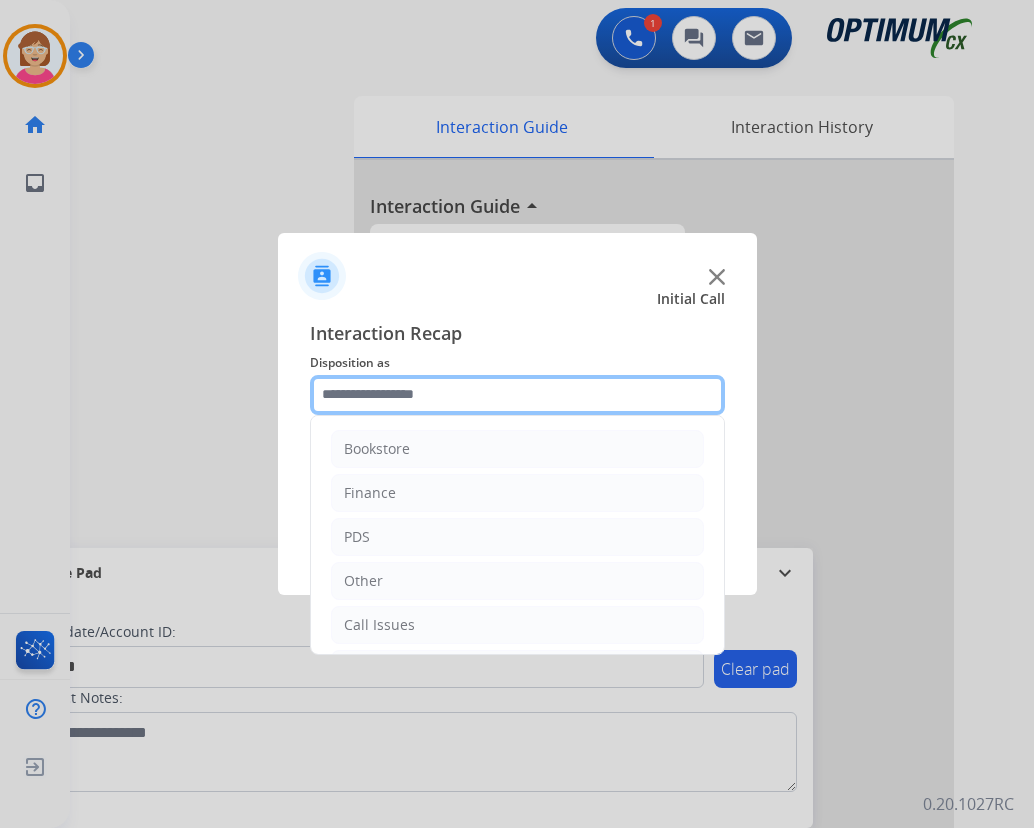 click 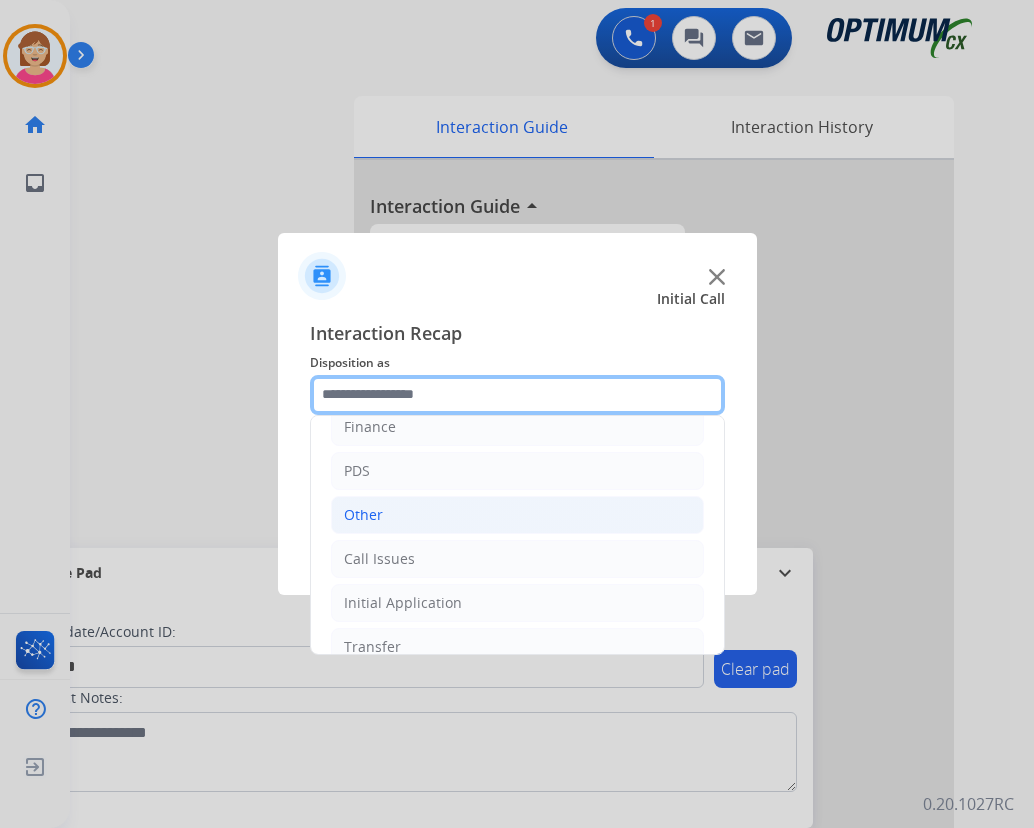 scroll, scrollTop: 136, scrollLeft: 0, axis: vertical 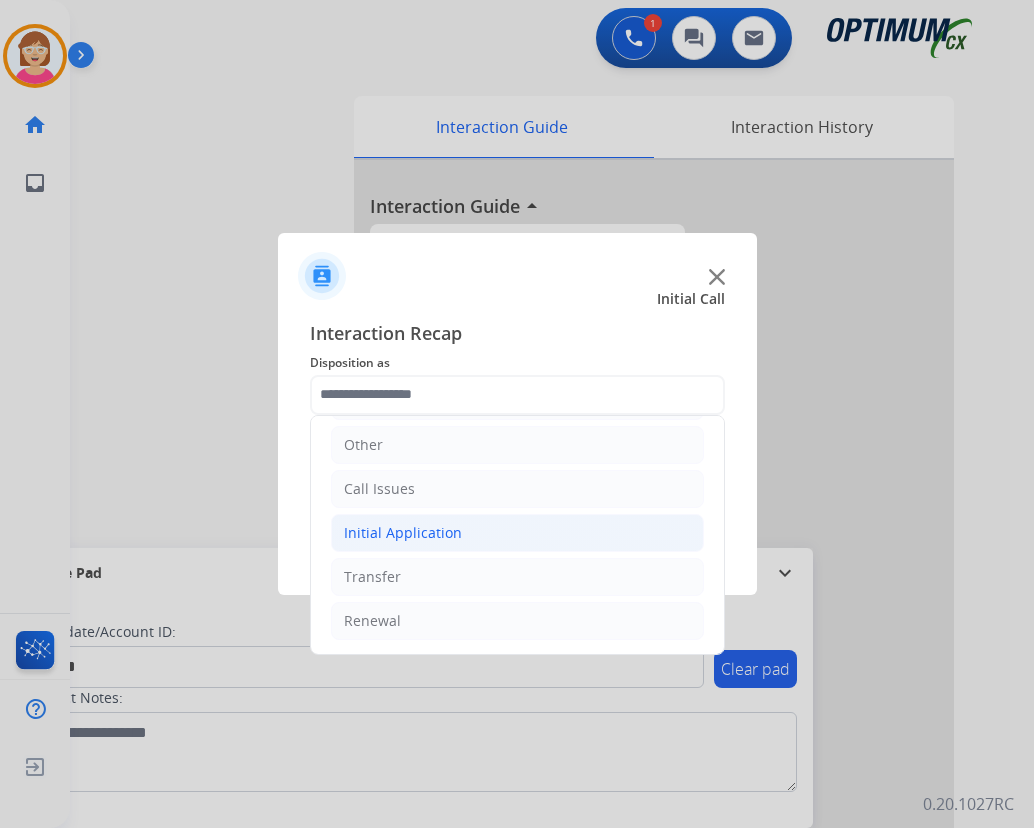 click on "Initial Application" 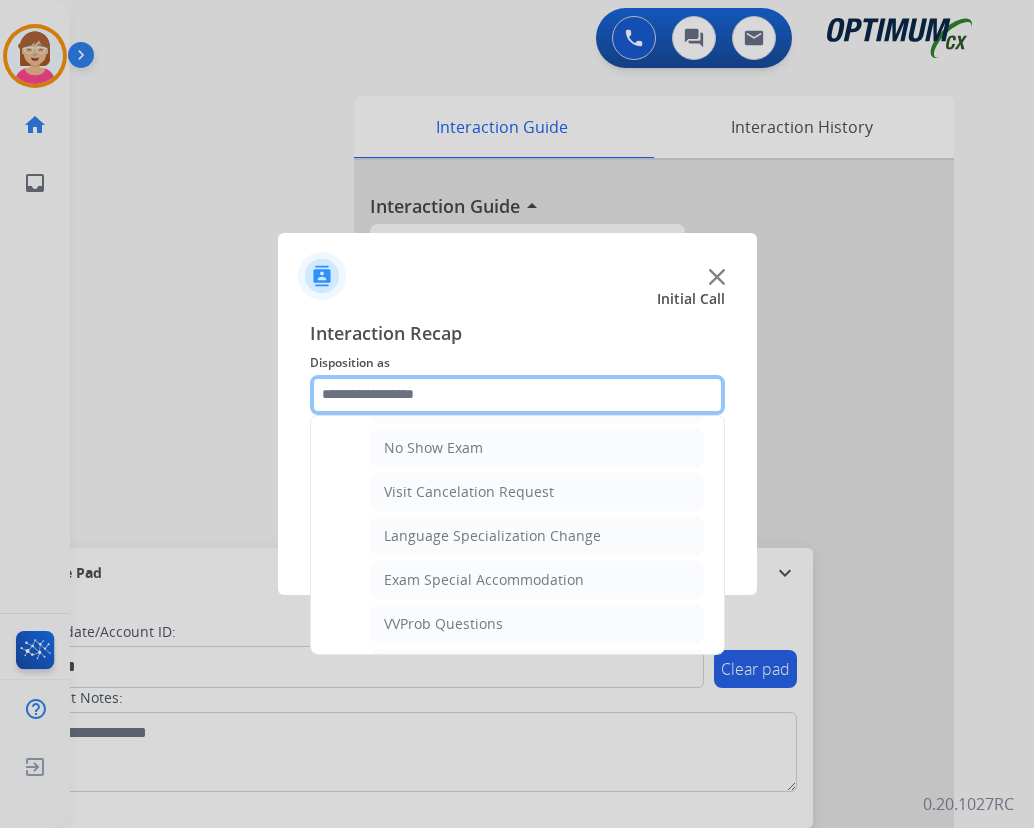 scroll, scrollTop: 936, scrollLeft: 0, axis: vertical 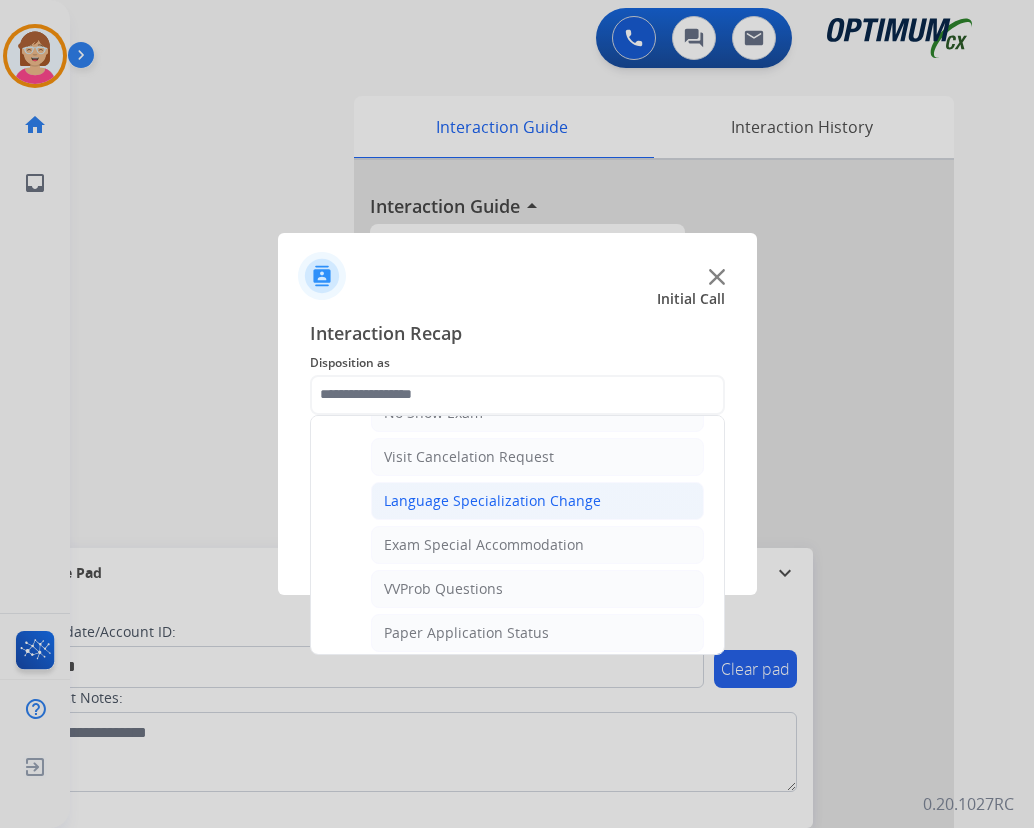 click on "Language Specialization Change" 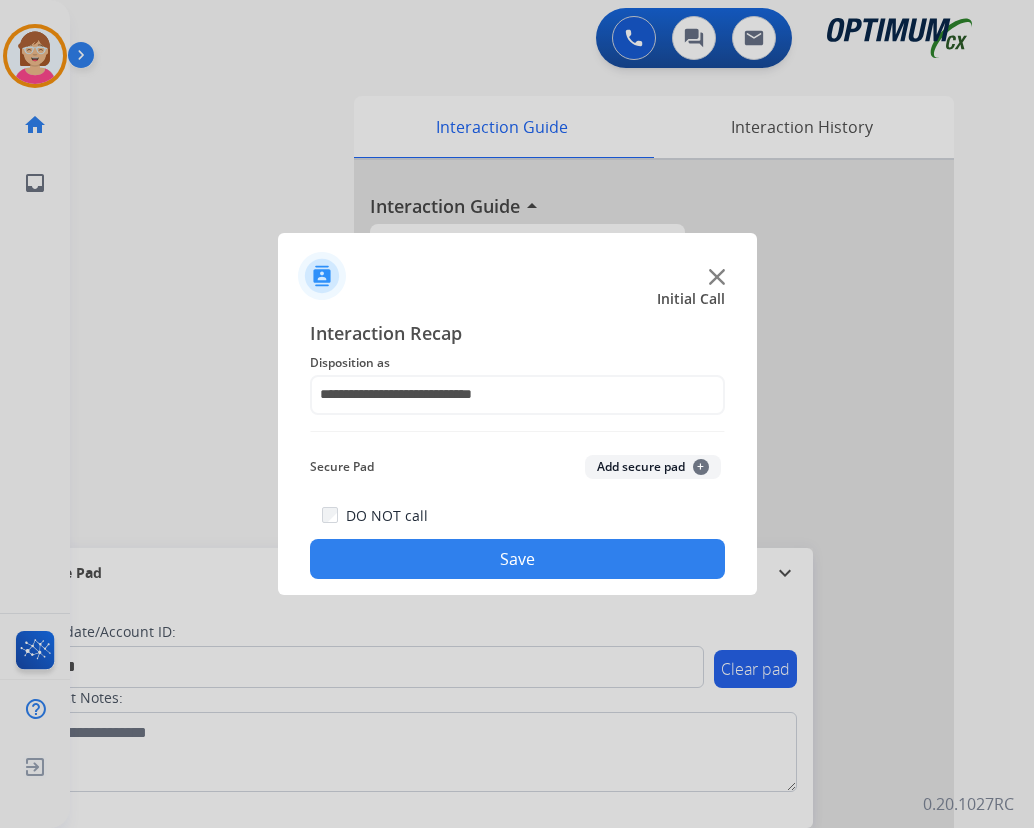 click on "Add secure pad  +" 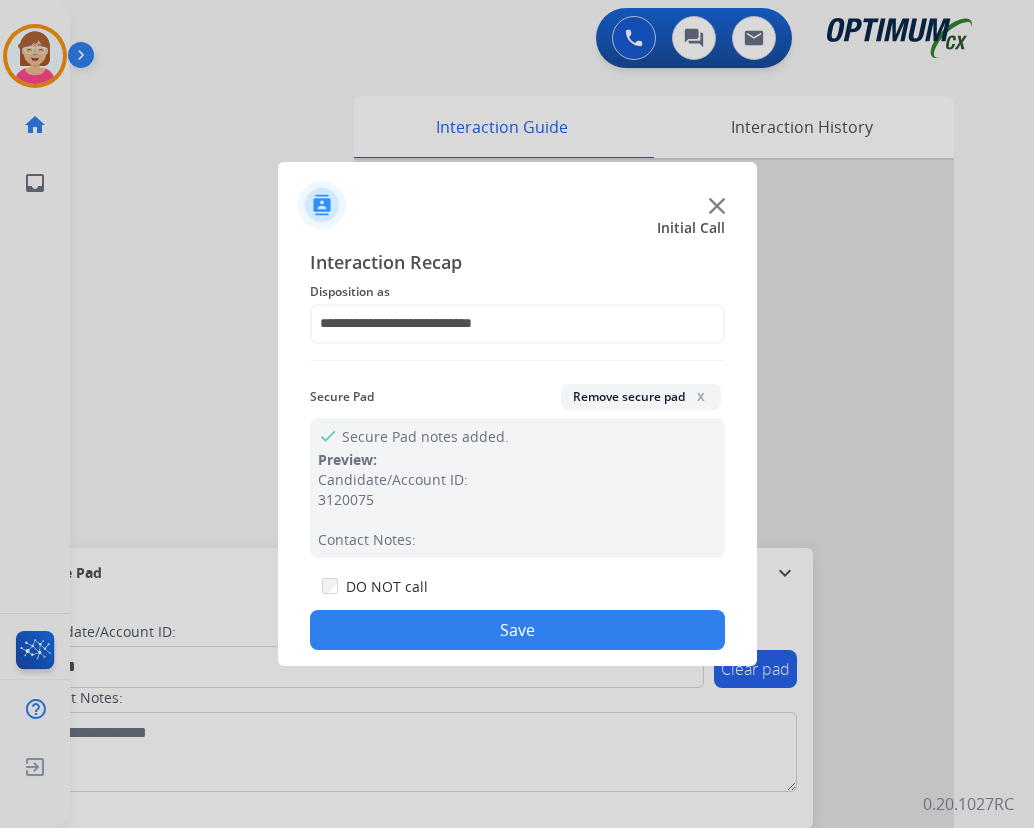 drag, startPoint x: 447, startPoint y: 626, endPoint x: 405, endPoint y: 585, distance: 58.694122 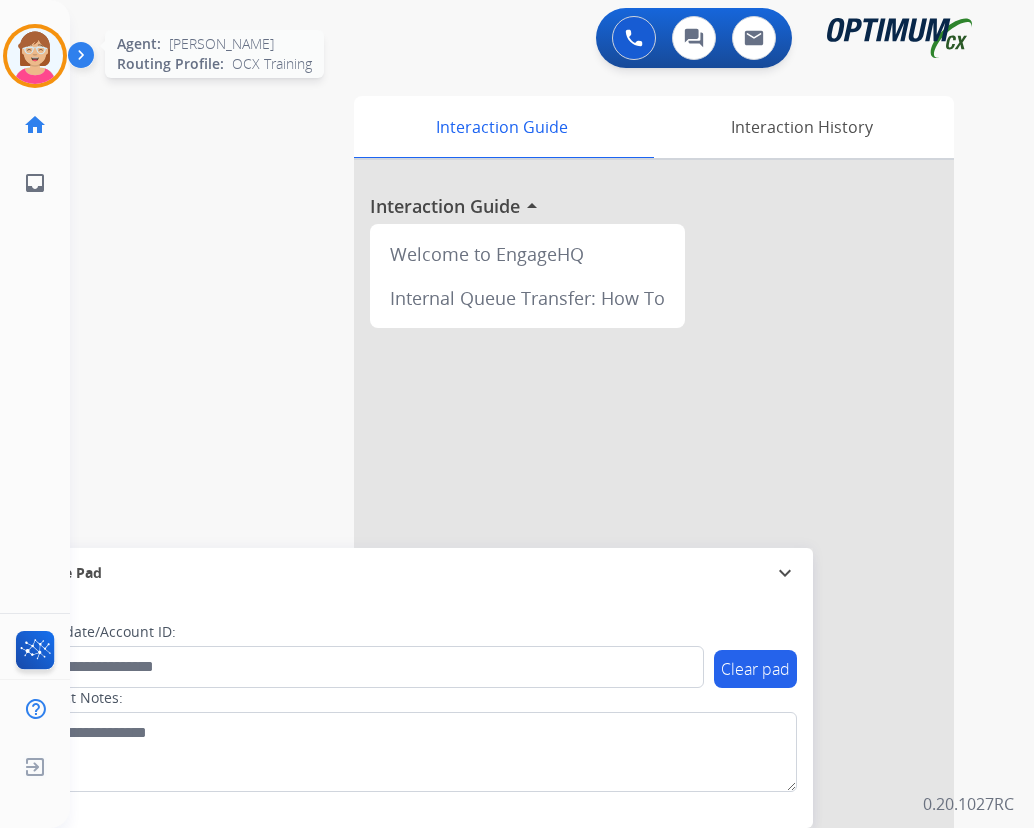click at bounding box center [35, 56] 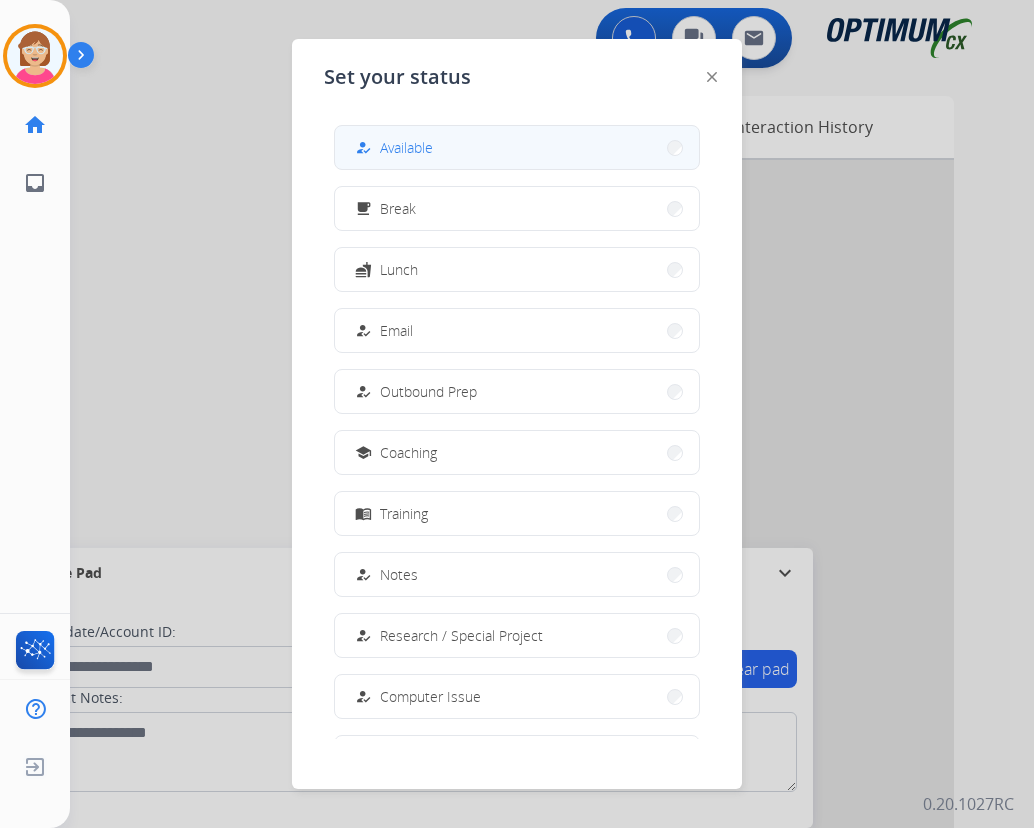 click on "Available" at bounding box center (406, 147) 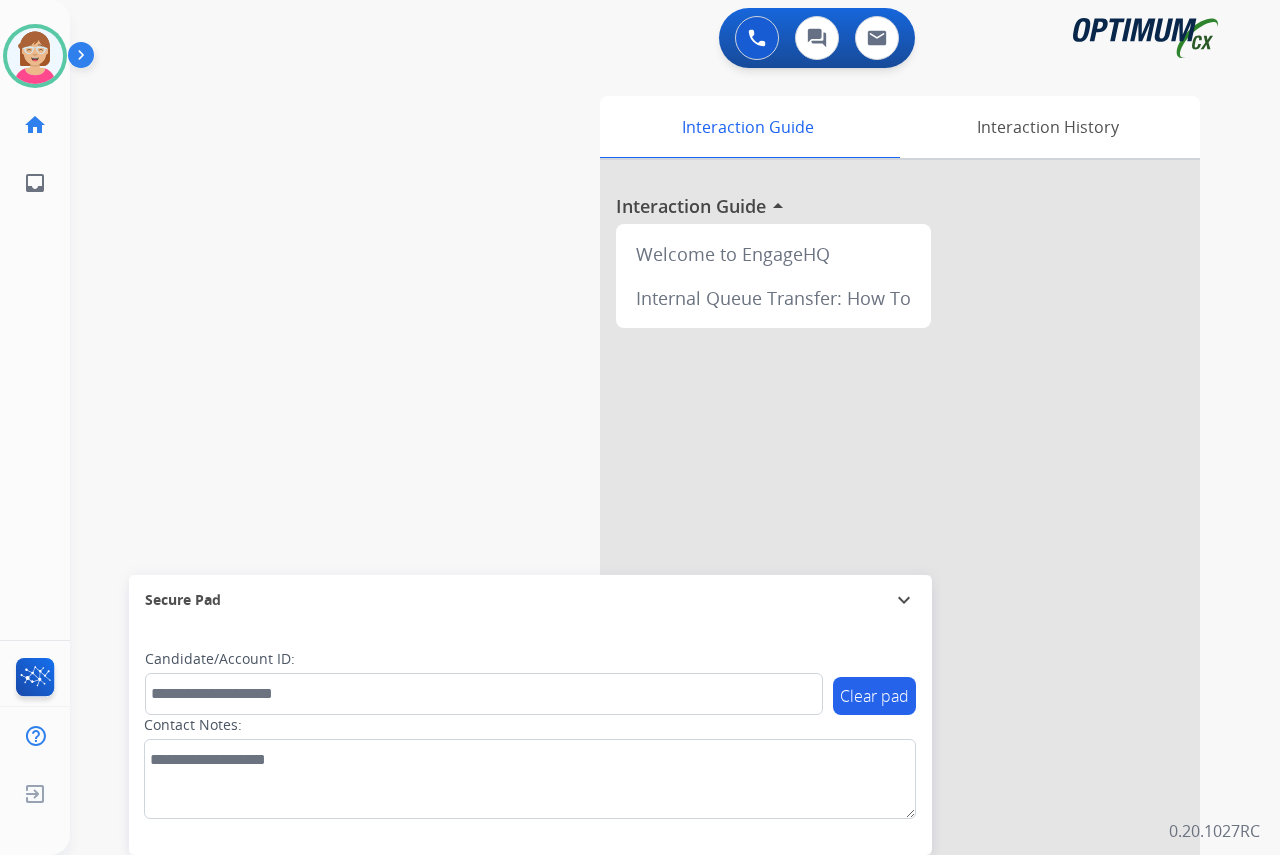 click on "Leanne   Available  Edit Avatar  Agent:   Leanne  Routing Profile:  OCX Training home  Home  Home inbox  Emails  Emails  FocalPoints  Help Center  Help Center  Log out  Log out" 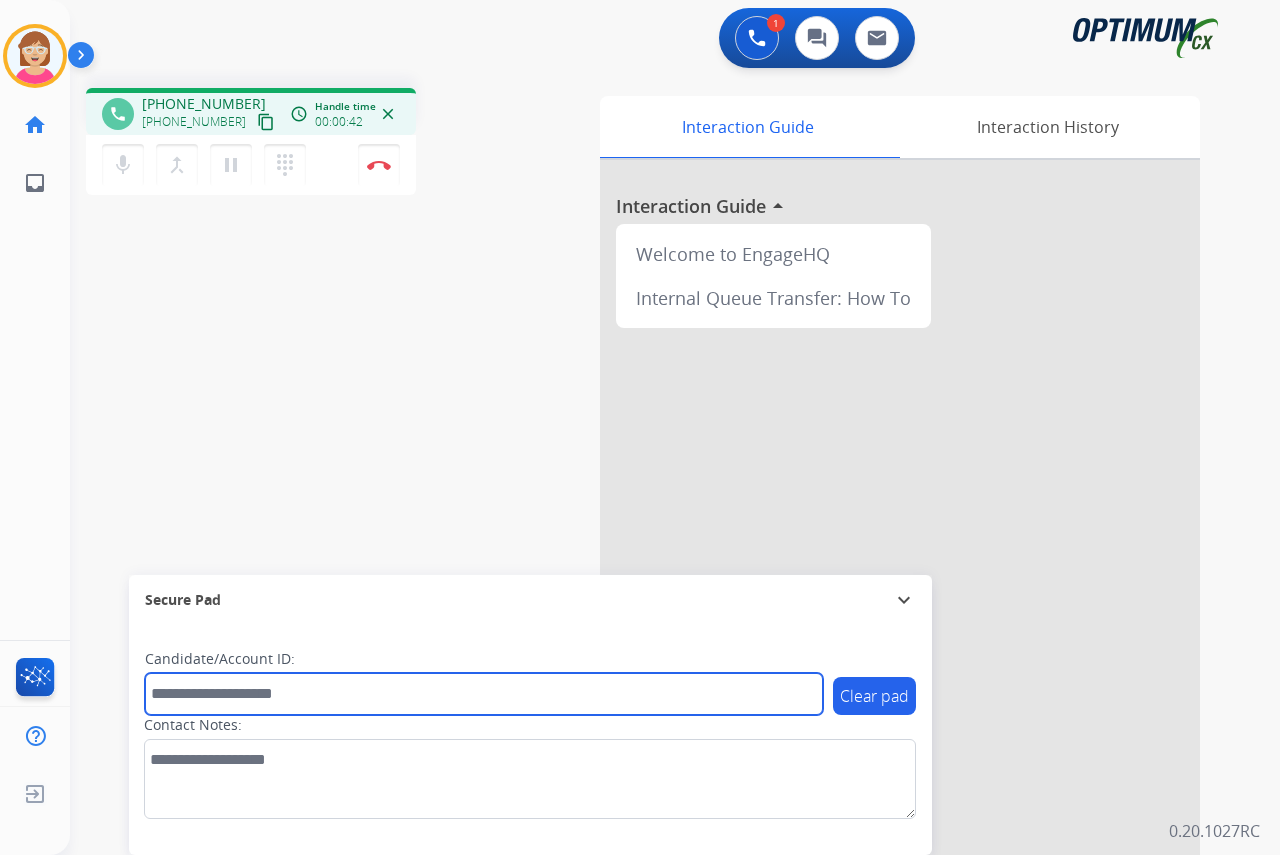 click at bounding box center (484, 694) 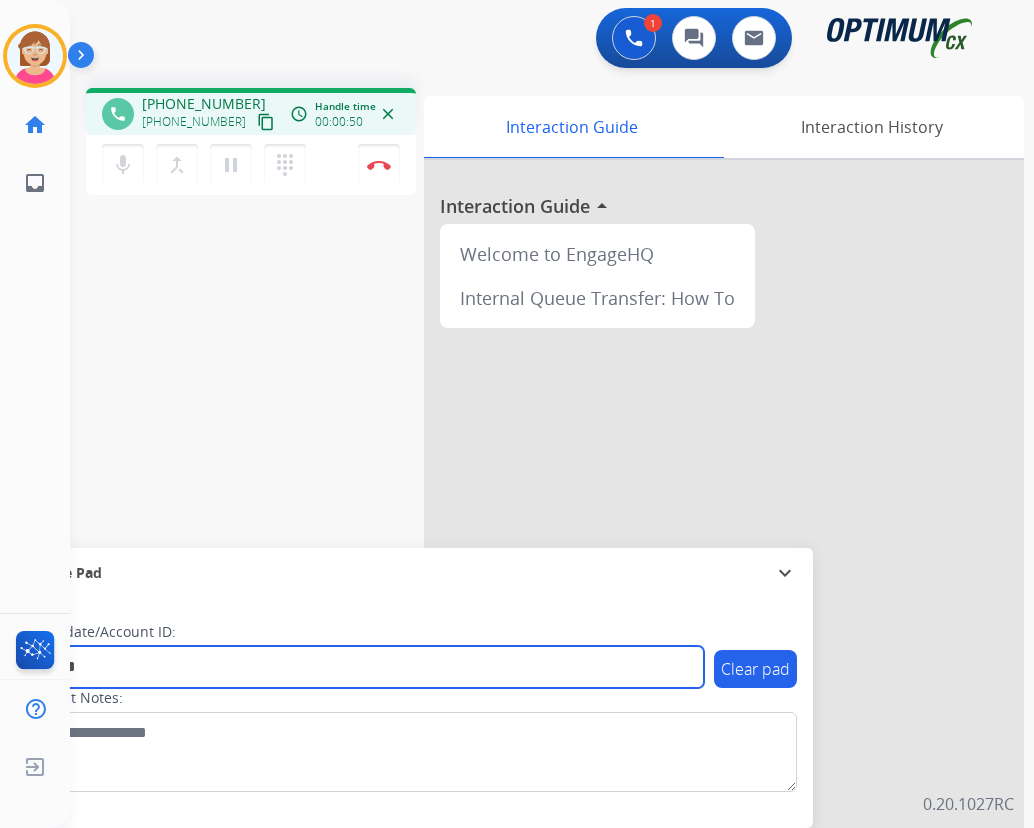 type on "*******" 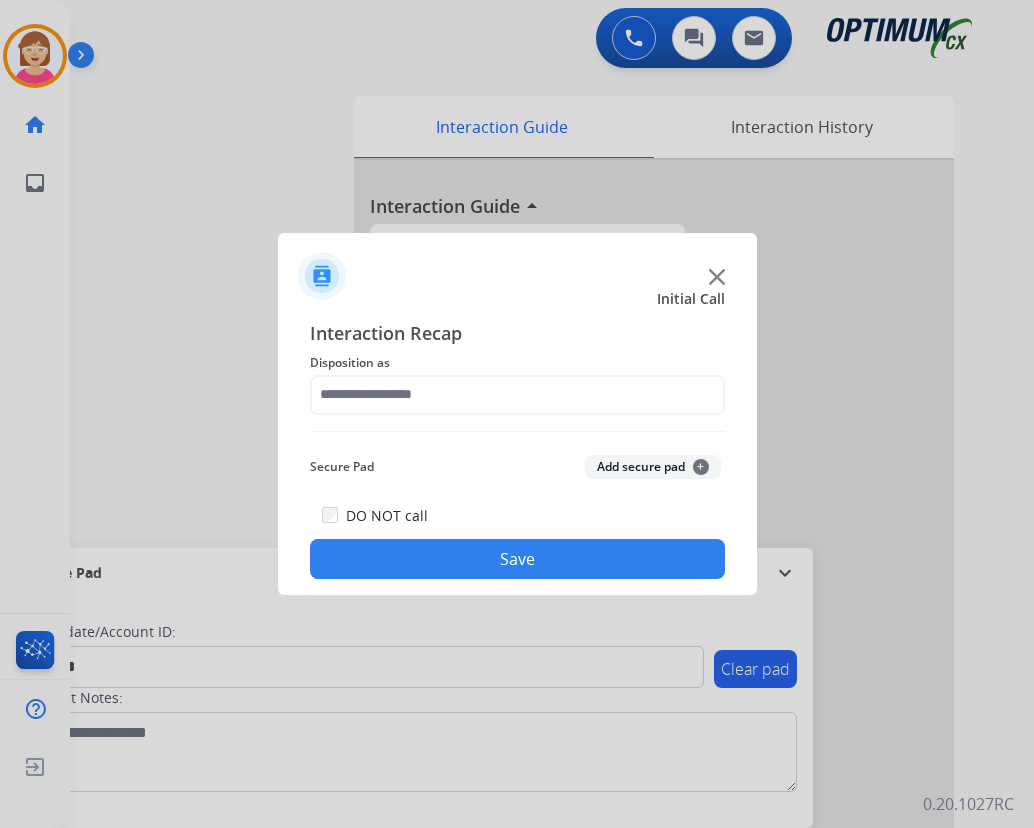 click at bounding box center [517, 414] 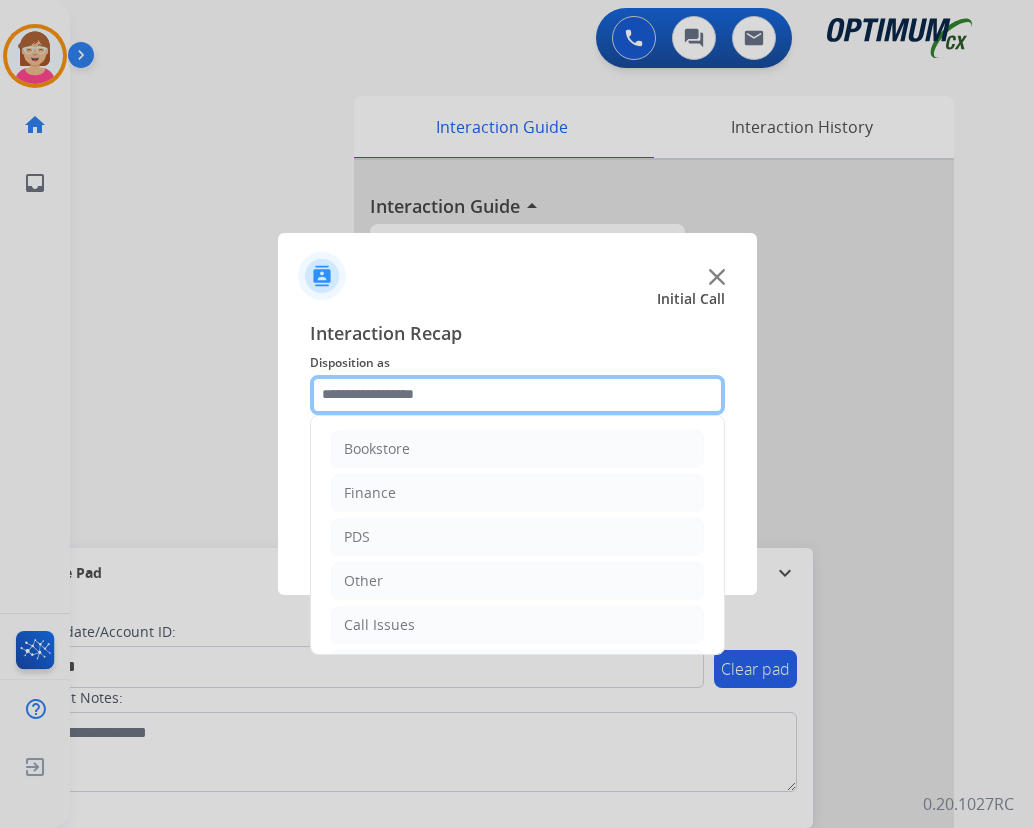 click 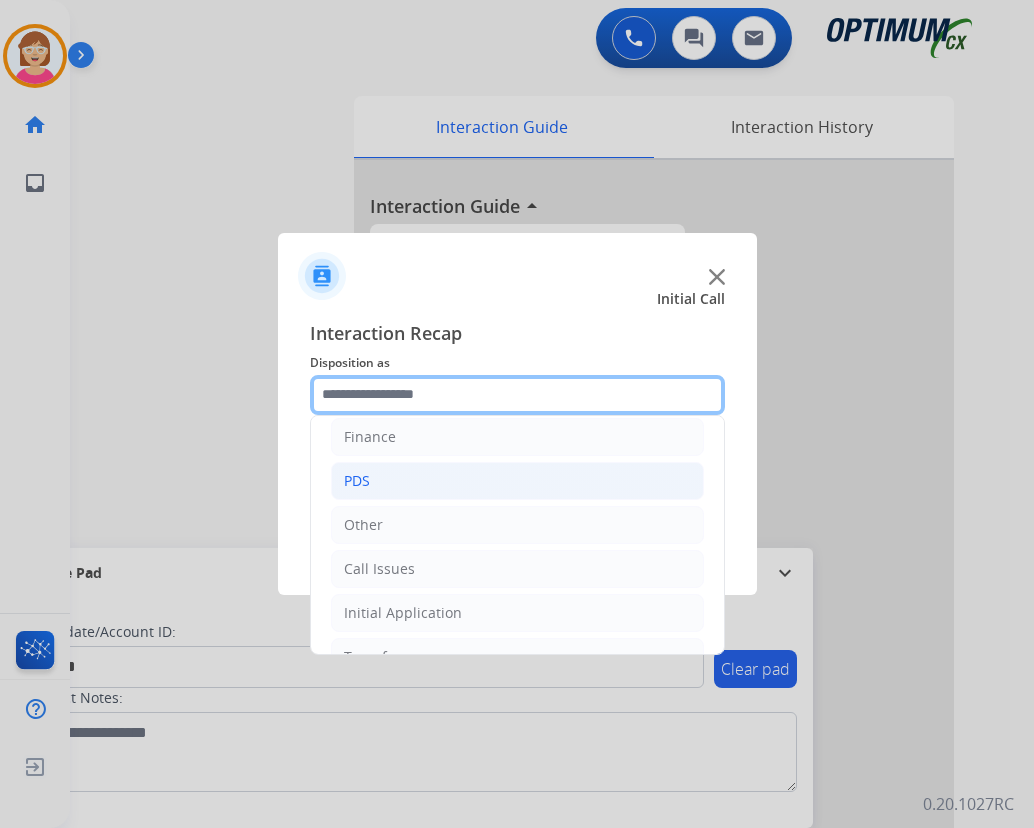 scroll, scrollTop: 136, scrollLeft: 0, axis: vertical 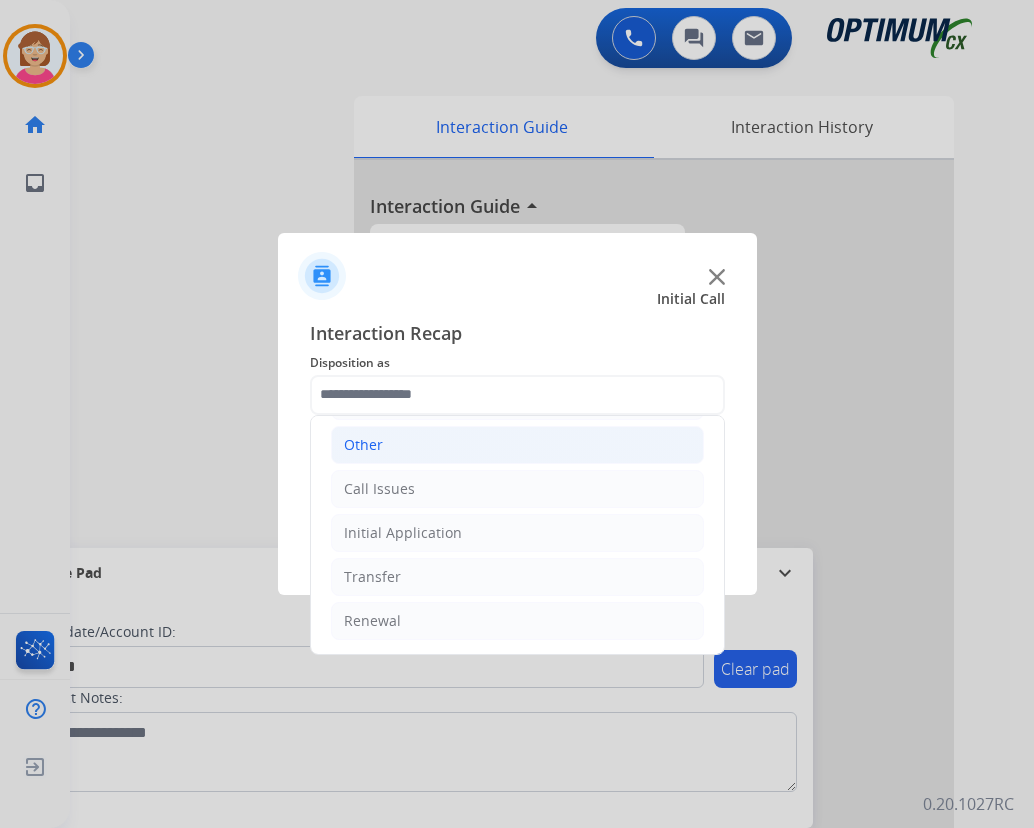 click on "Other" 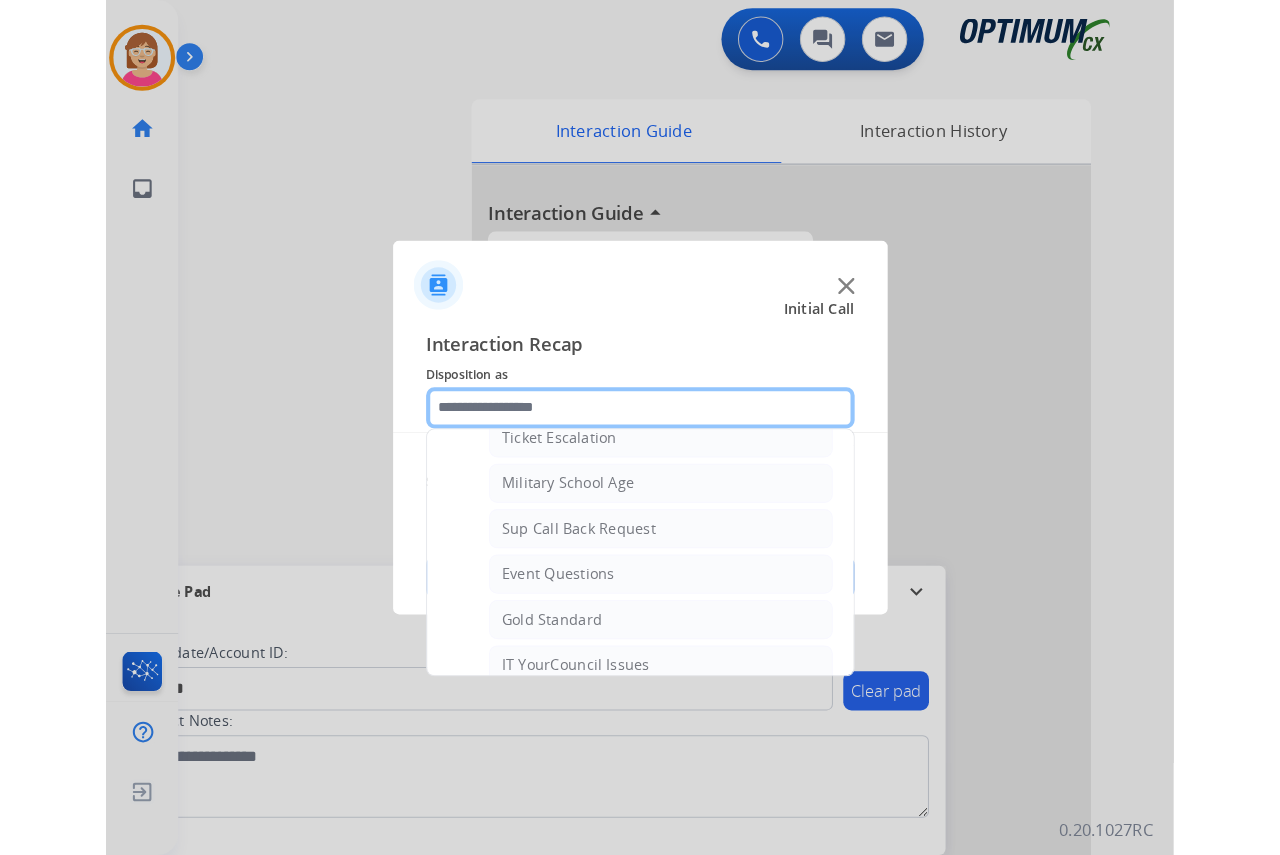 scroll, scrollTop: 236, scrollLeft: 0, axis: vertical 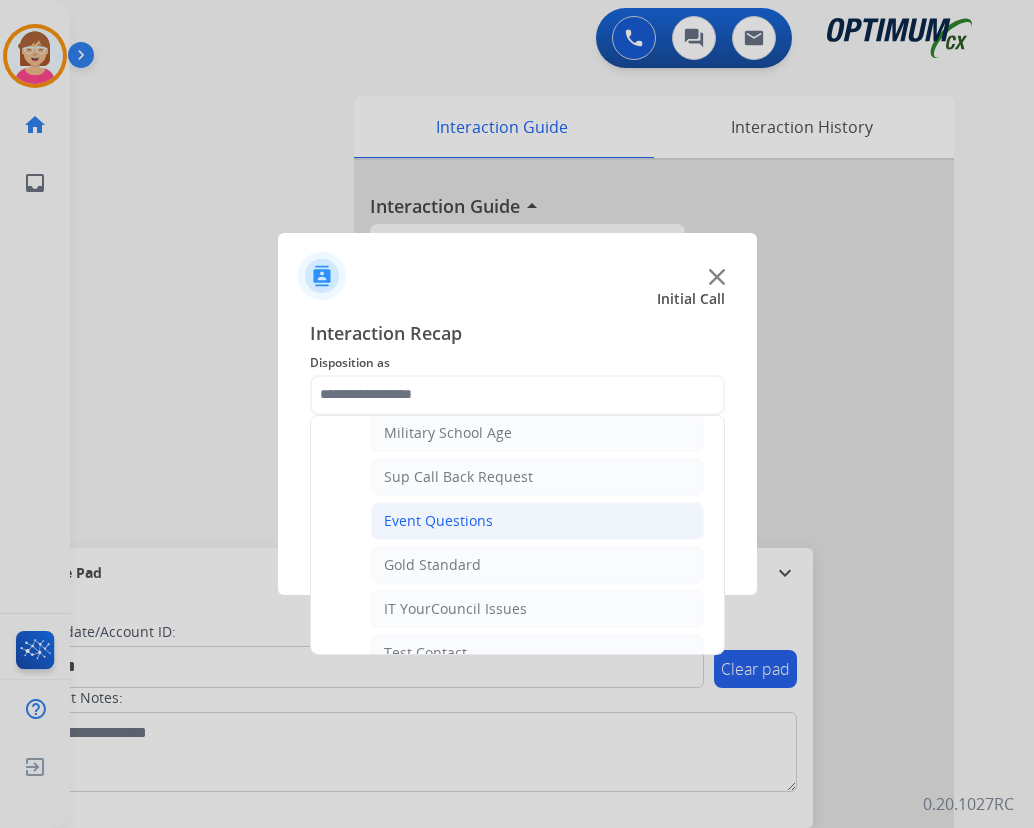 click on "Event Questions" 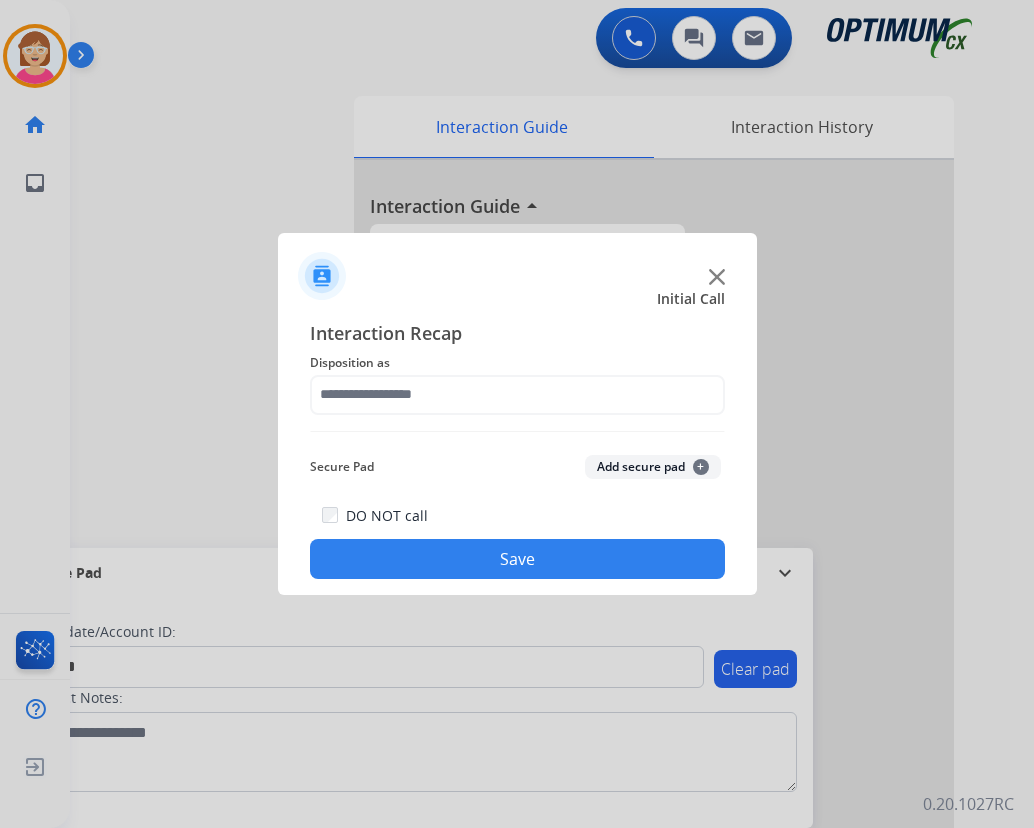 type on "**********" 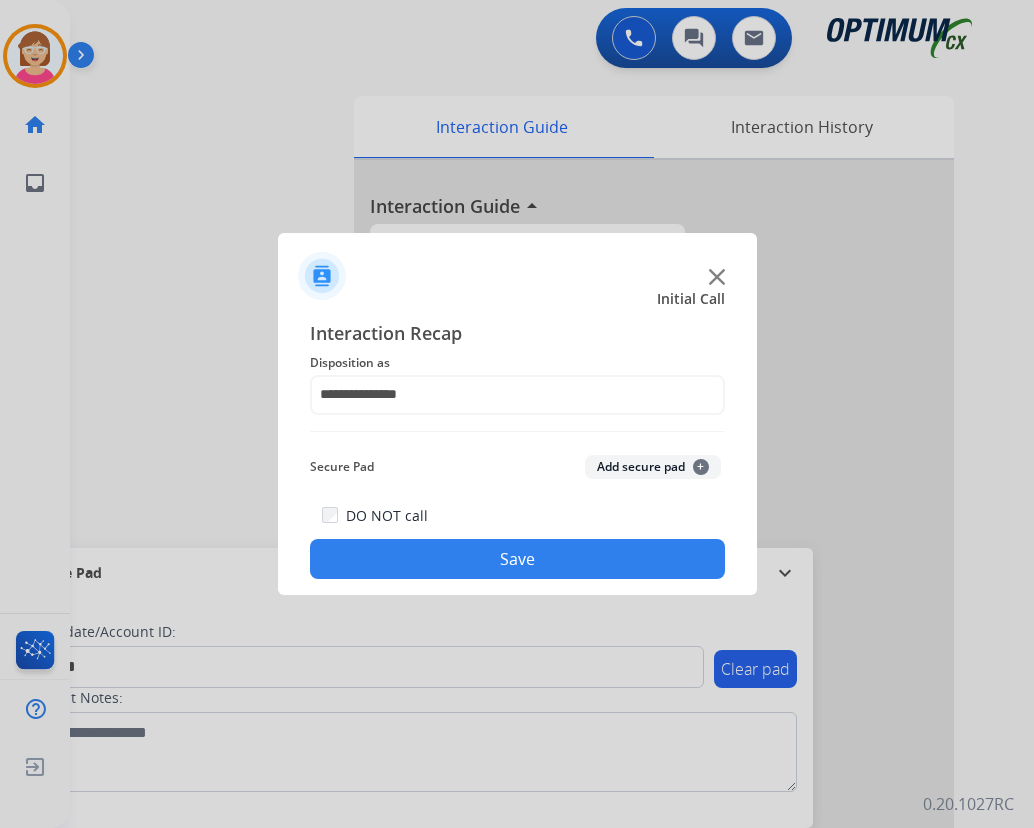 click on "+" 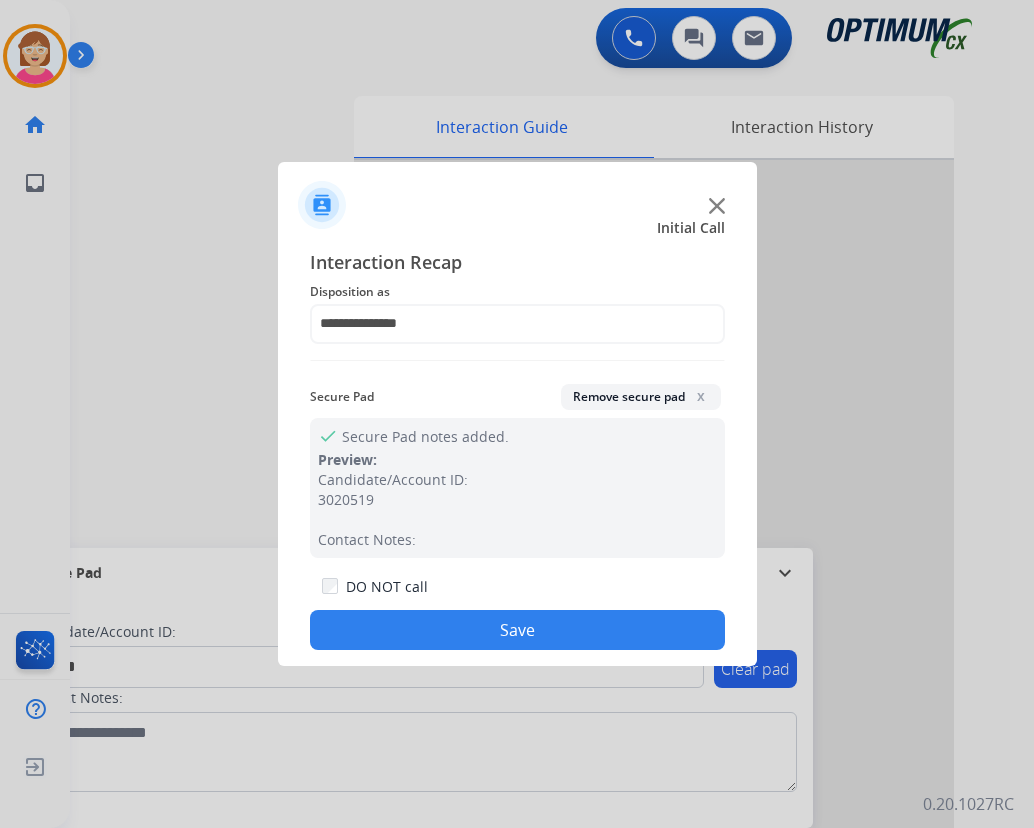 click on "Save" 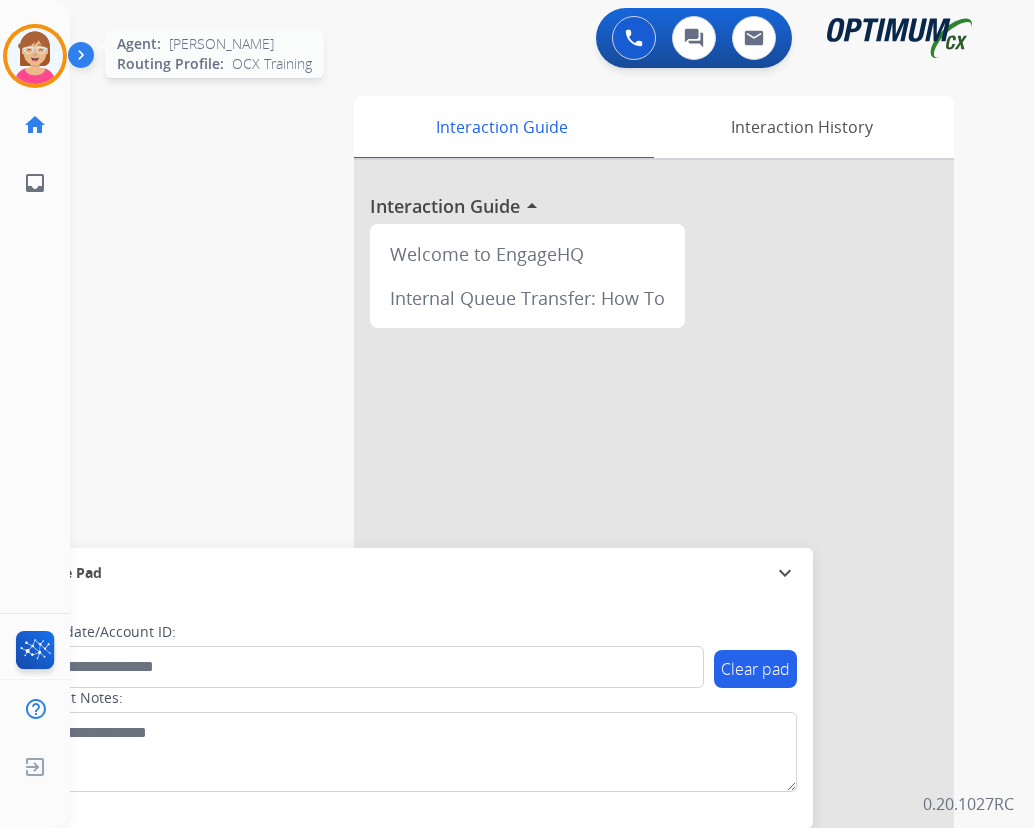 click at bounding box center [35, 56] 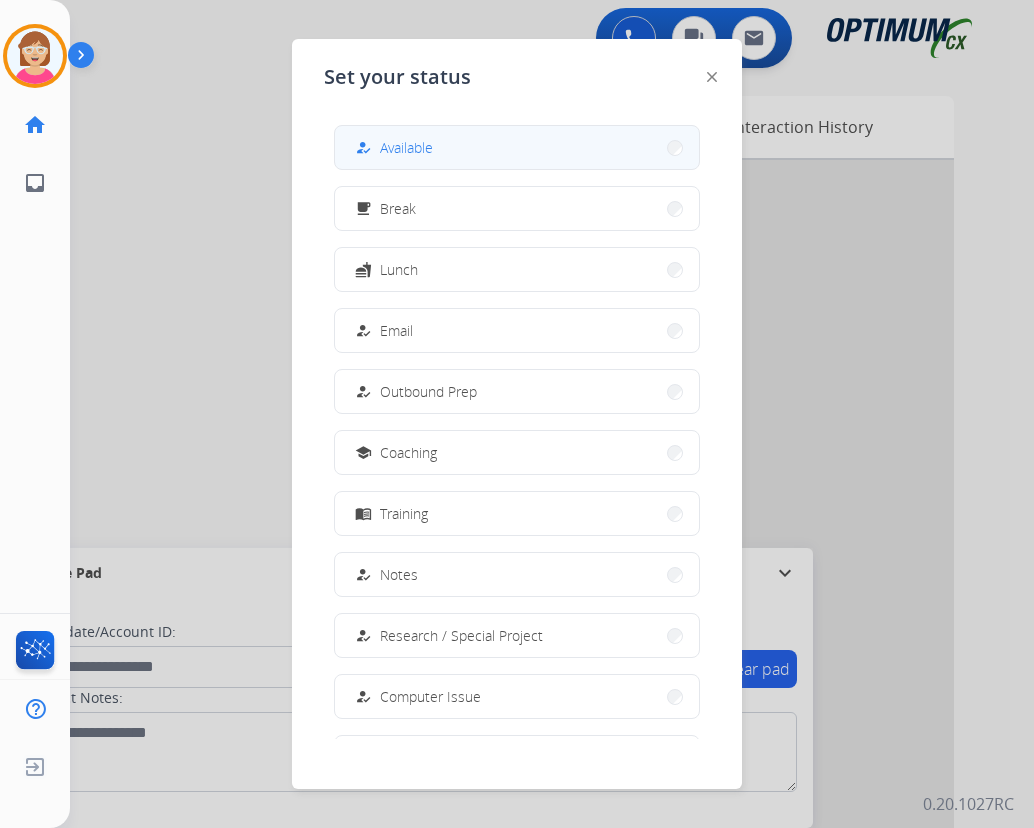 click on "Available" at bounding box center [406, 147] 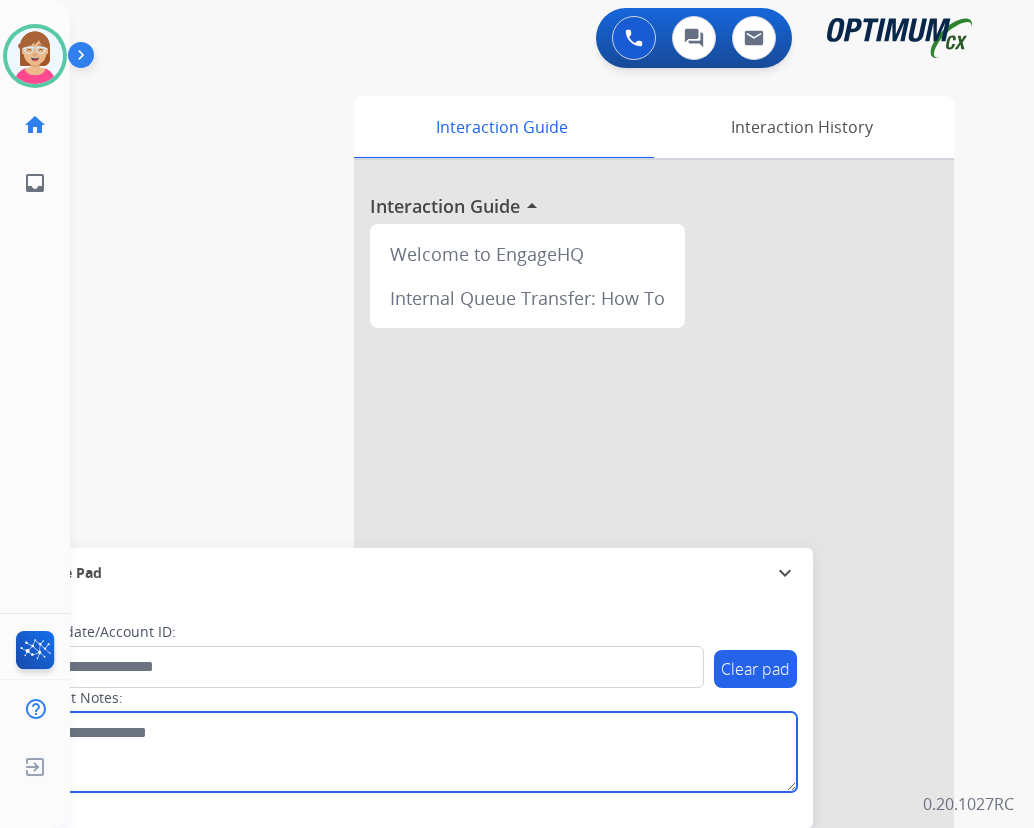 drag, startPoint x: 193, startPoint y: 783, endPoint x: 232, endPoint y: 735, distance: 61.846584 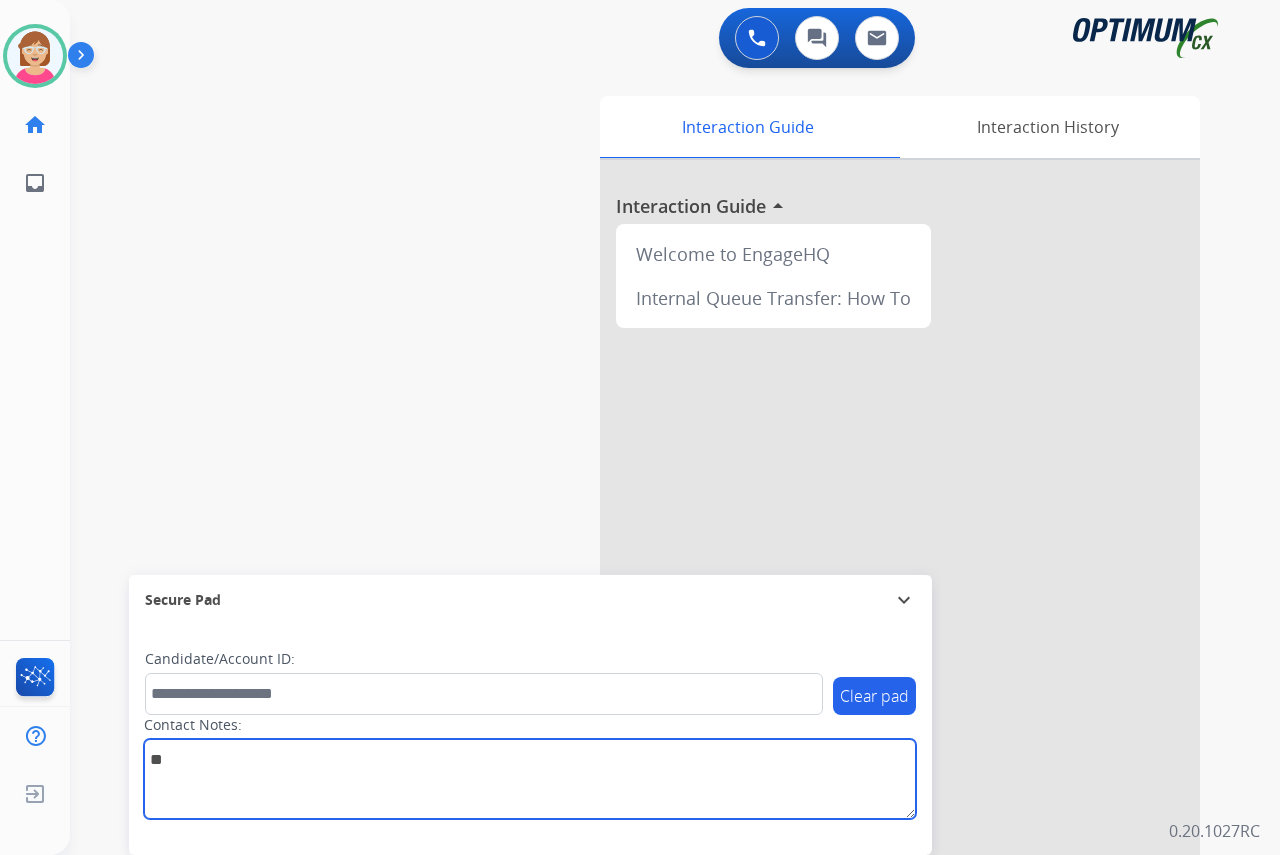 type 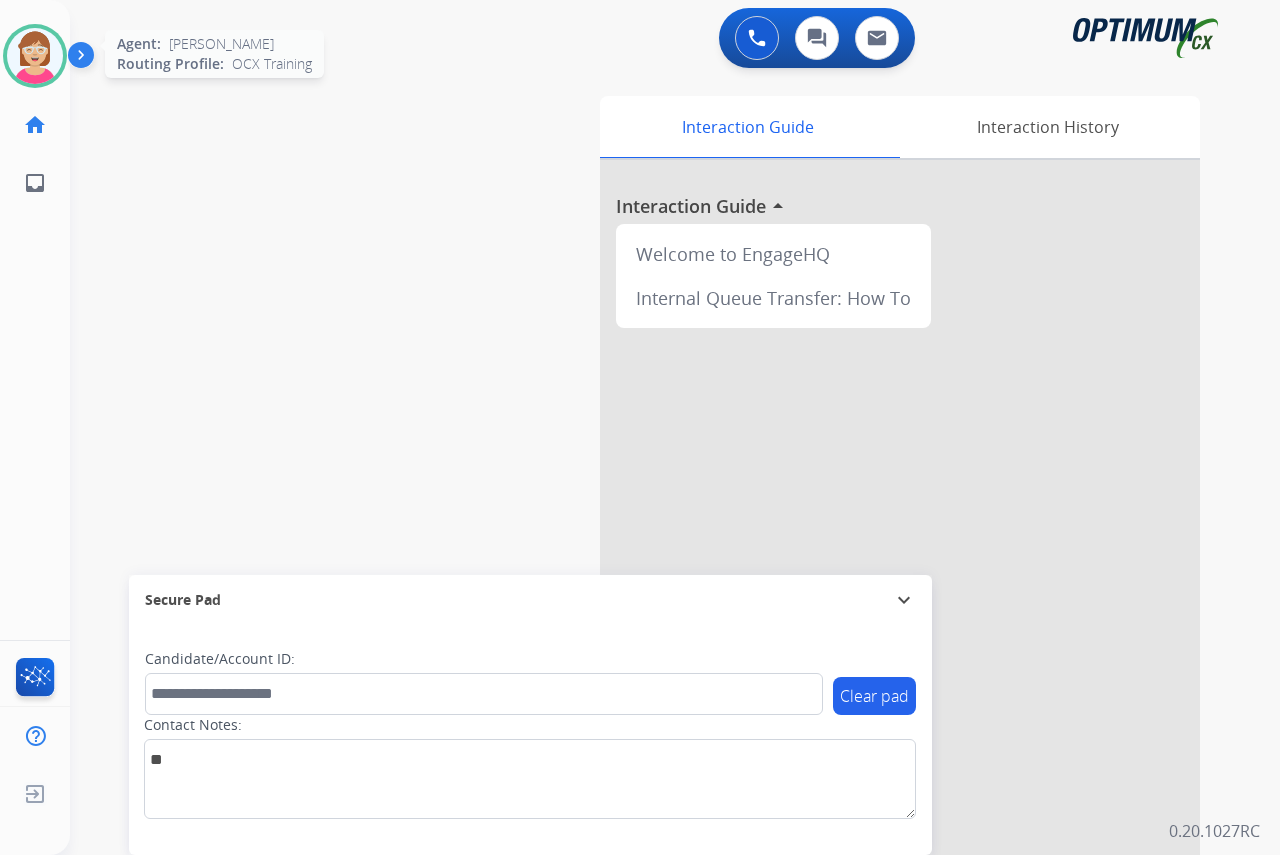 click at bounding box center (35, 56) 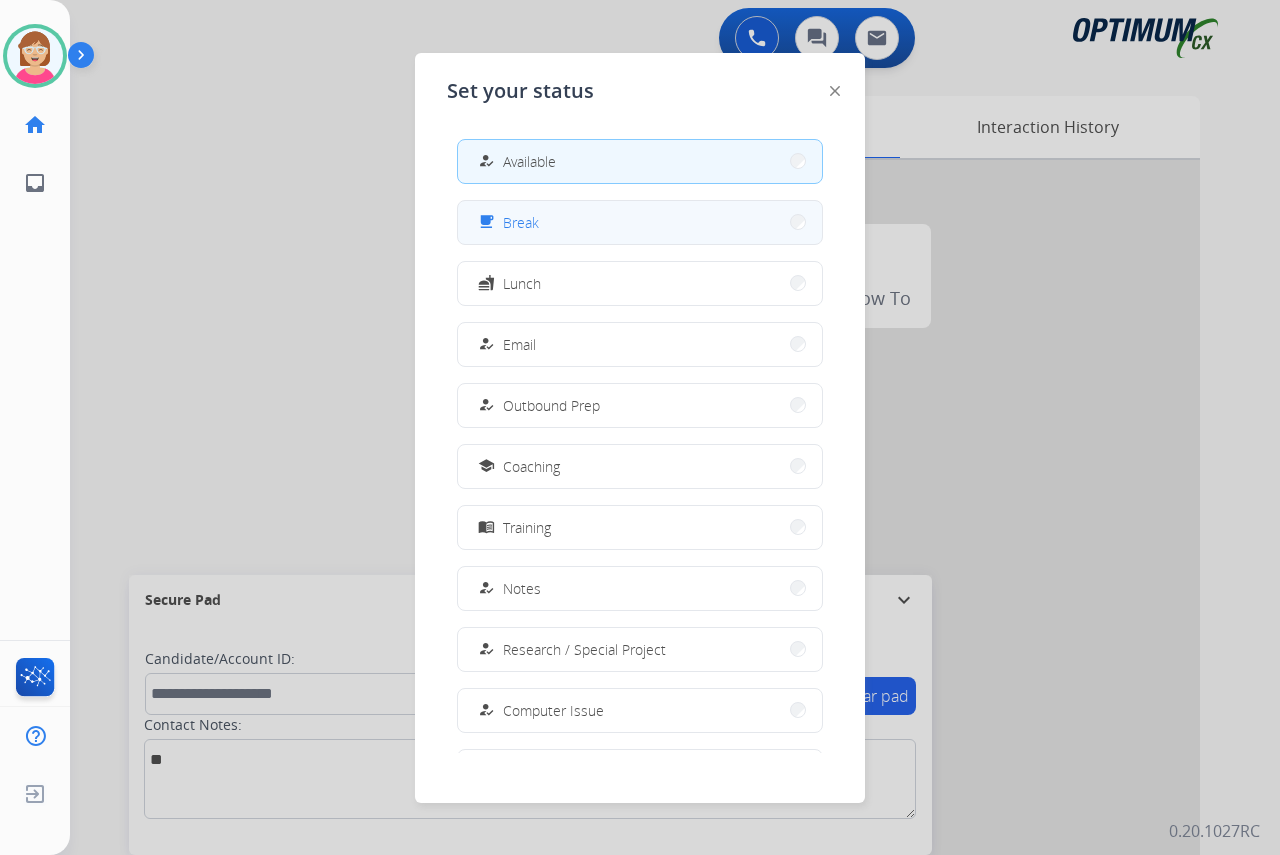 click on "free_breakfast Break" at bounding box center [640, 222] 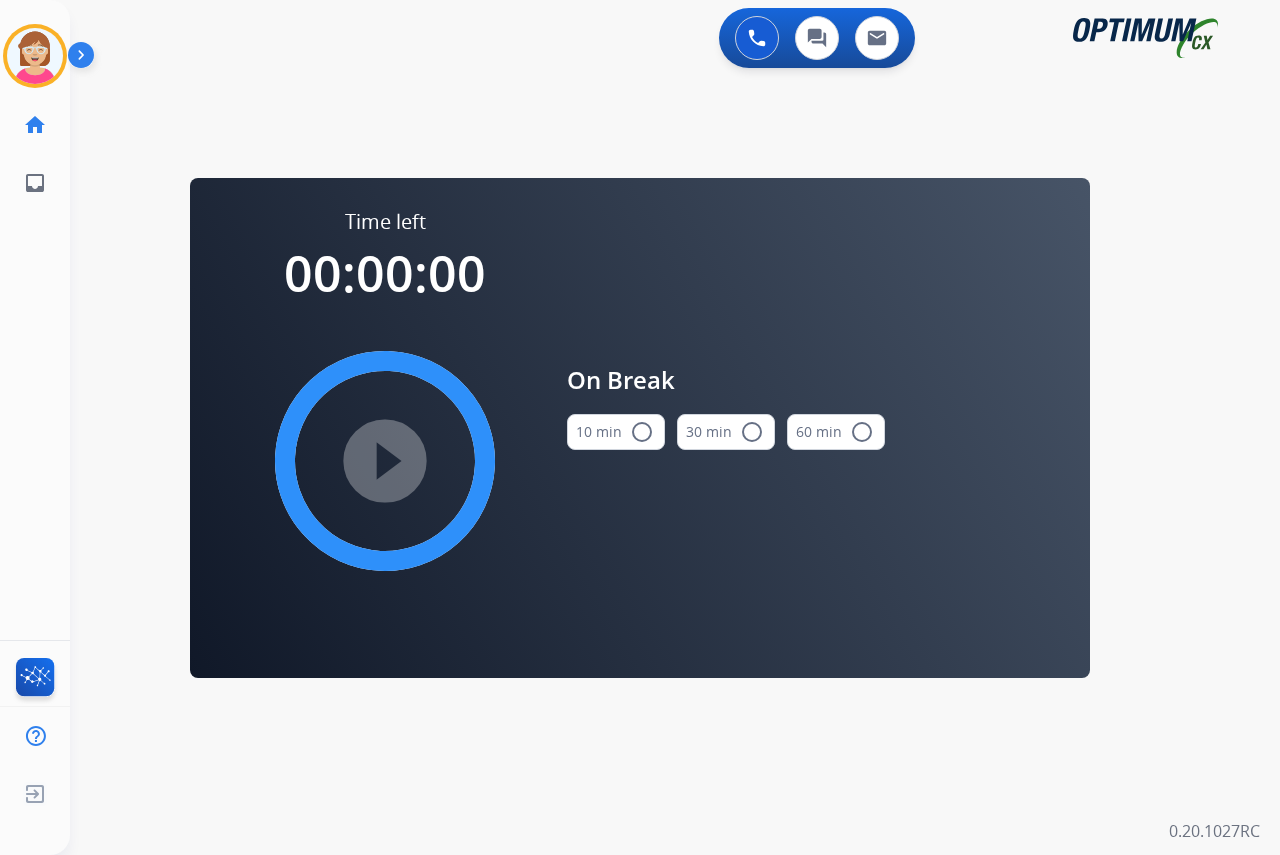 click on "radio_button_unchecked" at bounding box center (642, 432) 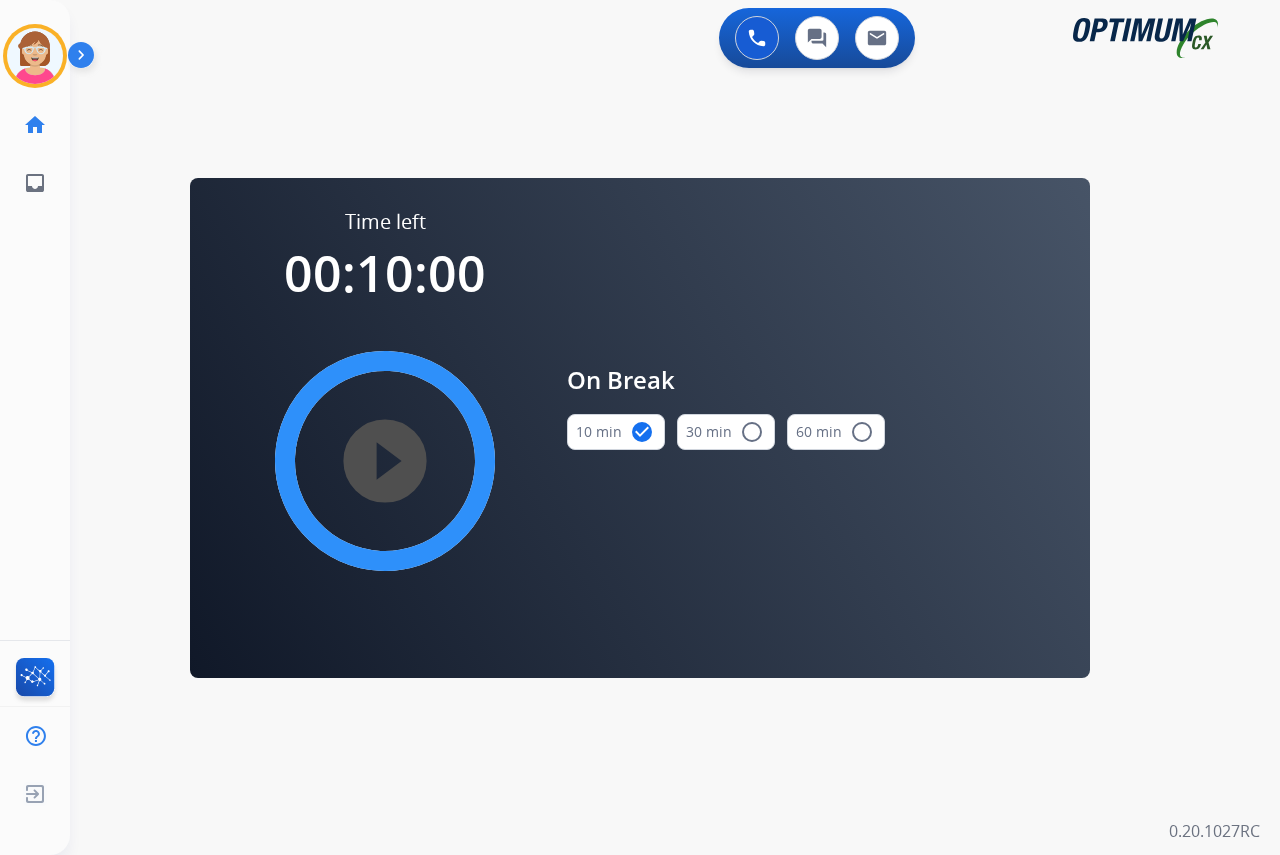 click on "play_circle_filled" at bounding box center [385, 461] 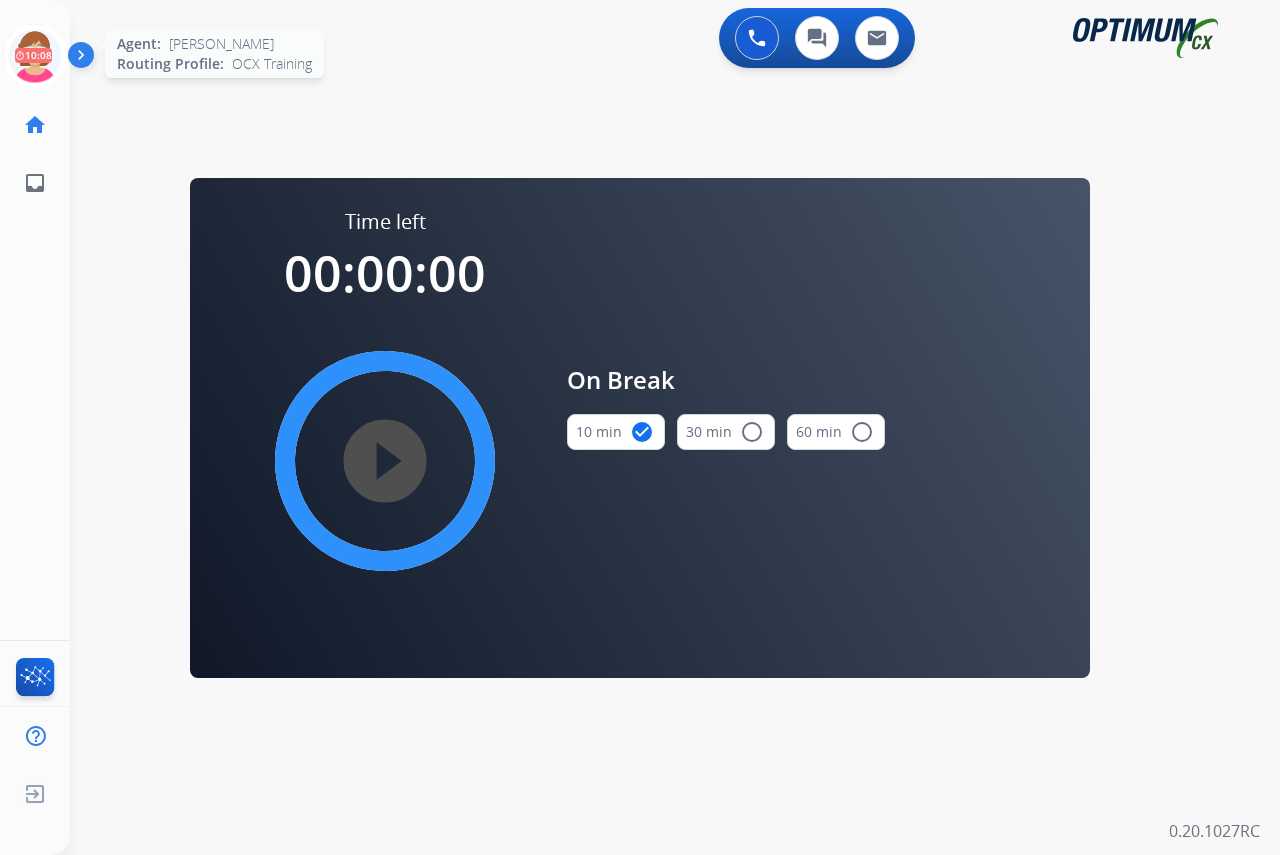 click 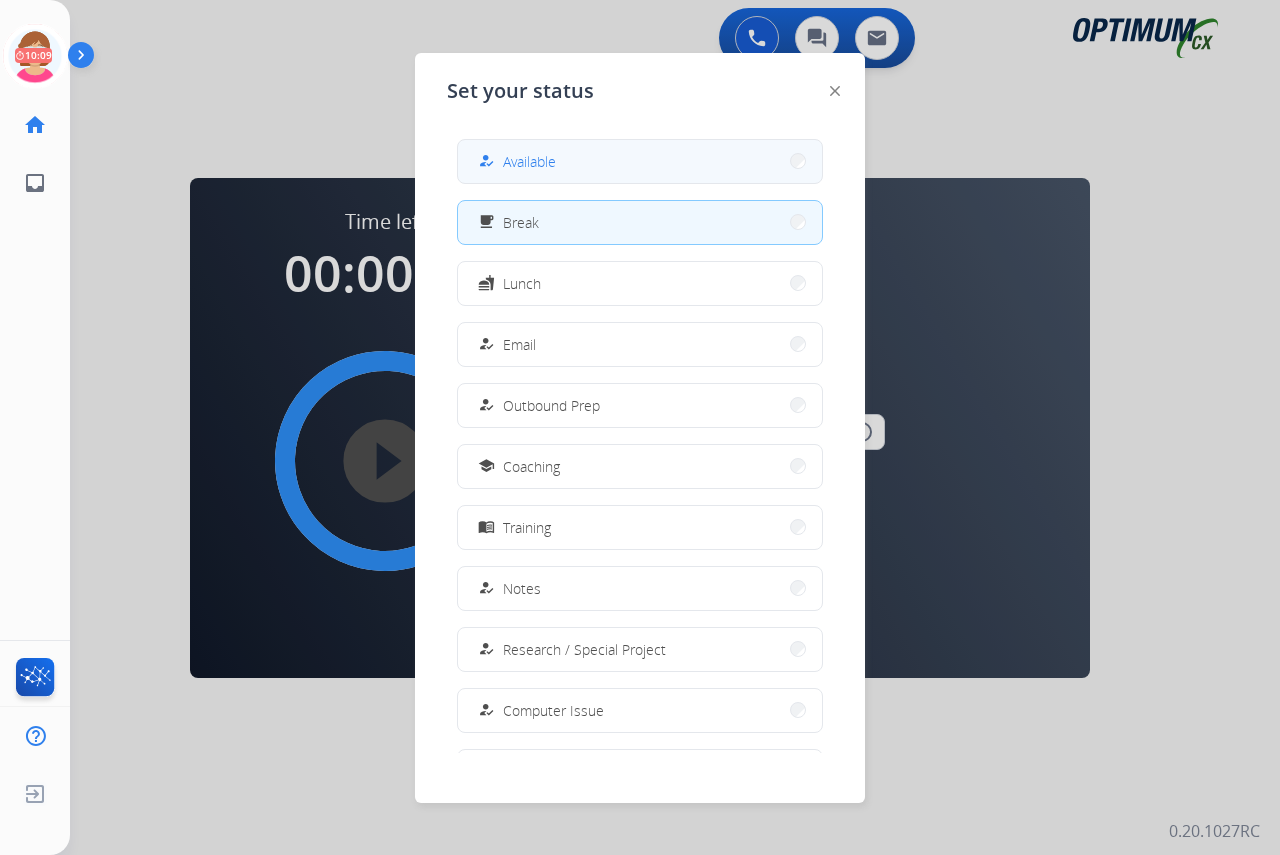 click on "Available" at bounding box center (529, 161) 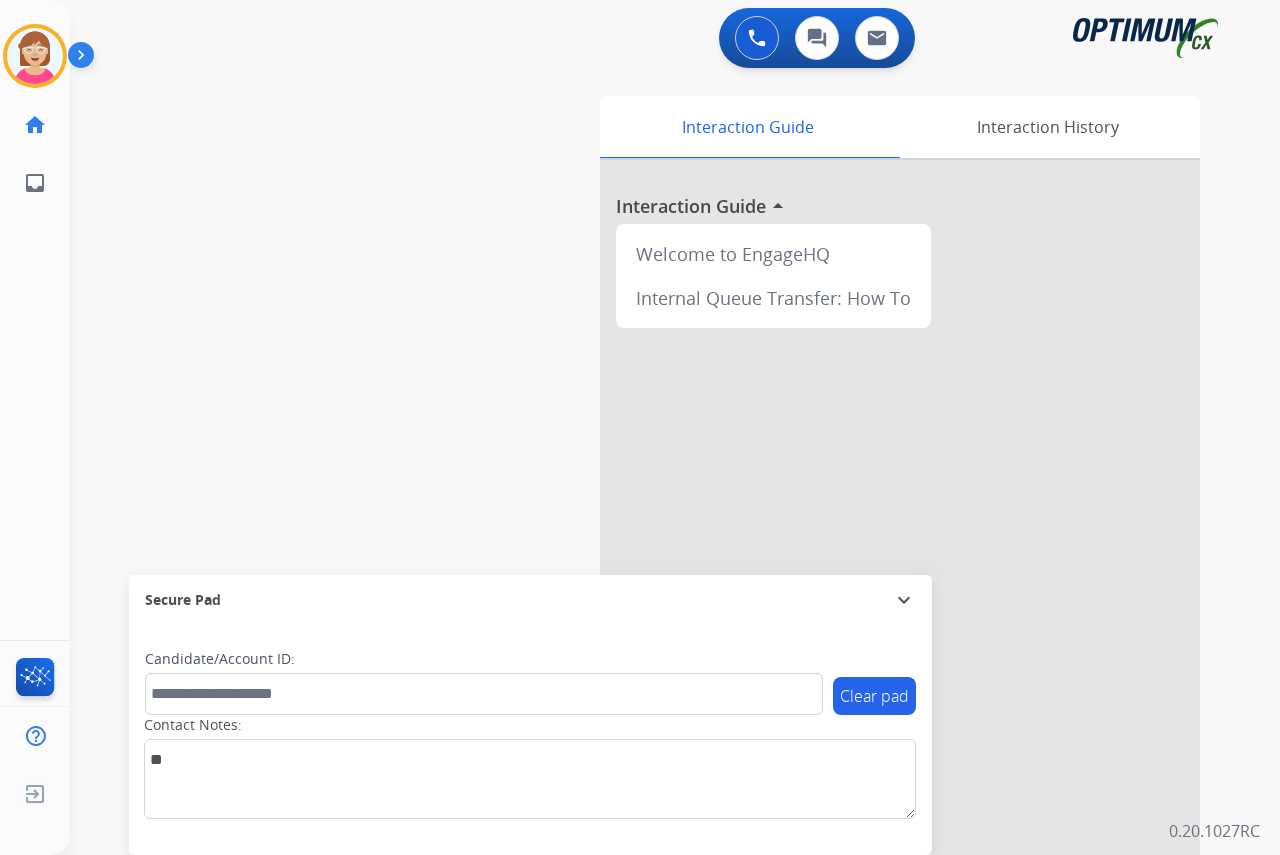 click on "Leanne   Available  Edit Avatar  Agent:   Leanne  Routing Profile:  OCX Training home  Home  Home inbox  Emails  Emails  FocalPoints  Help Center  Help Center  Log out  Log out" 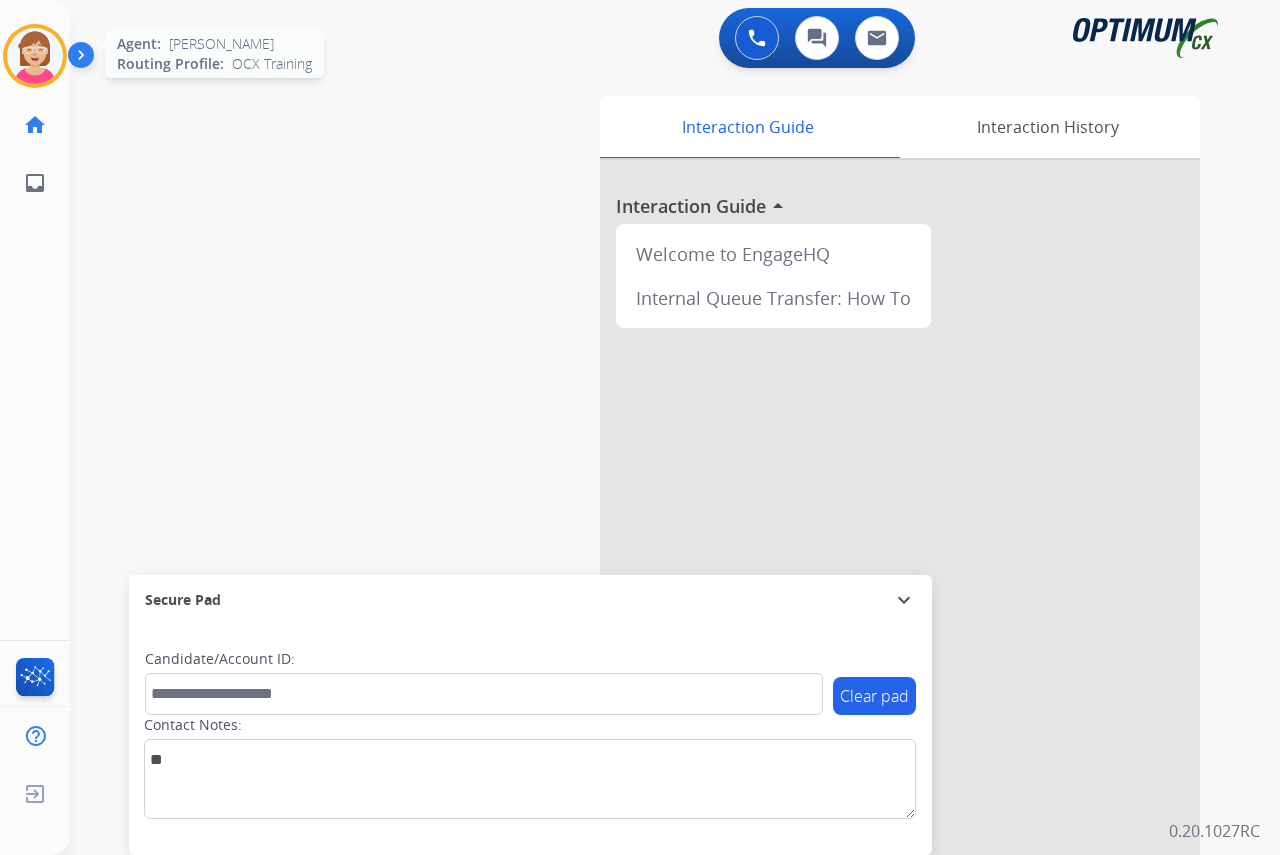 click at bounding box center [35, 56] 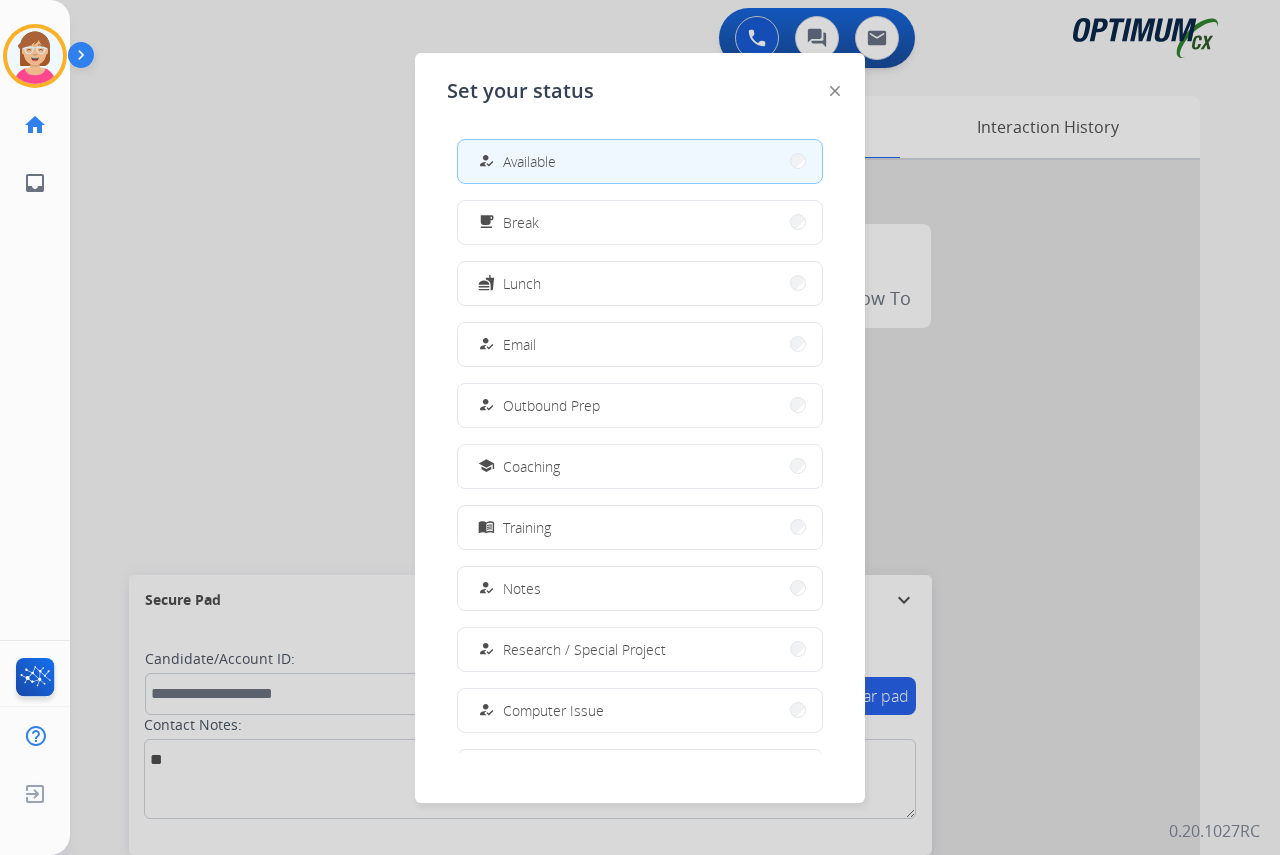 click at bounding box center (640, 427) 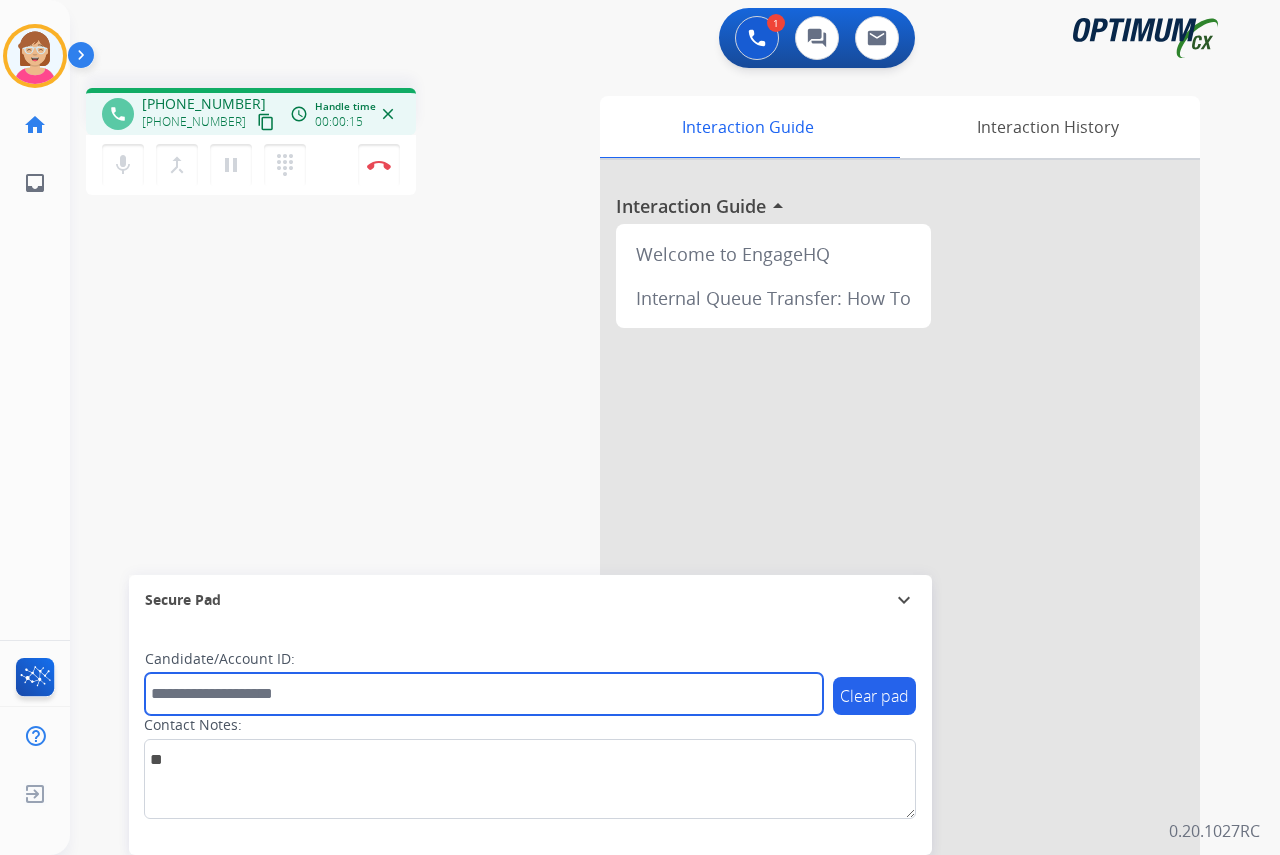 click at bounding box center (484, 694) 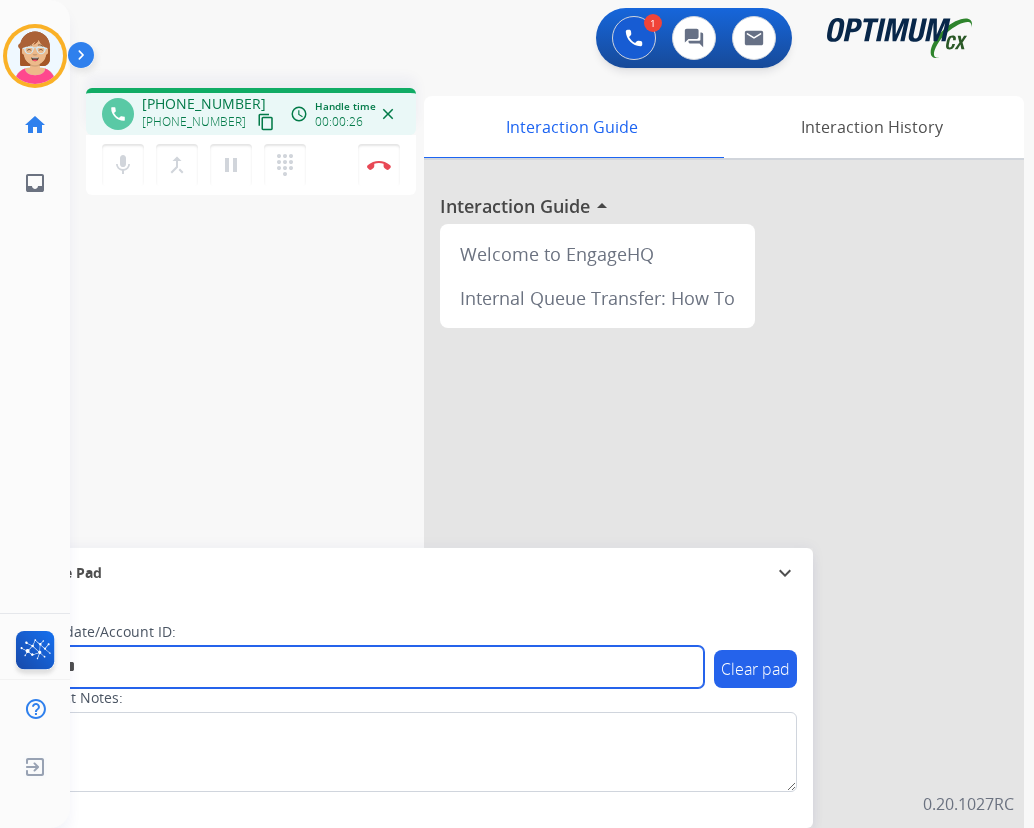 type on "*******" 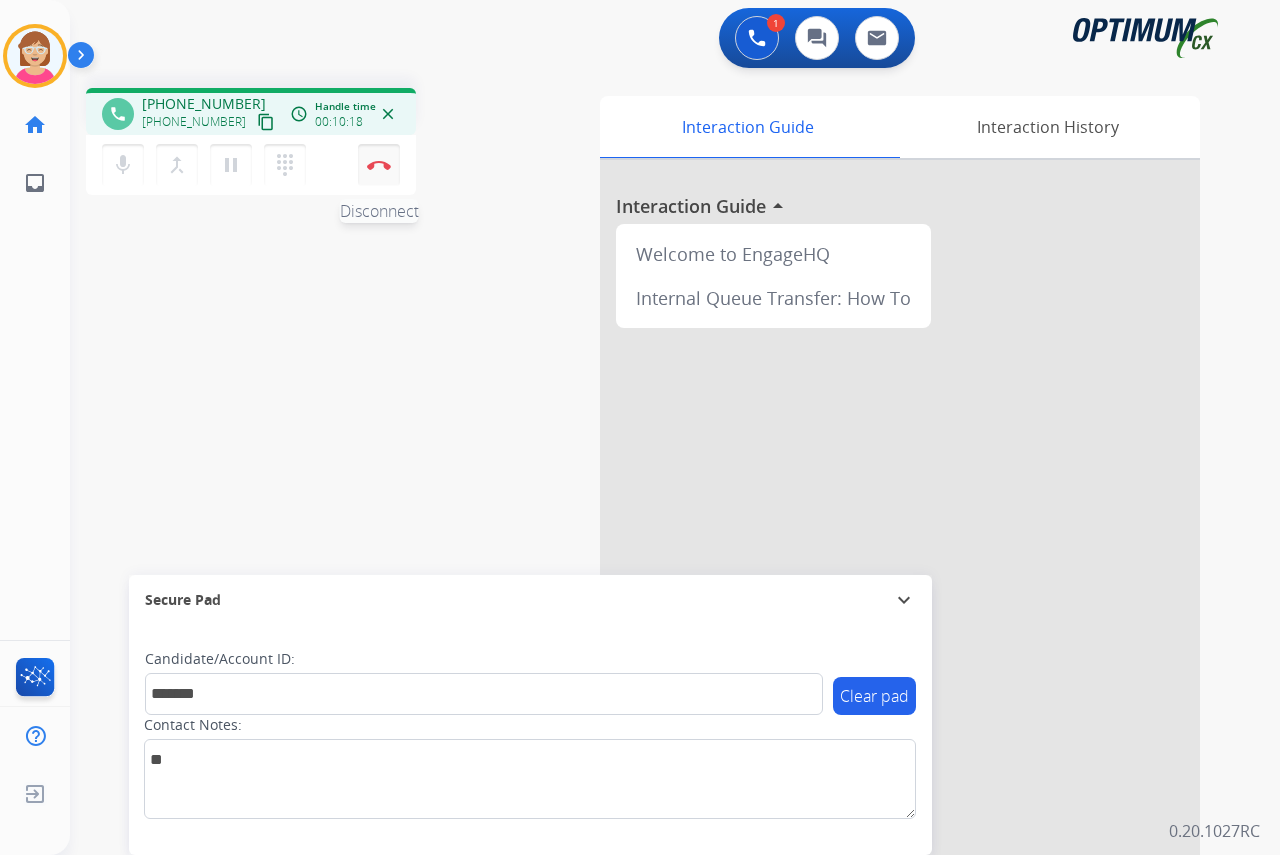 click at bounding box center (379, 165) 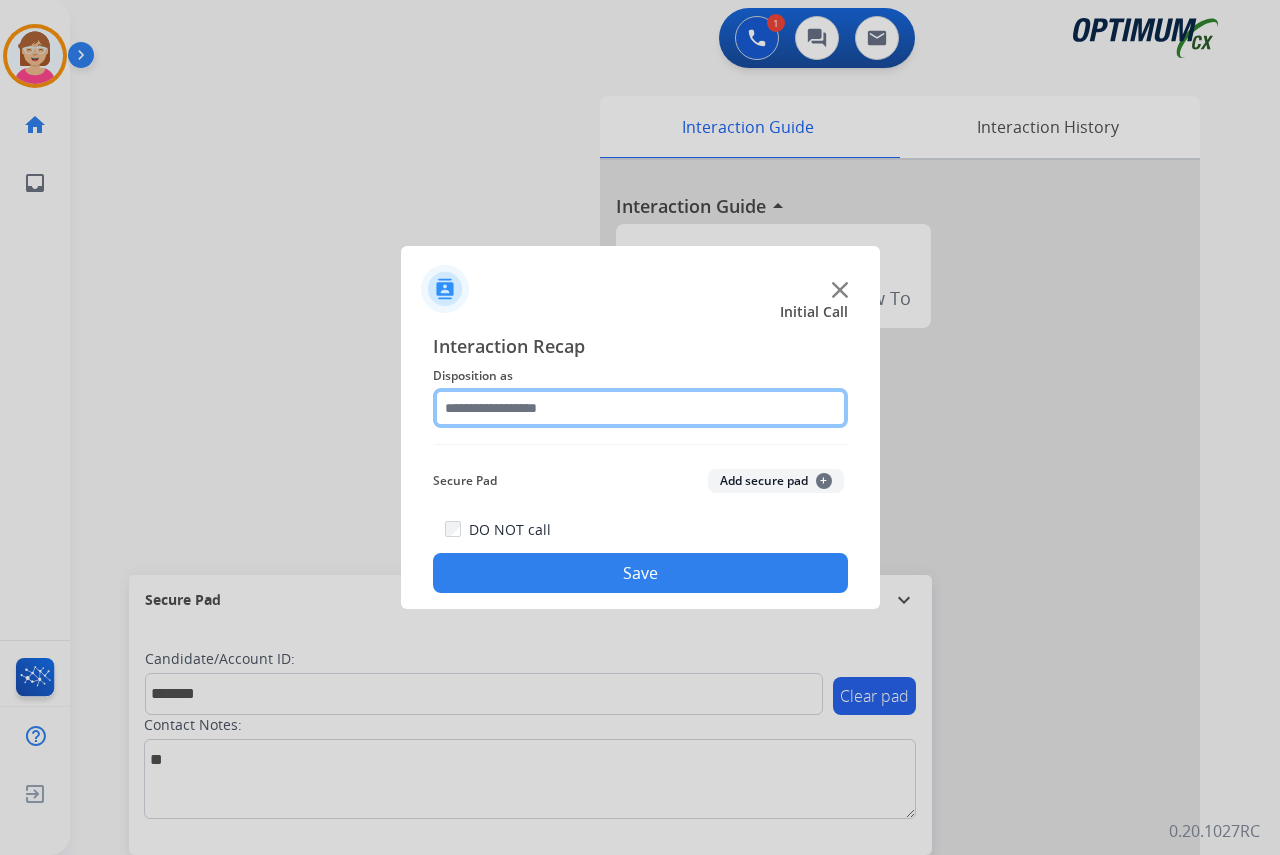 click 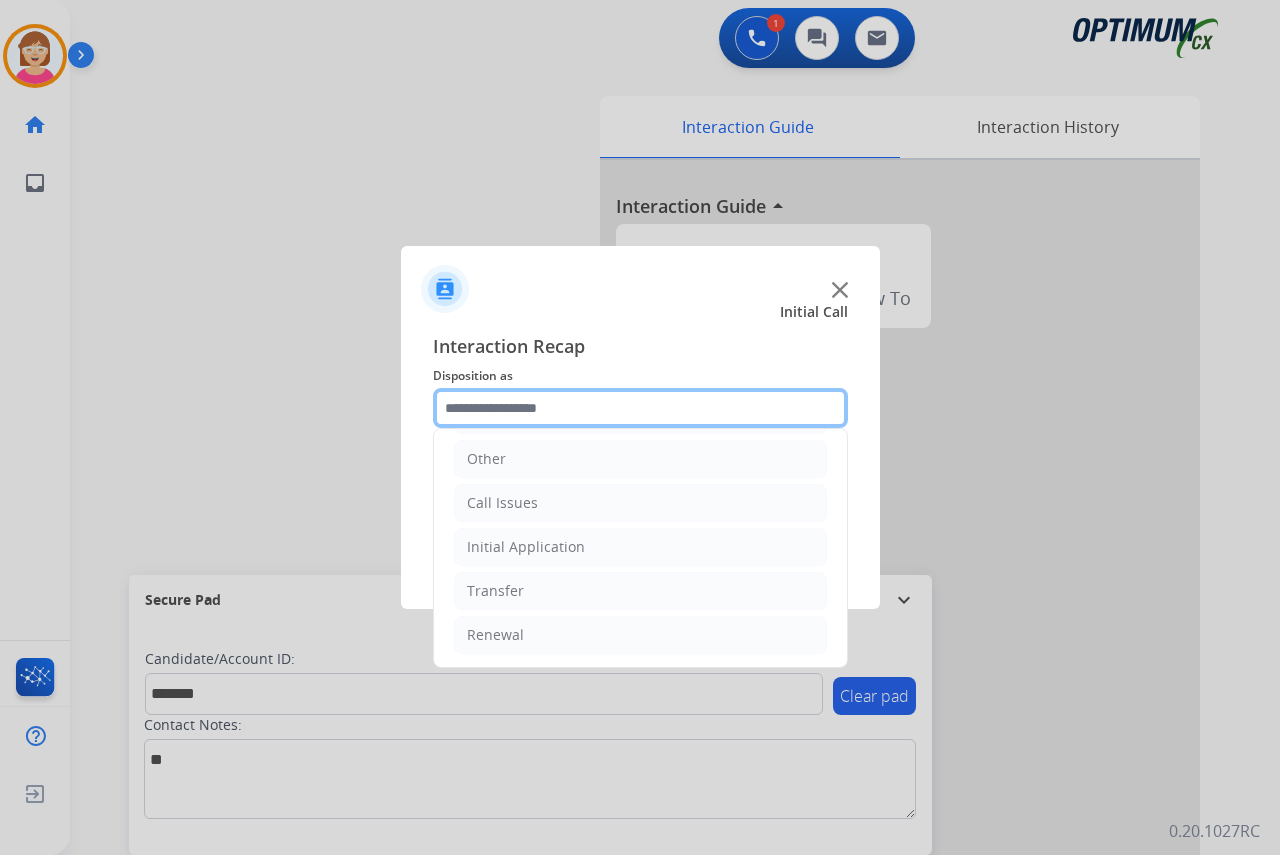 scroll, scrollTop: 136, scrollLeft: 0, axis: vertical 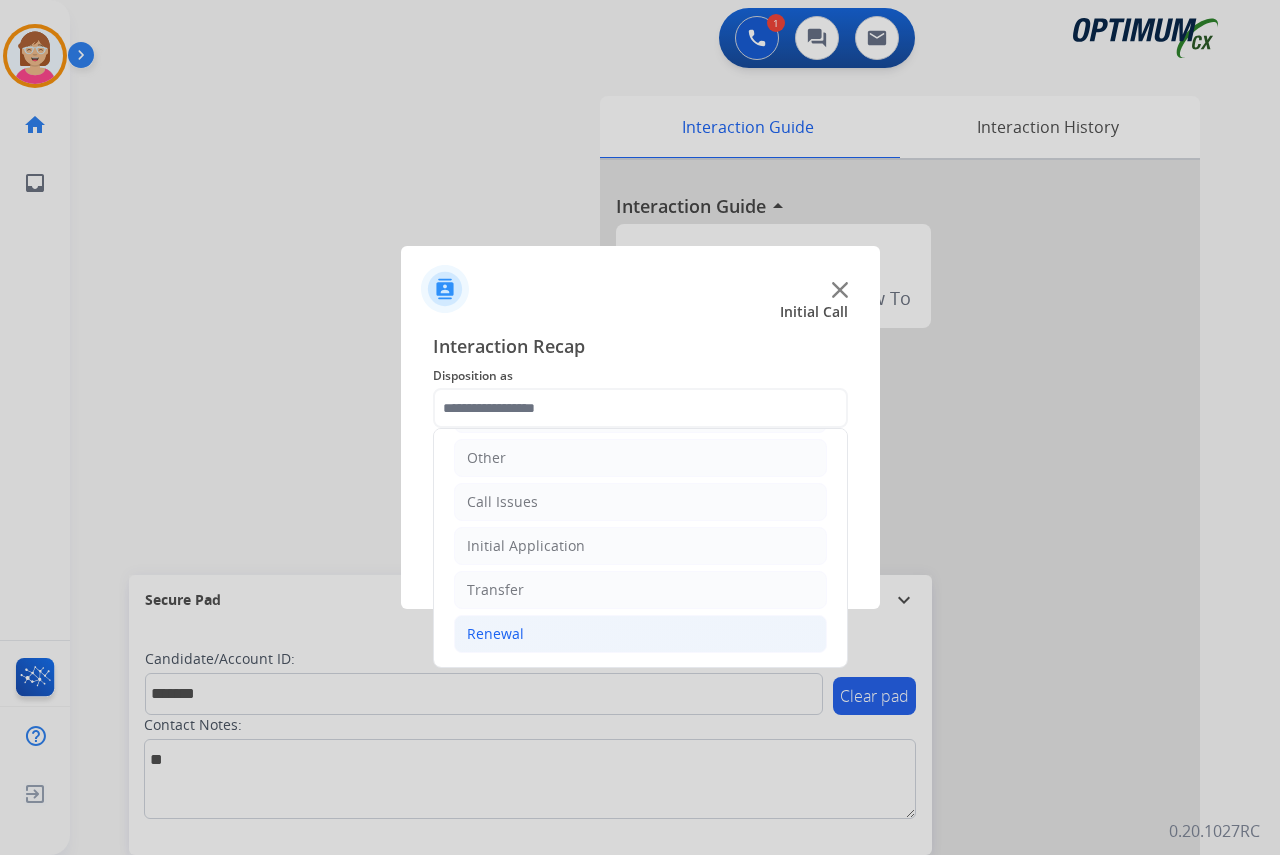 click on "Renewal" 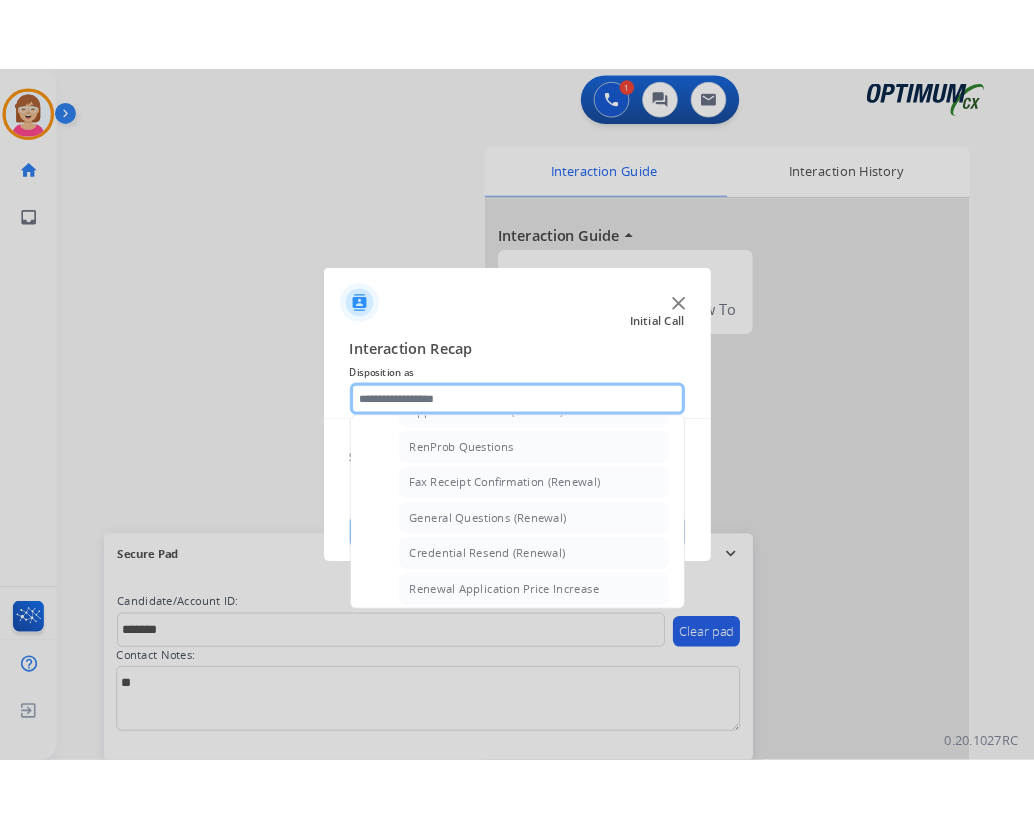 scroll, scrollTop: 536, scrollLeft: 0, axis: vertical 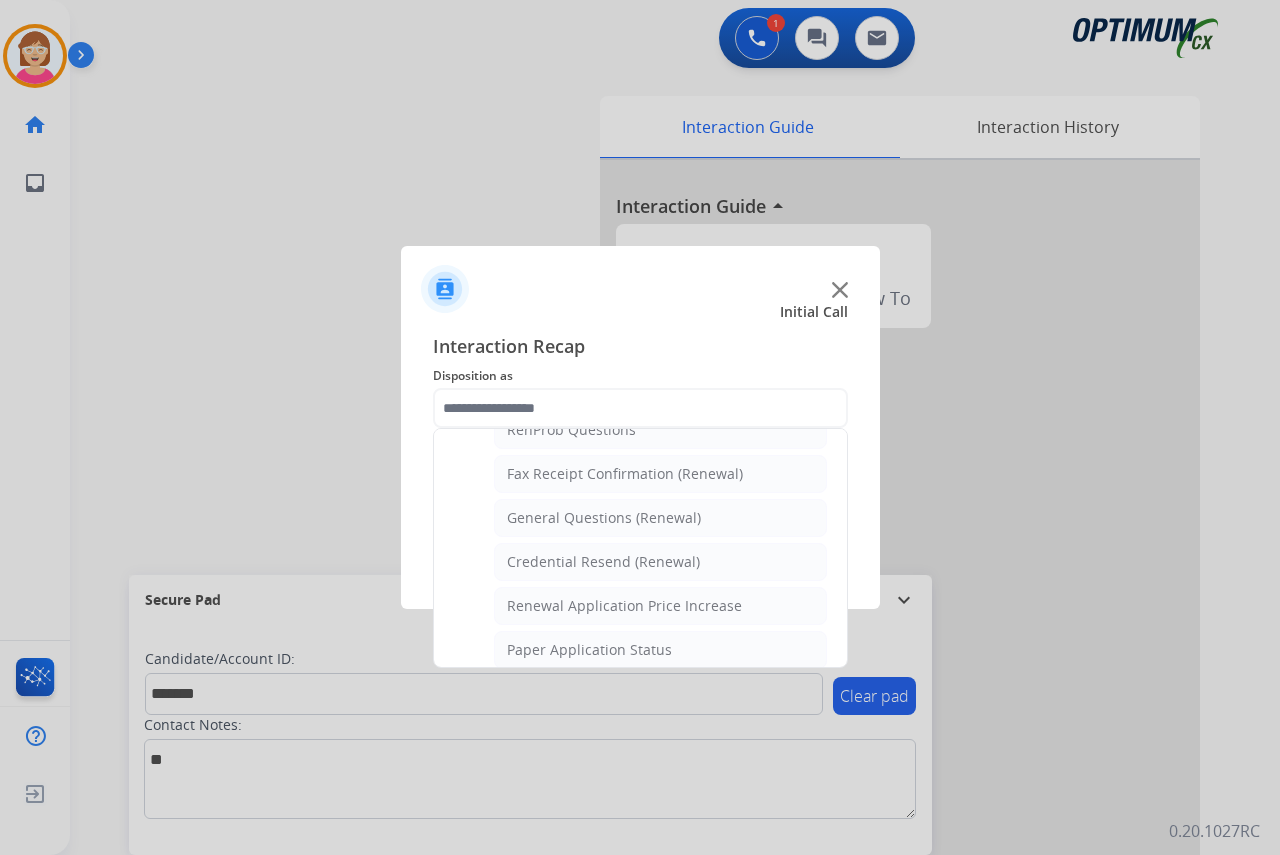 click on "General Questions (Renewal)" 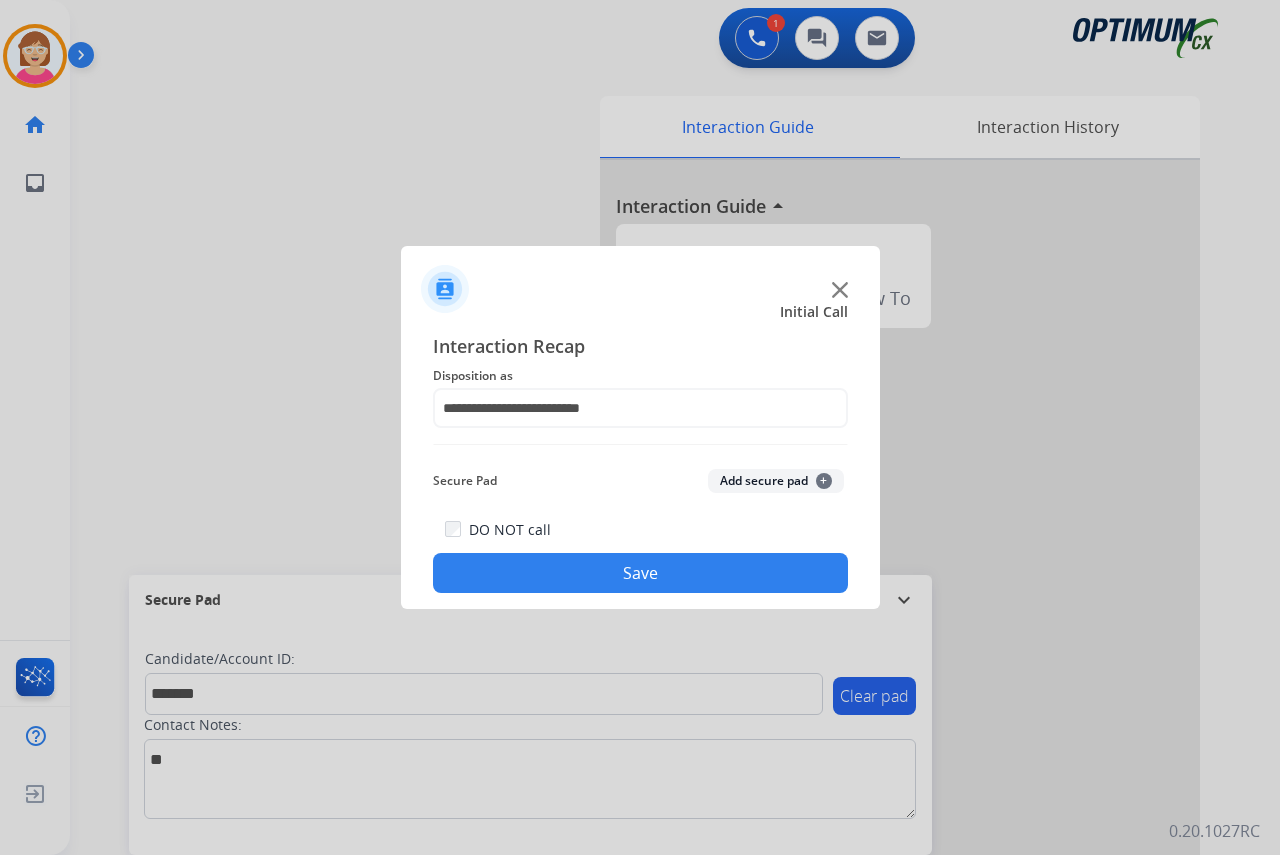 click on "+" 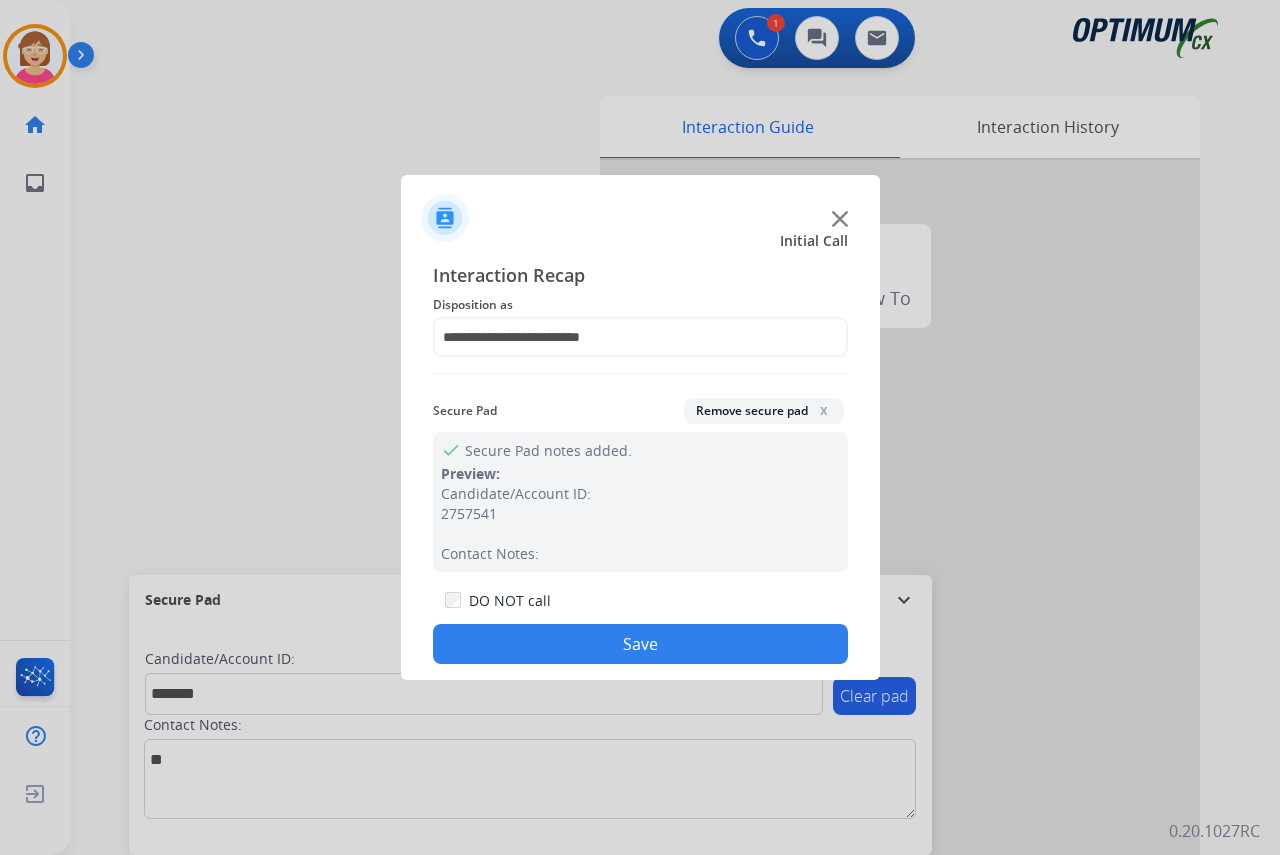 drag, startPoint x: 558, startPoint y: 637, endPoint x: 547, endPoint y: 621, distance: 19.416489 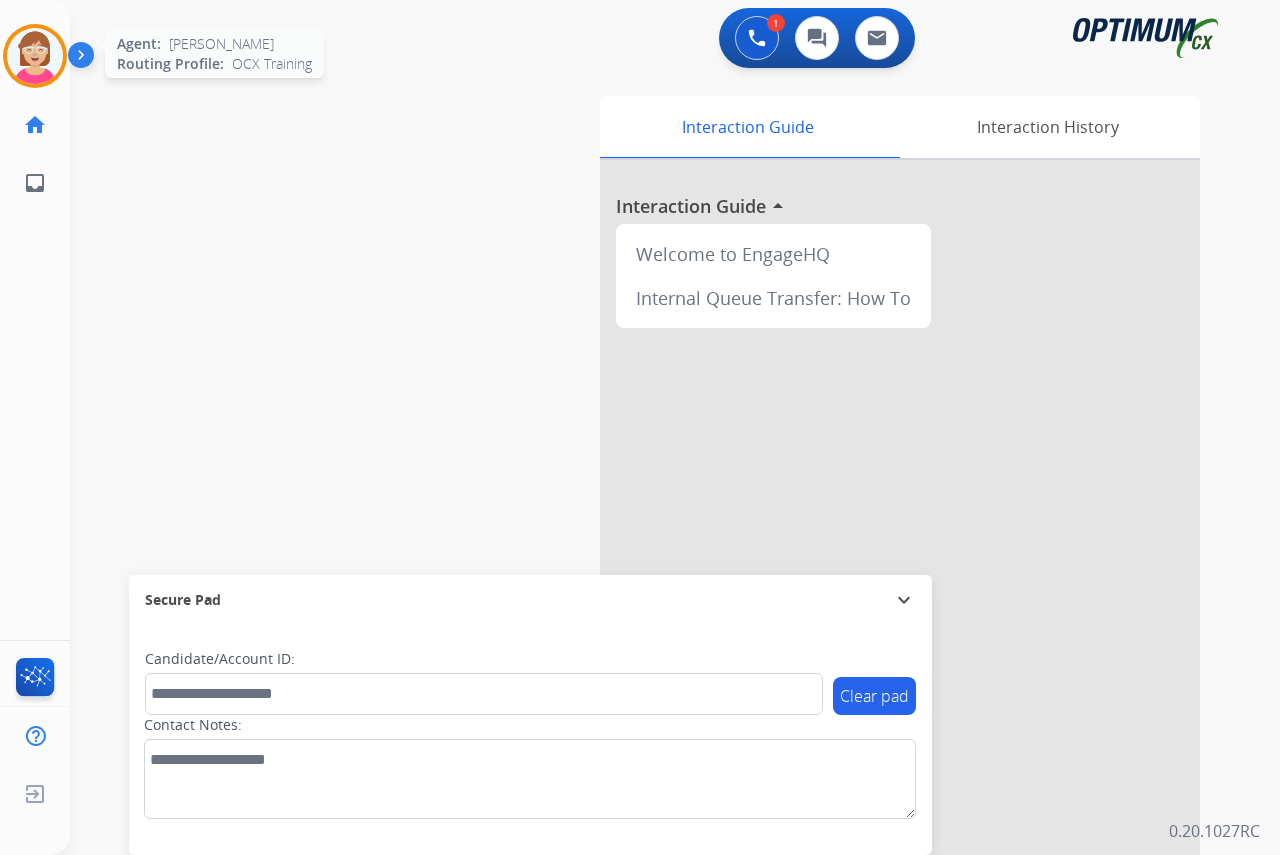 click at bounding box center (35, 56) 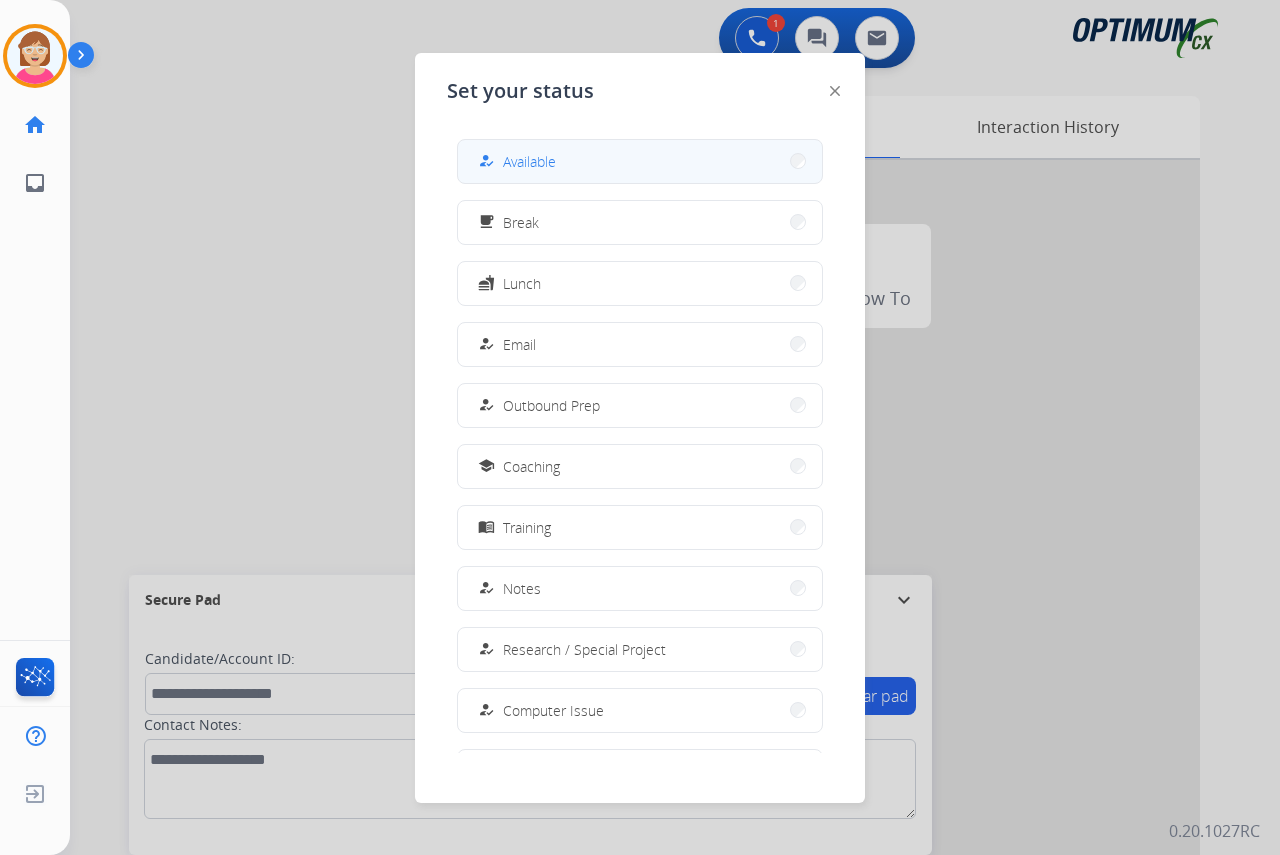 click on "Available" at bounding box center [529, 161] 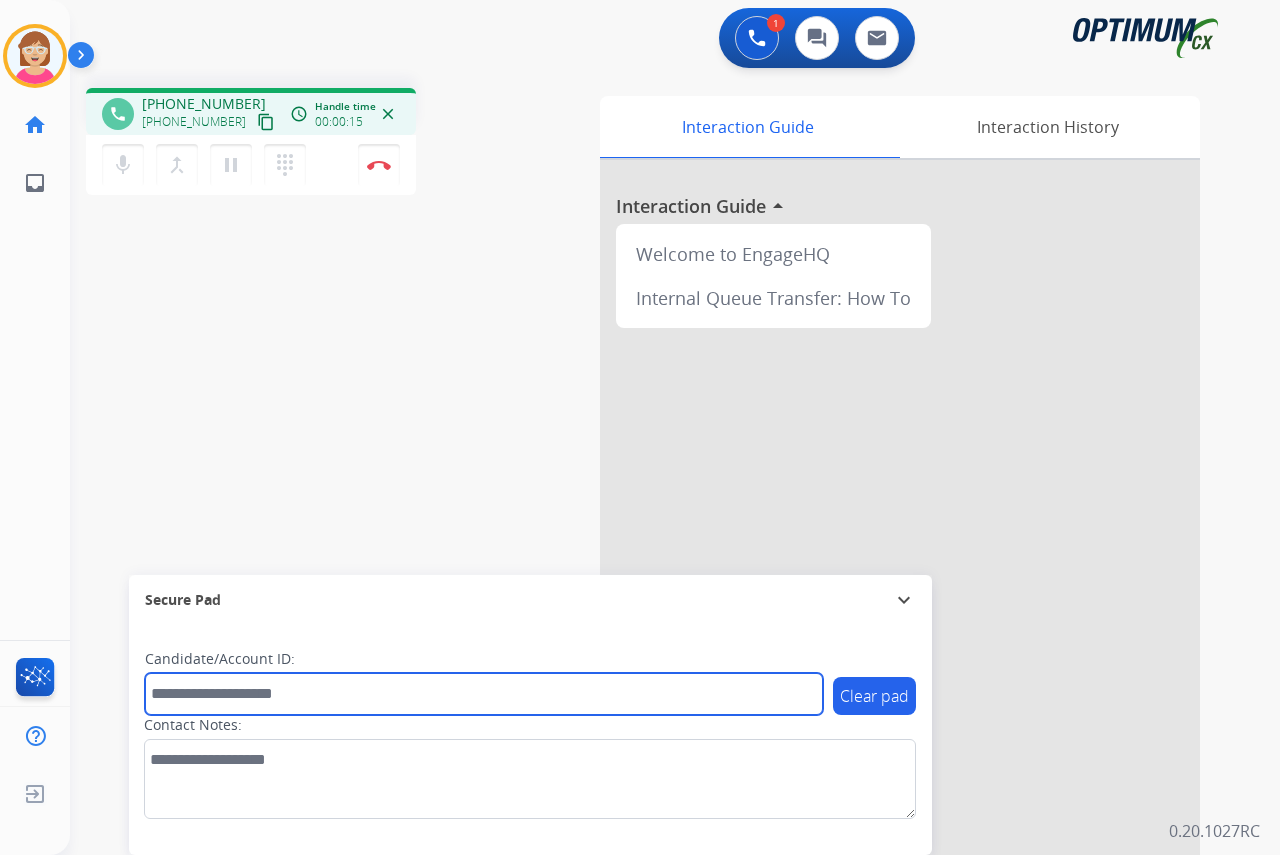 drag, startPoint x: 192, startPoint y: 695, endPoint x: 160, endPoint y: 677, distance: 36.71512 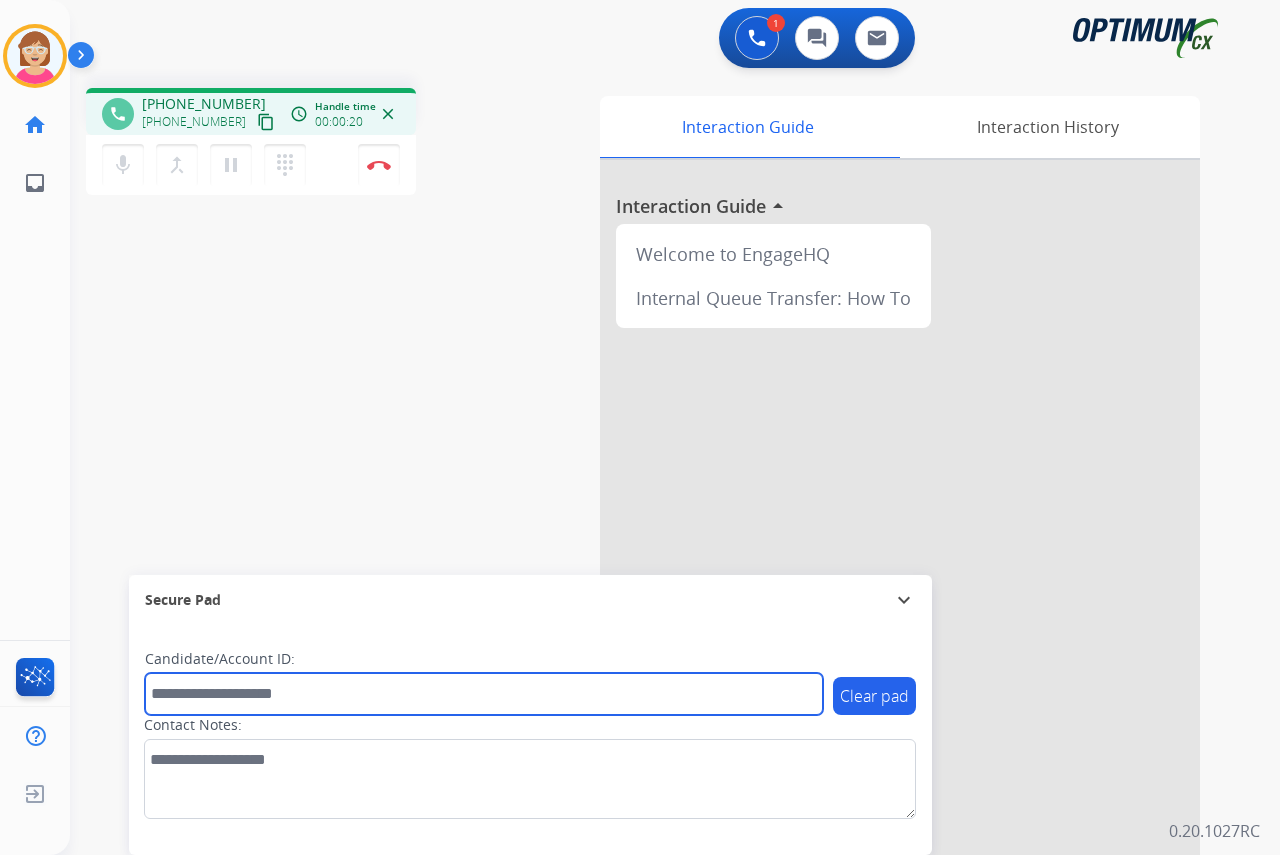 click at bounding box center (484, 694) 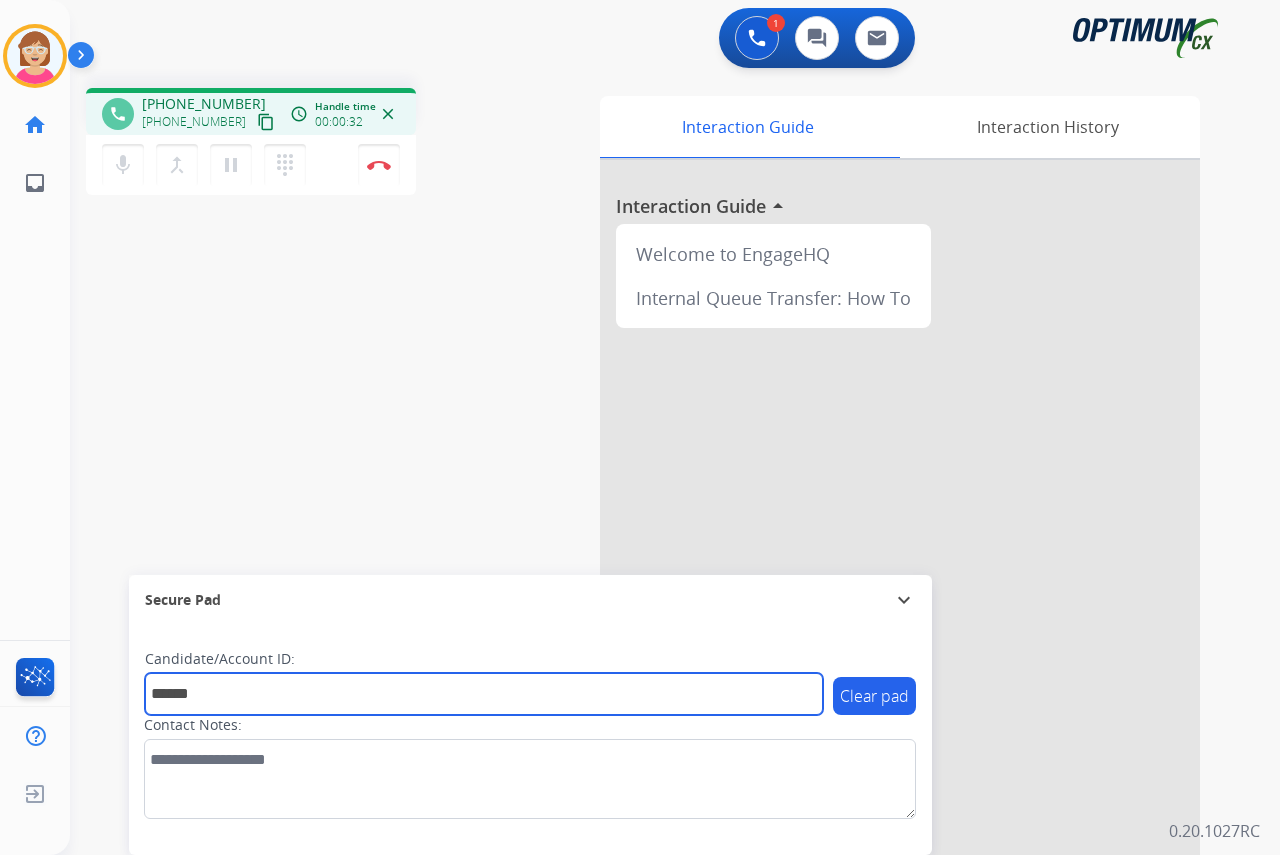 type on "******" 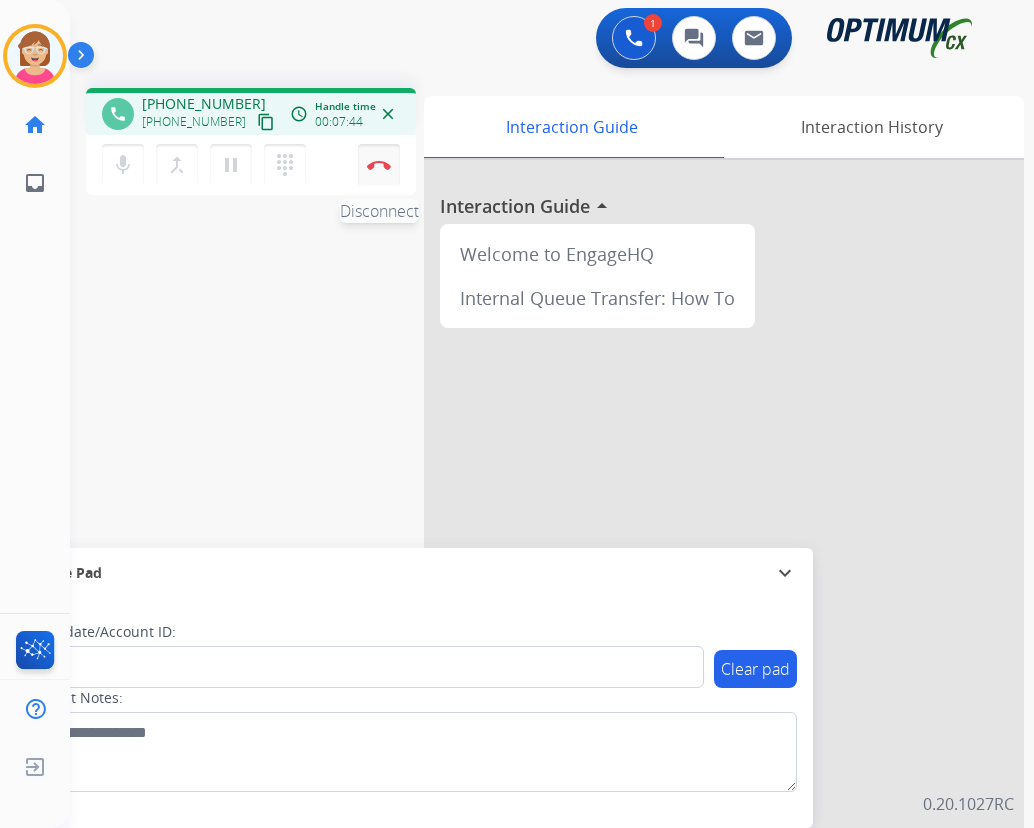 click on "Disconnect" at bounding box center [379, 165] 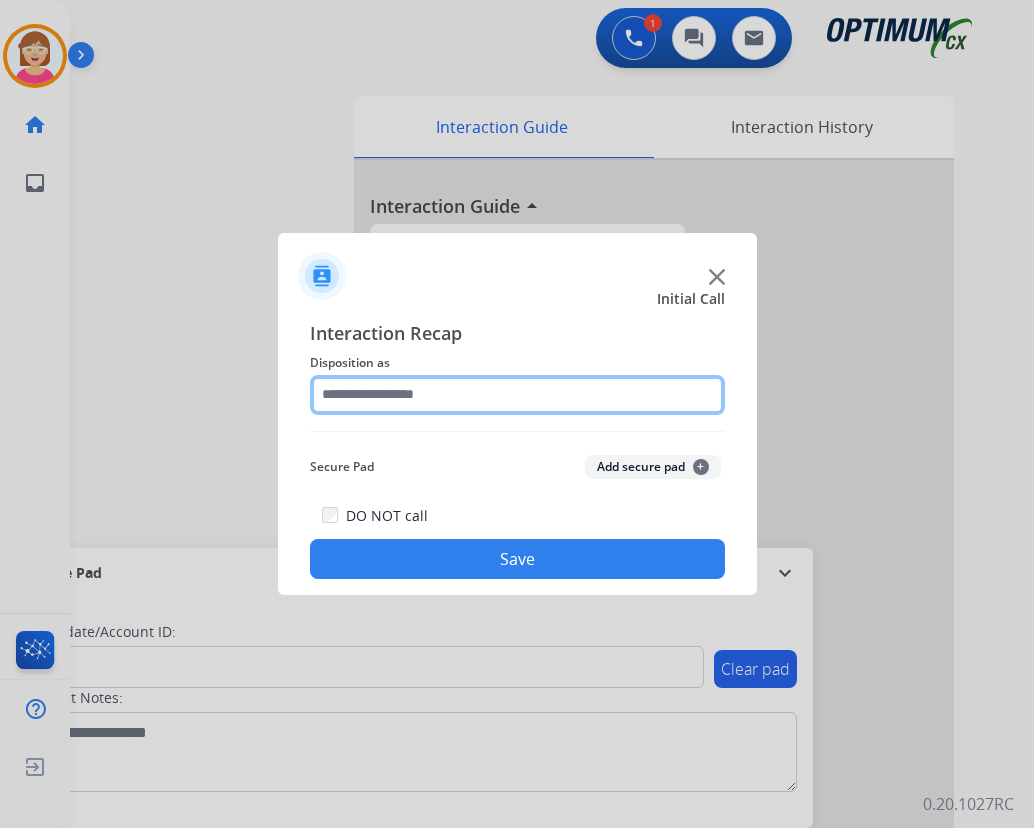 click 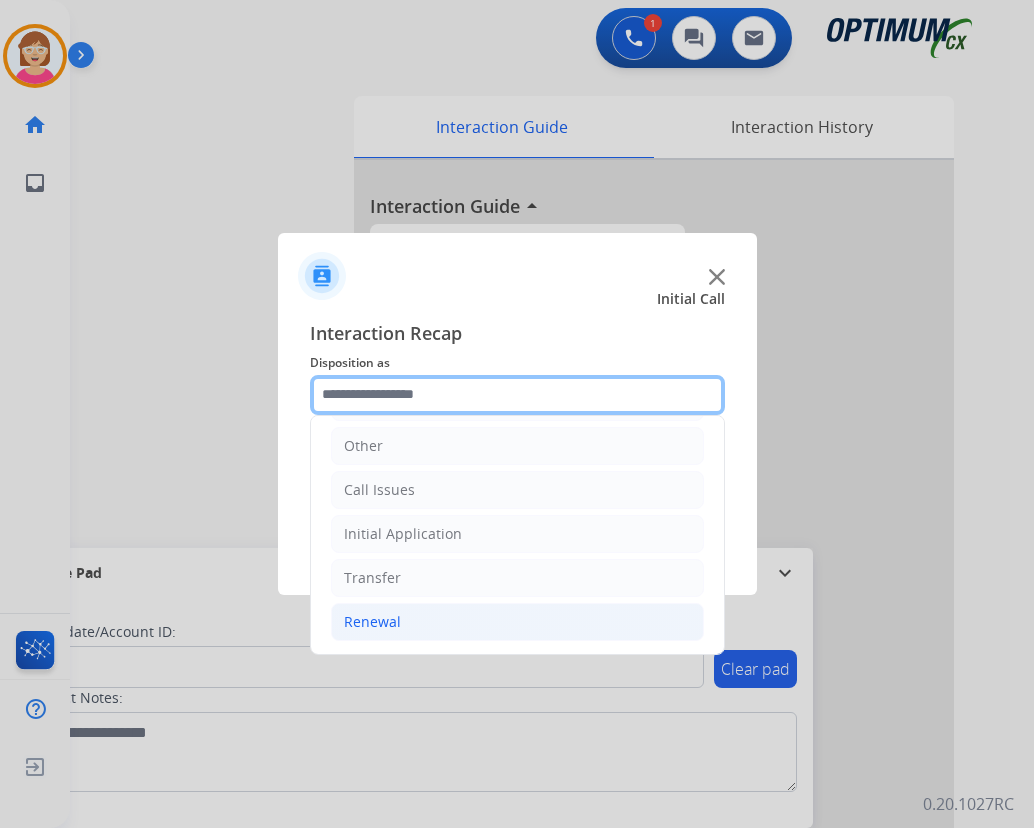scroll, scrollTop: 136, scrollLeft: 0, axis: vertical 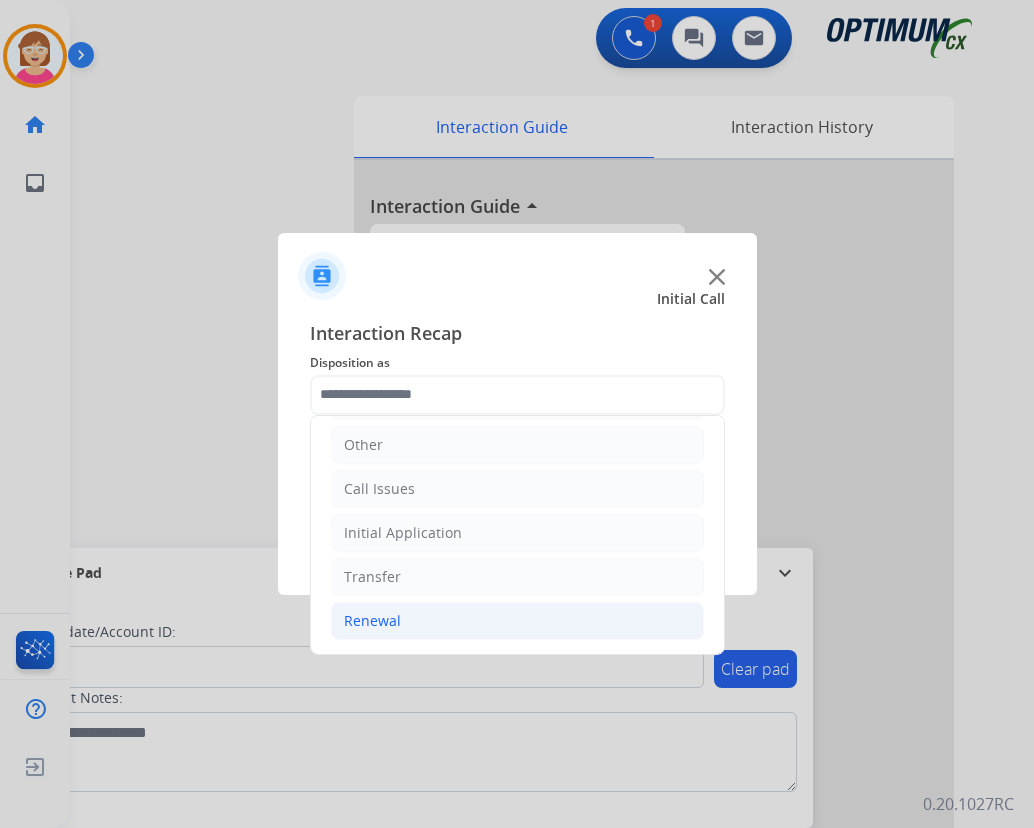 click on "Renewal" 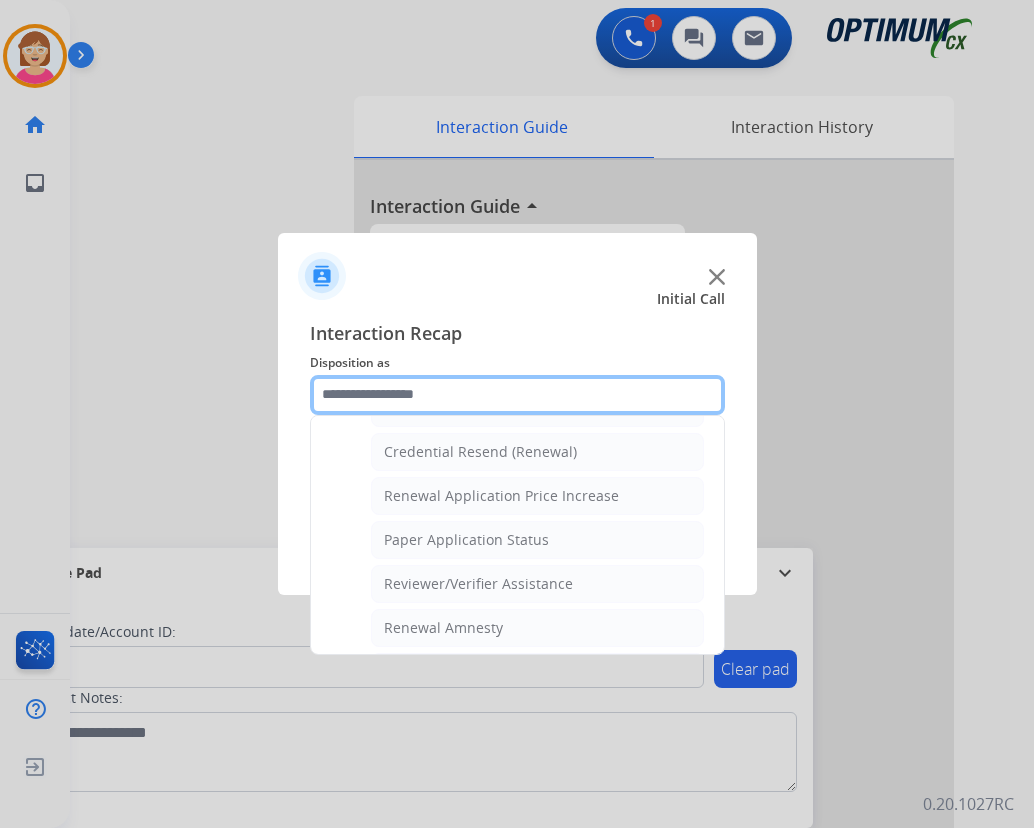 scroll, scrollTop: 772, scrollLeft: 0, axis: vertical 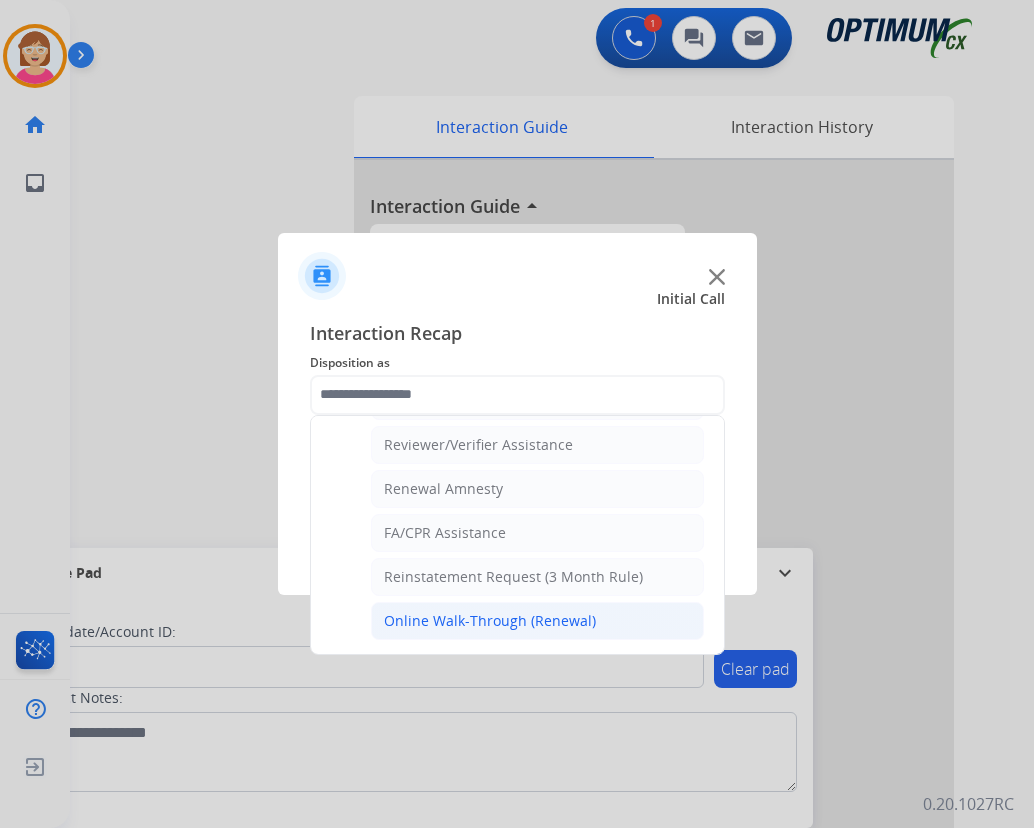 click on "Online Walk-Through (Renewal)" 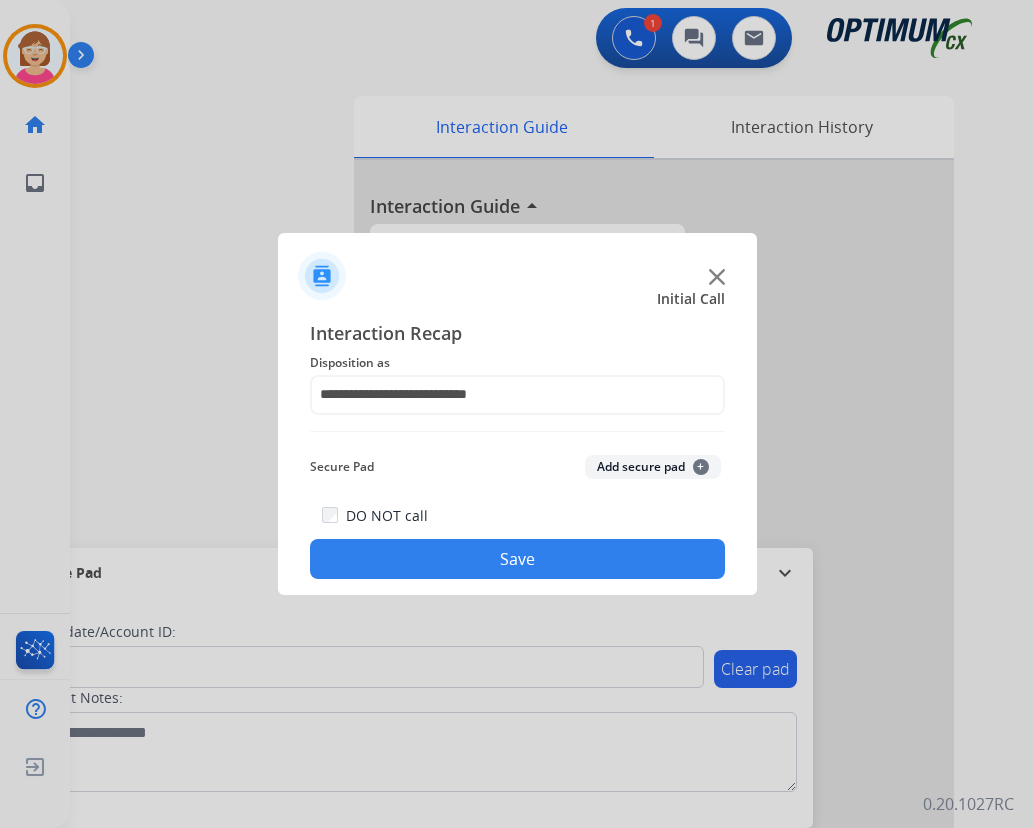 click on "+" 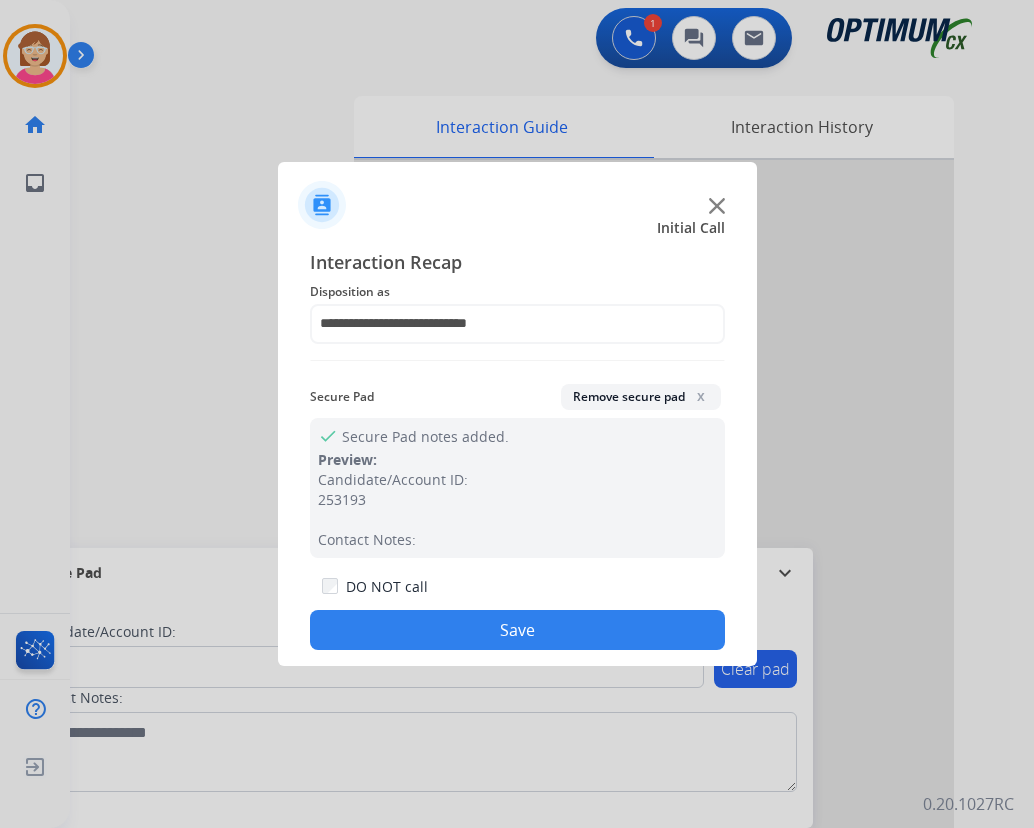 click on "Save" 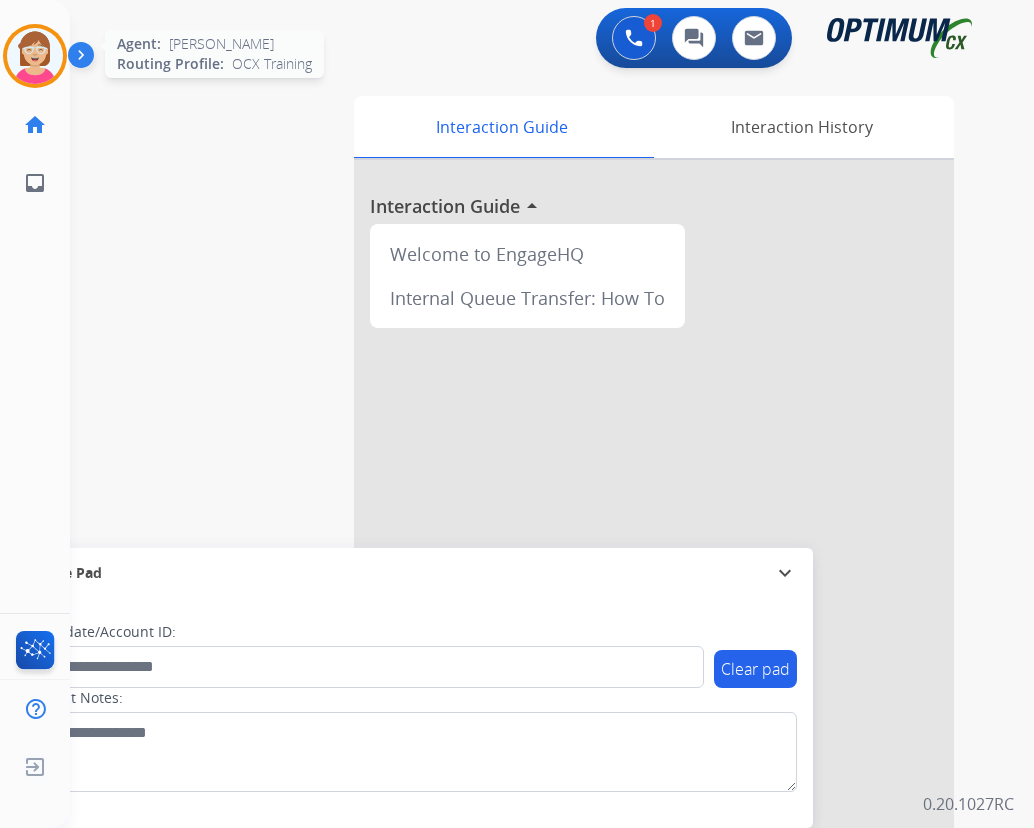 click at bounding box center [35, 56] 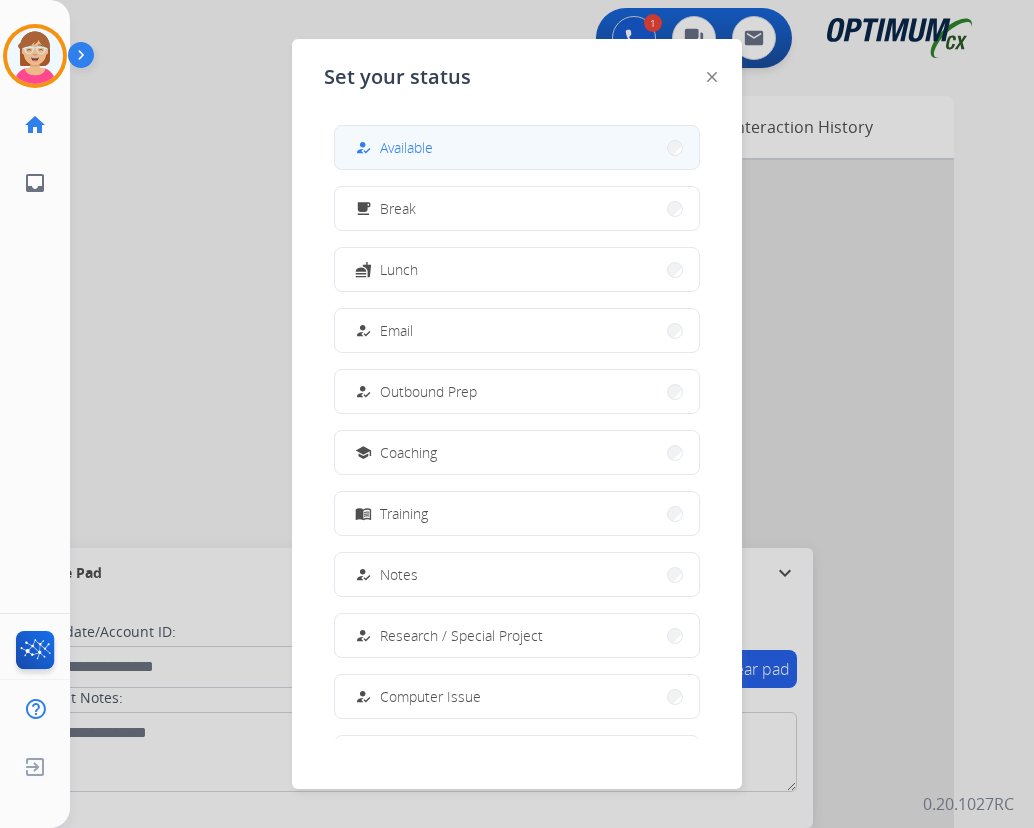 click on "how_to_reg Available" at bounding box center [517, 147] 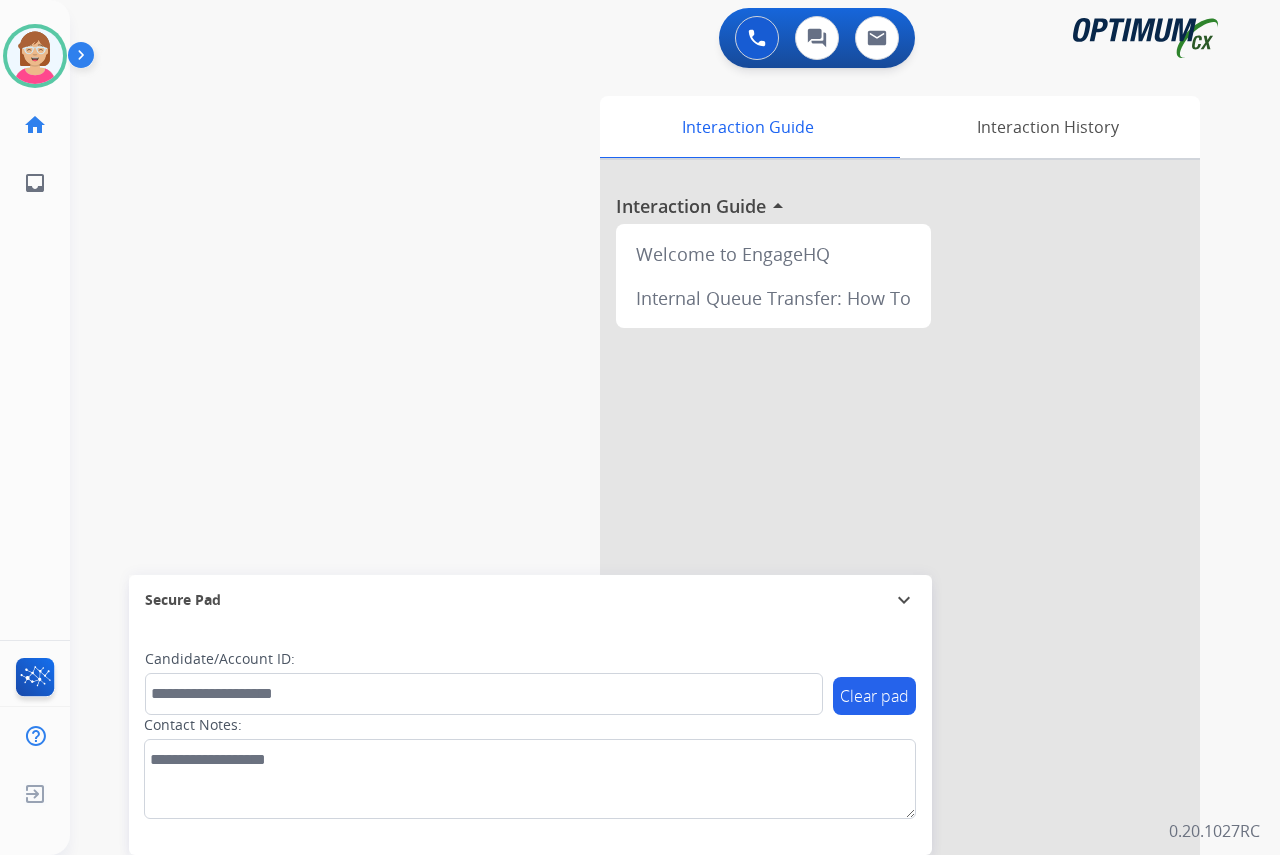click on "Leanne   Available  Edit Avatar  Agent:   Leanne  Routing Profile:  OCX Training home  Home  Home inbox  Emails  Emails  FocalPoints  Help Center  Help Center  Log out  Log out" 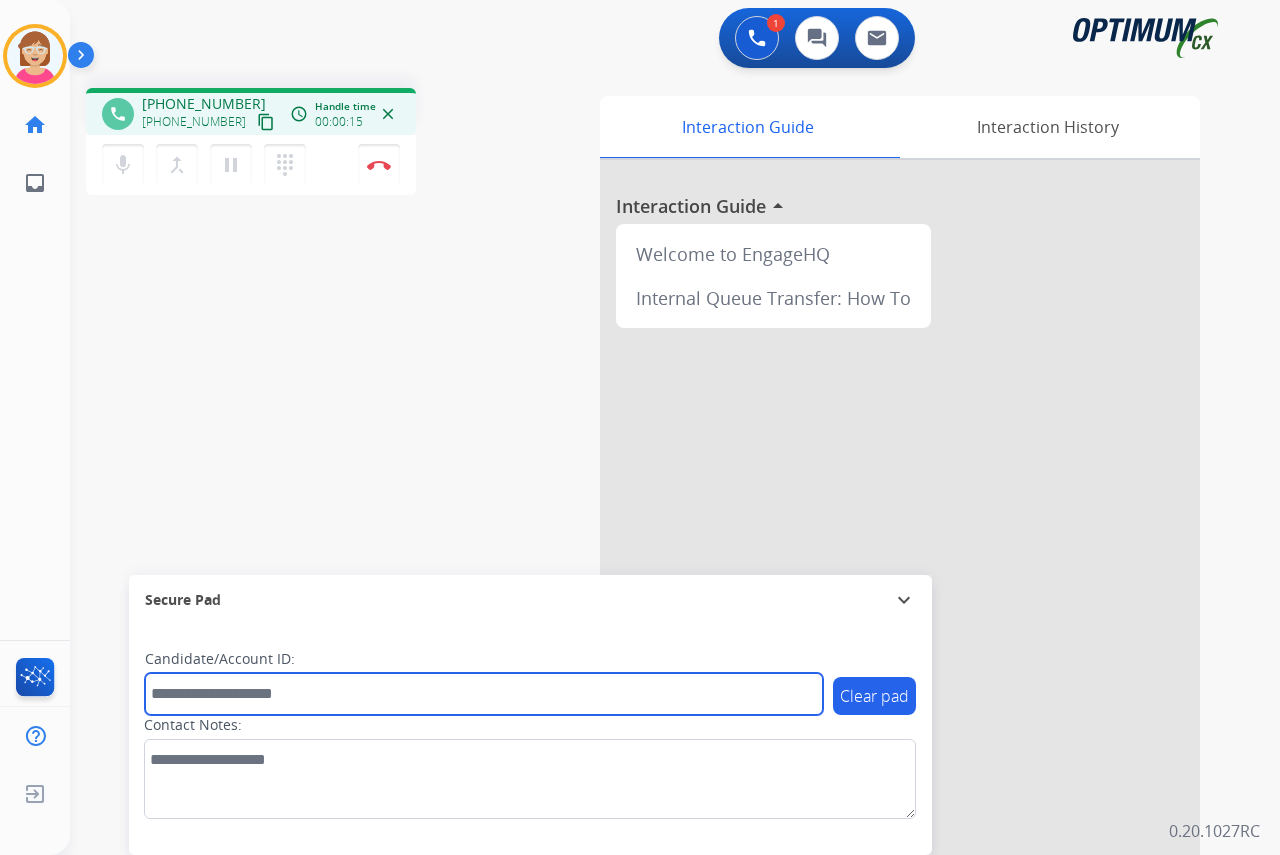 click at bounding box center (484, 694) 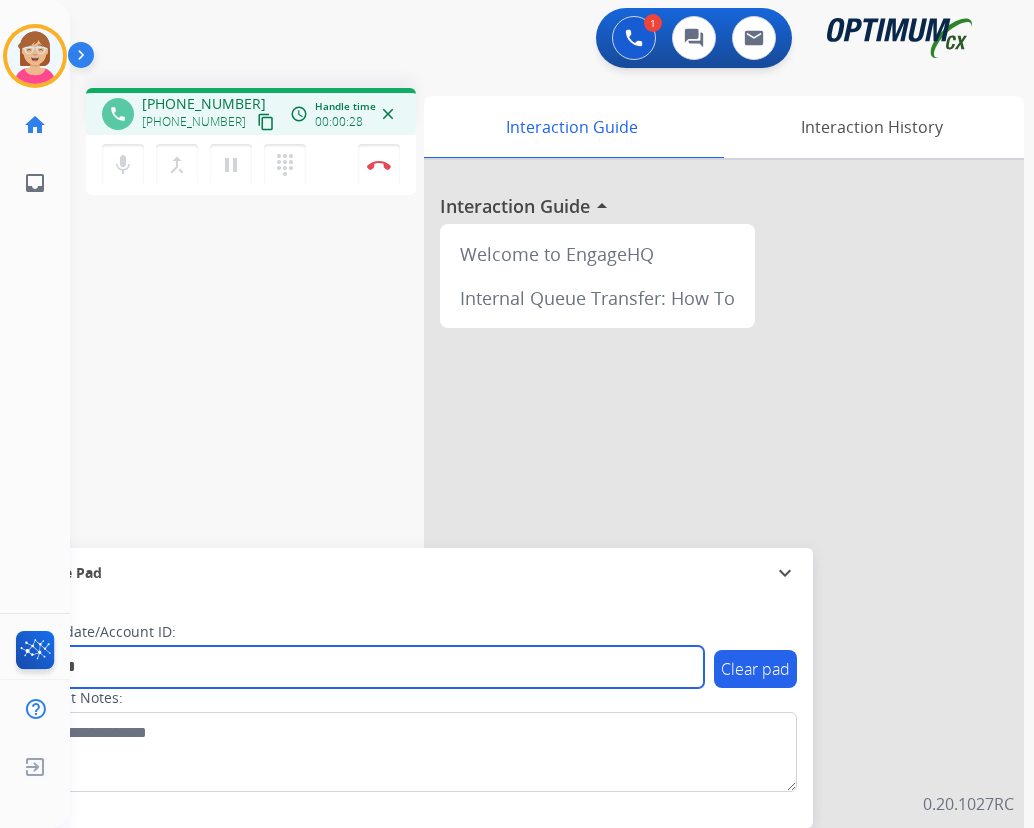 type on "*******" 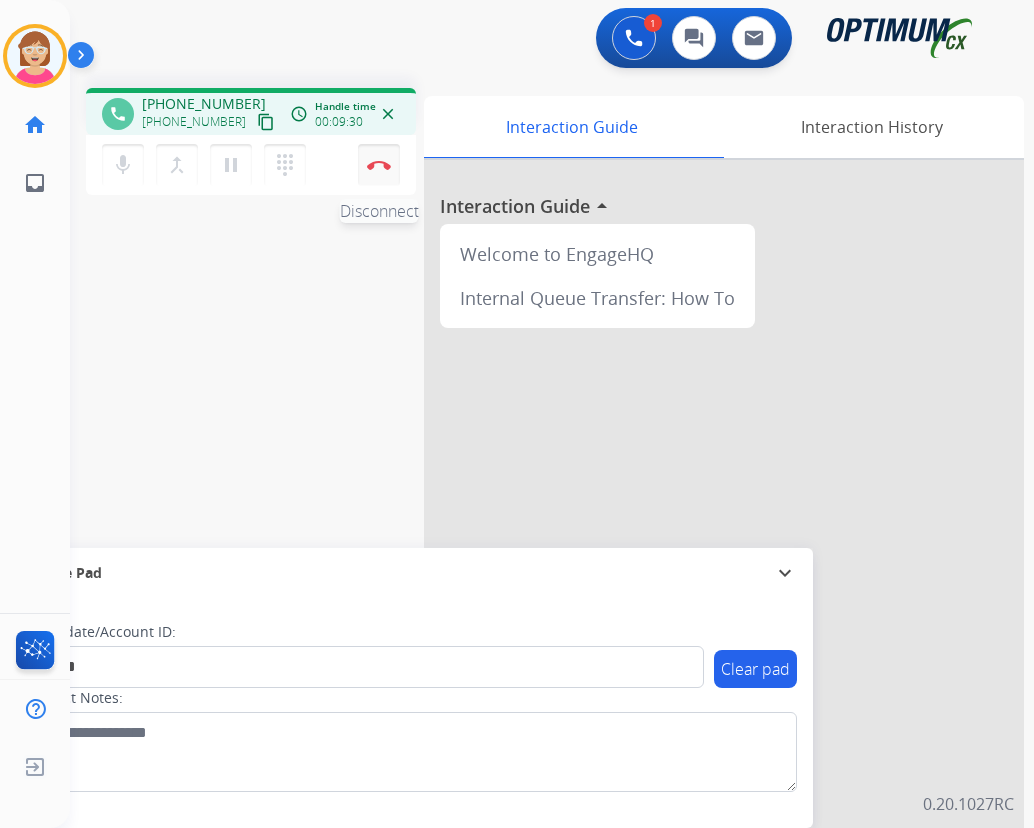 click at bounding box center [379, 165] 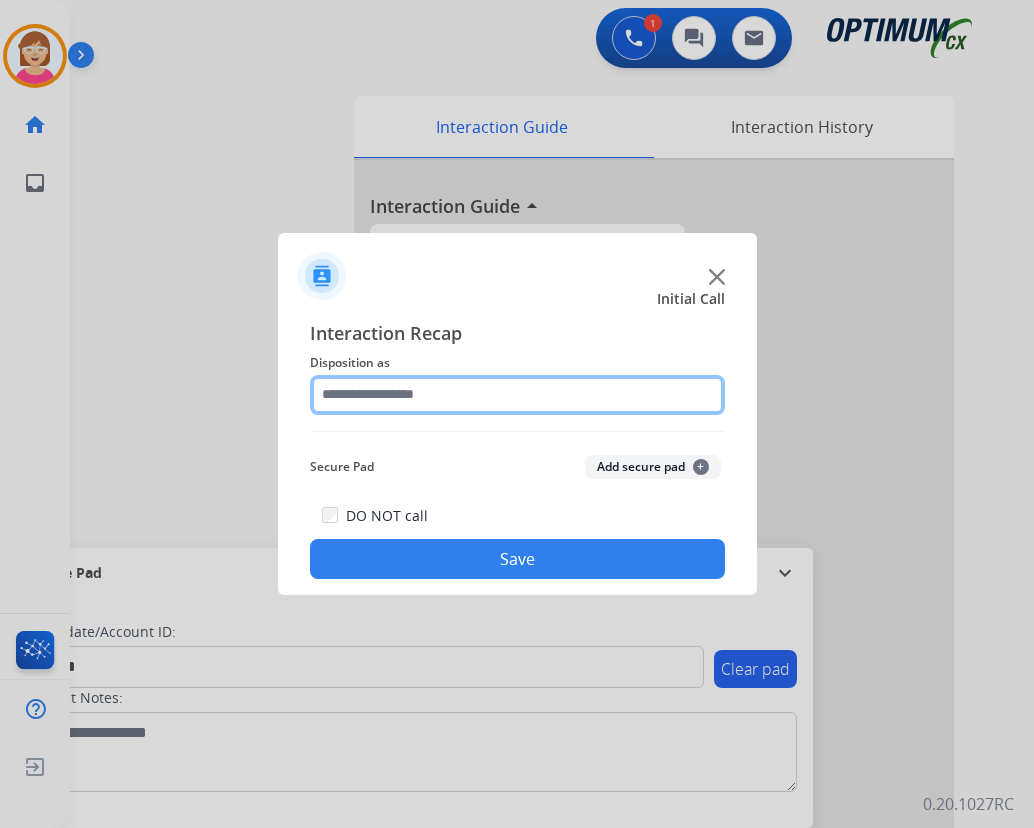 click 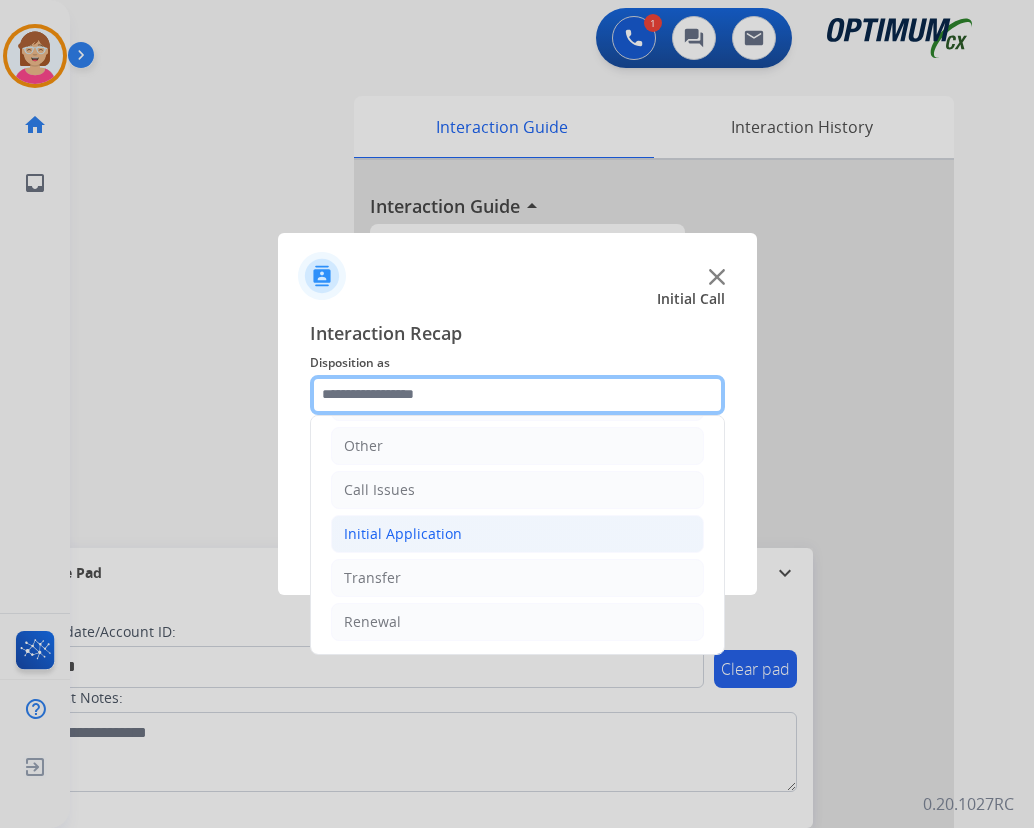scroll, scrollTop: 136, scrollLeft: 0, axis: vertical 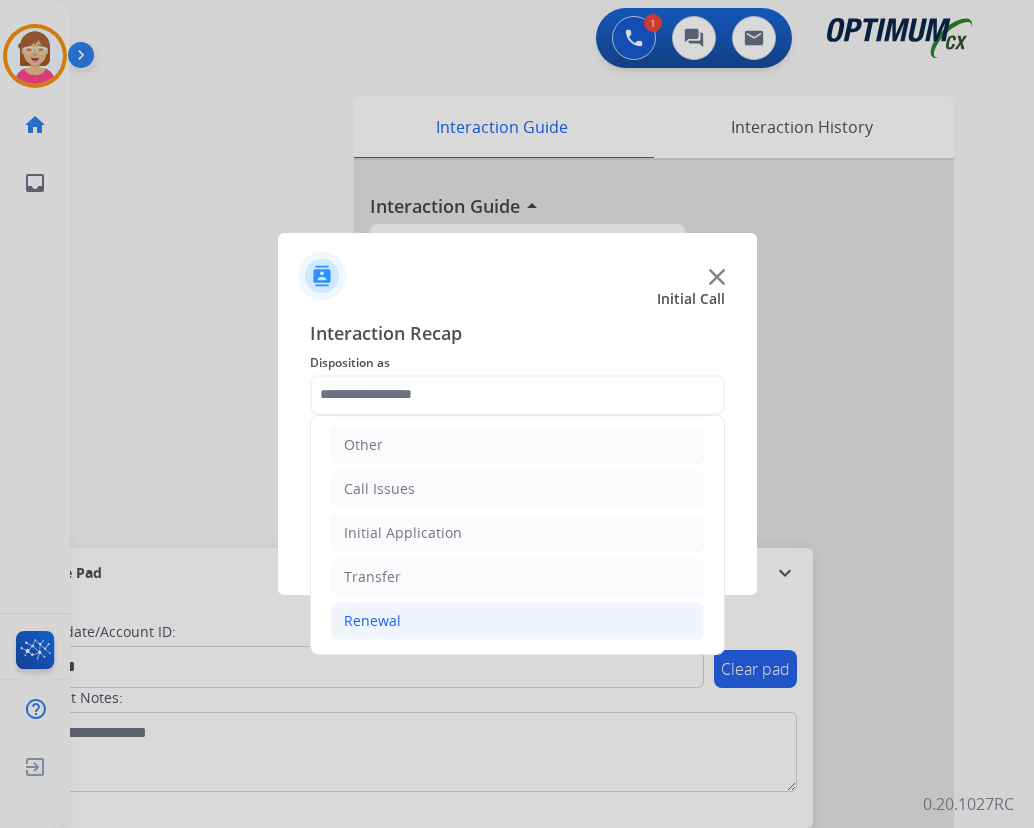 click on "Renewal" 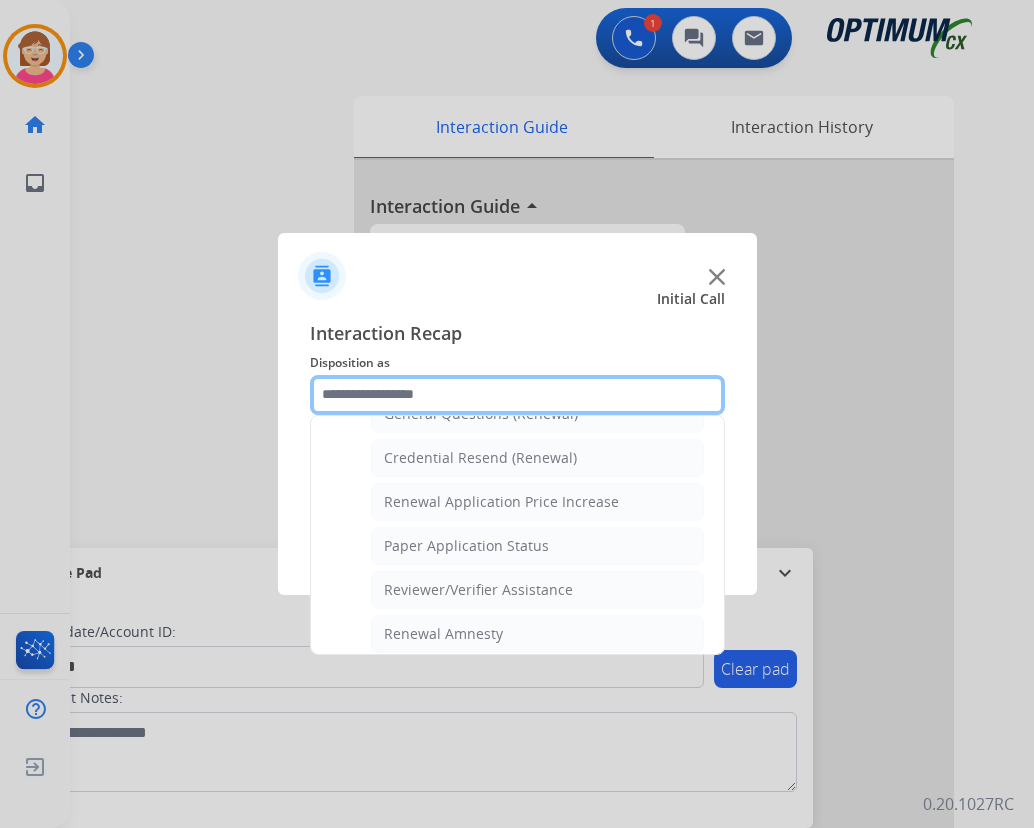scroll, scrollTop: 572, scrollLeft: 0, axis: vertical 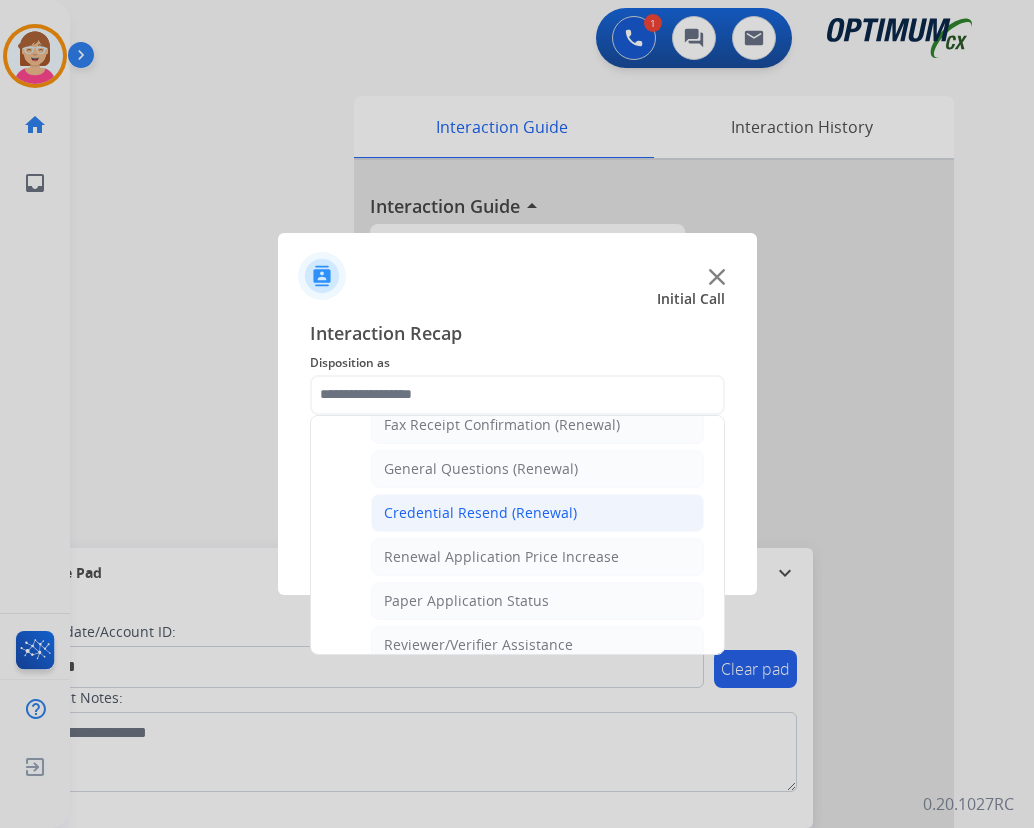 click on "Credential Resend (Renewal)" 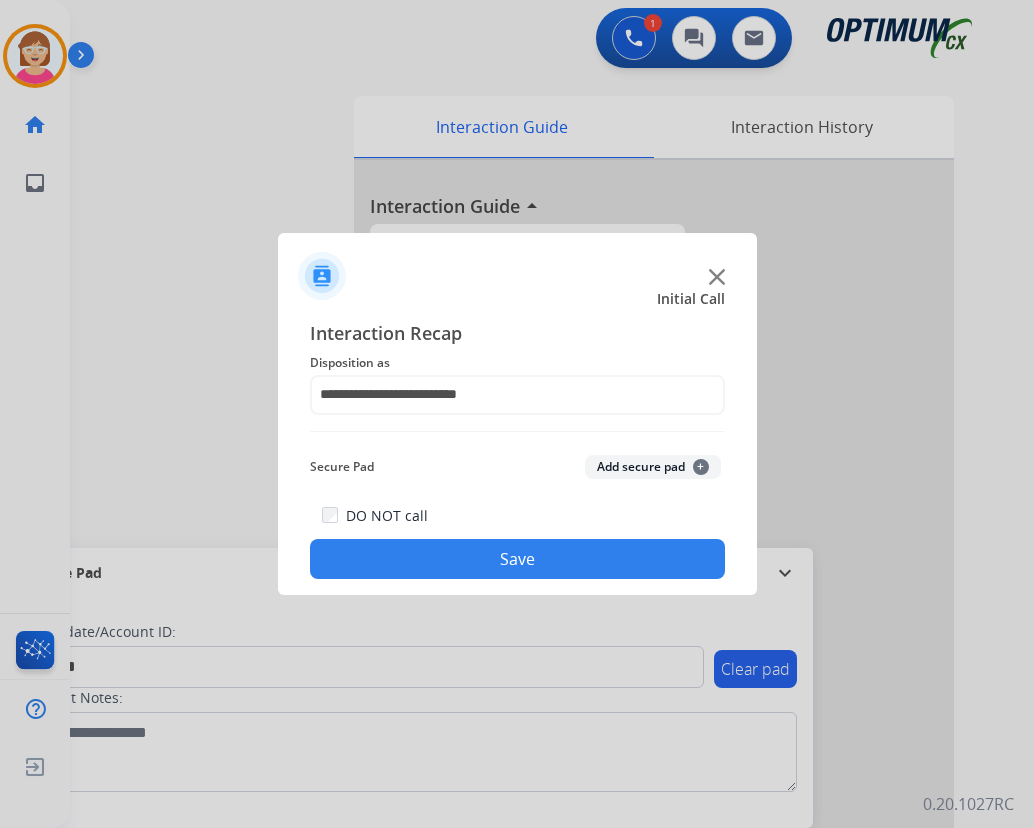 click on "+" 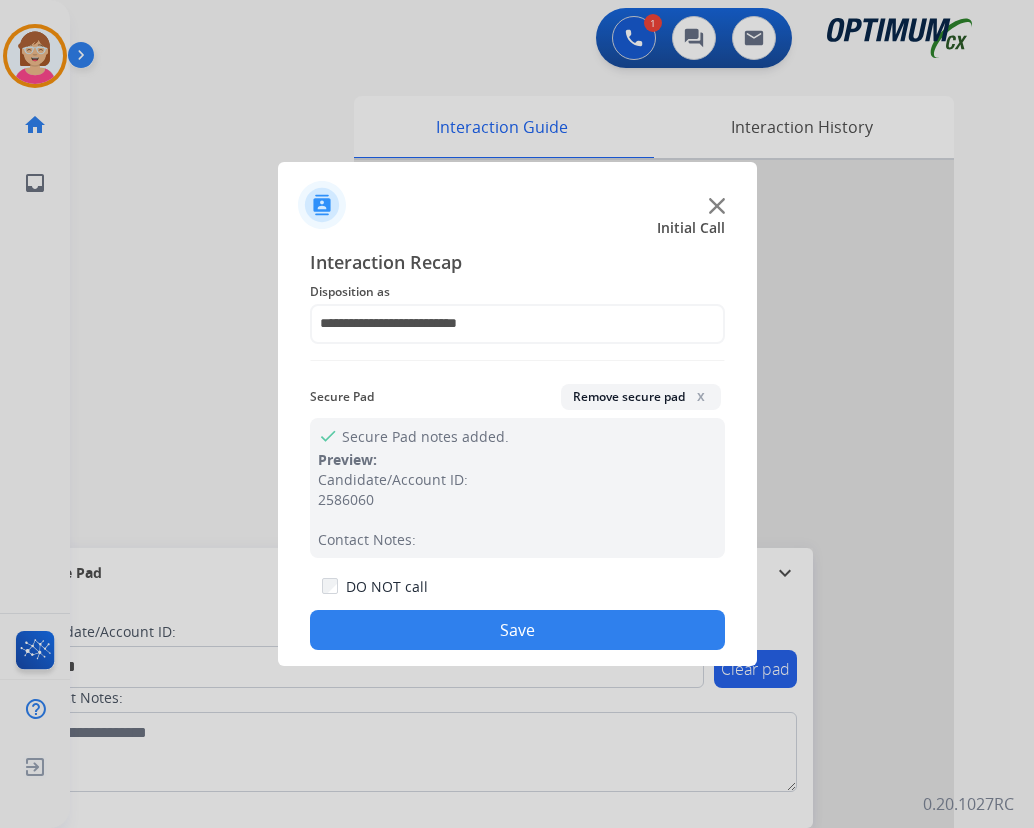click on "Save" 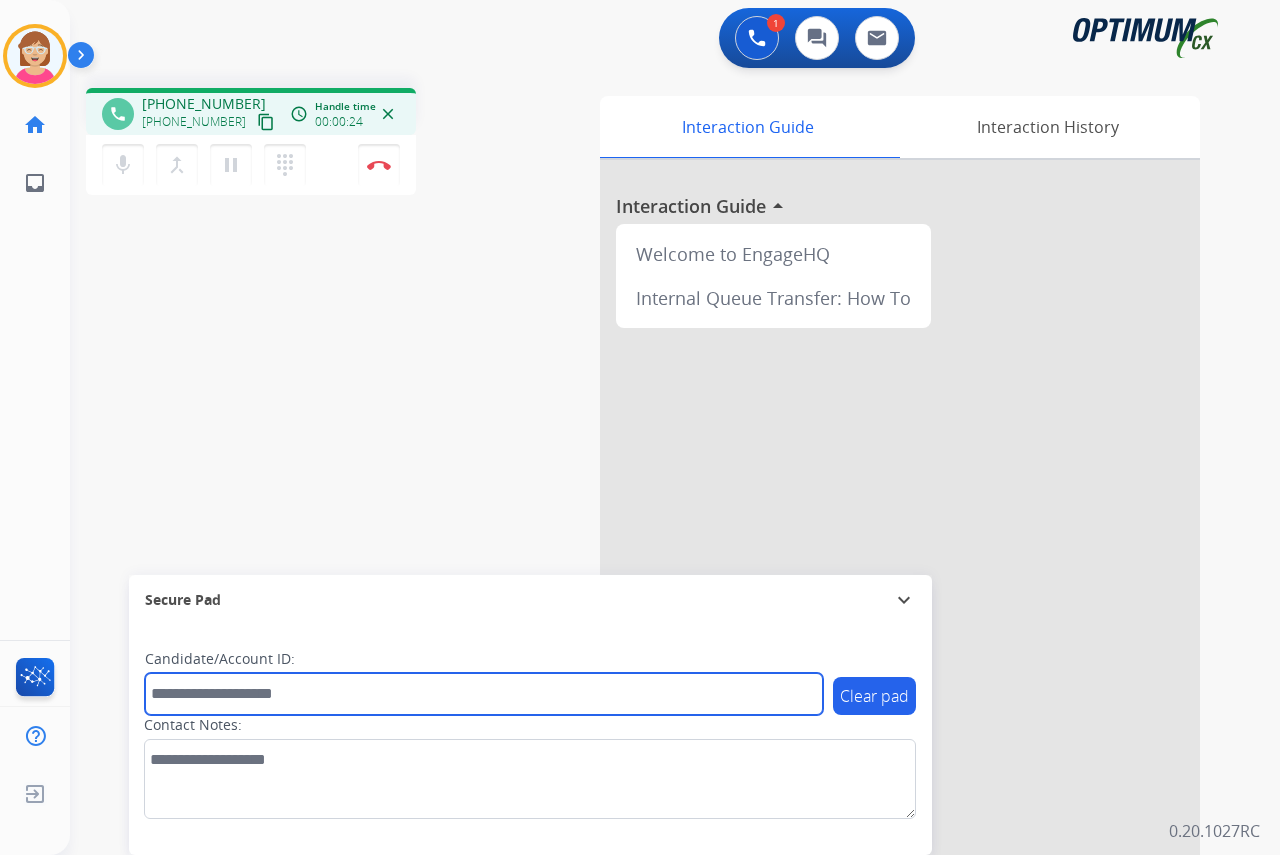 click at bounding box center [484, 694] 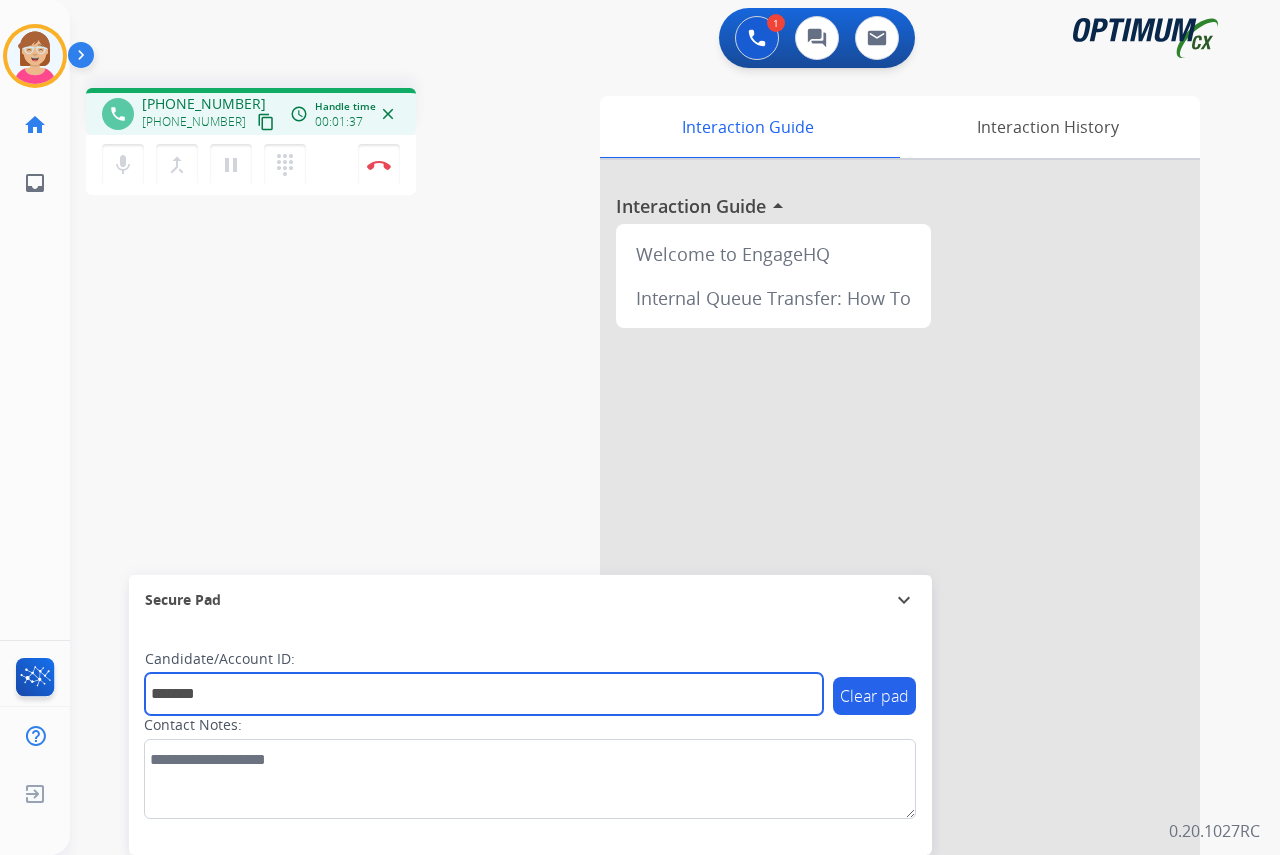 type on "*******" 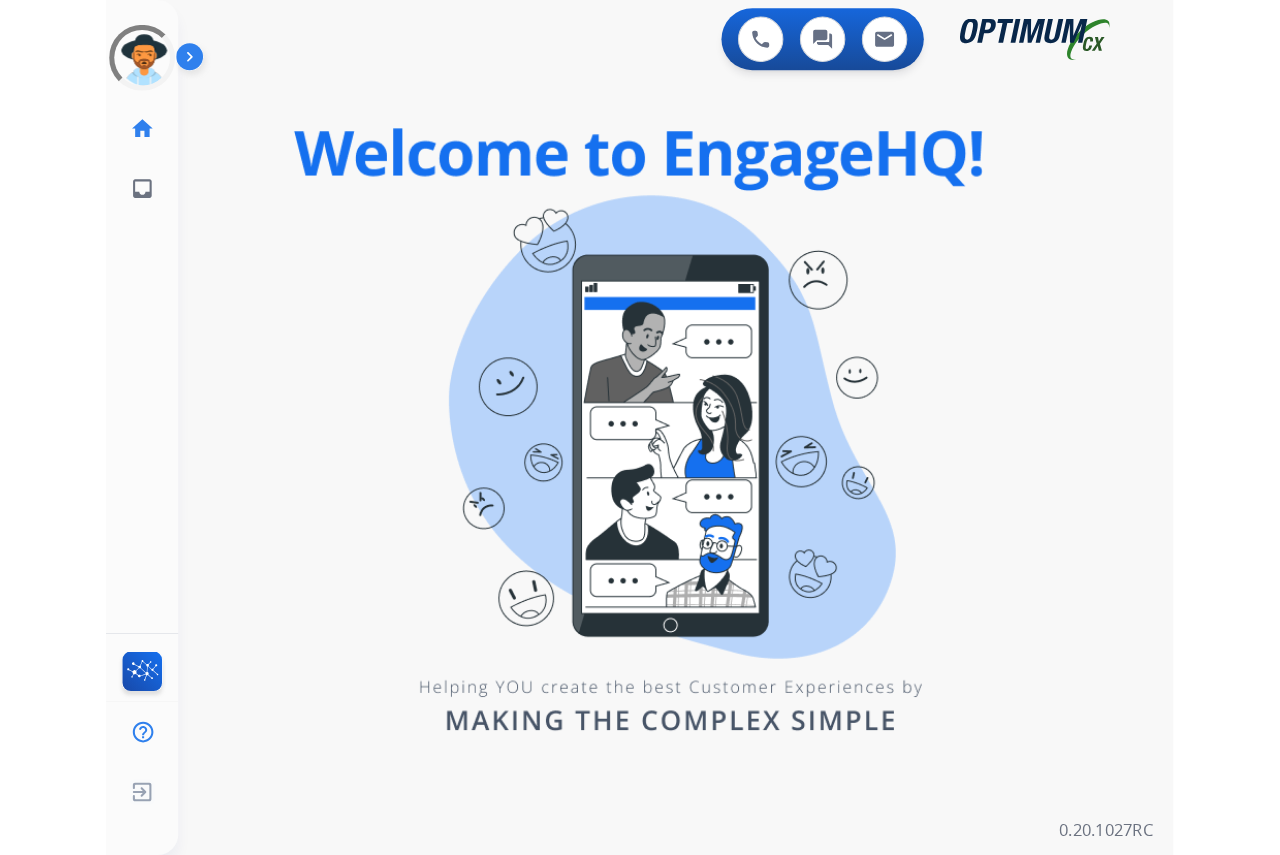 scroll, scrollTop: 0, scrollLeft: 0, axis: both 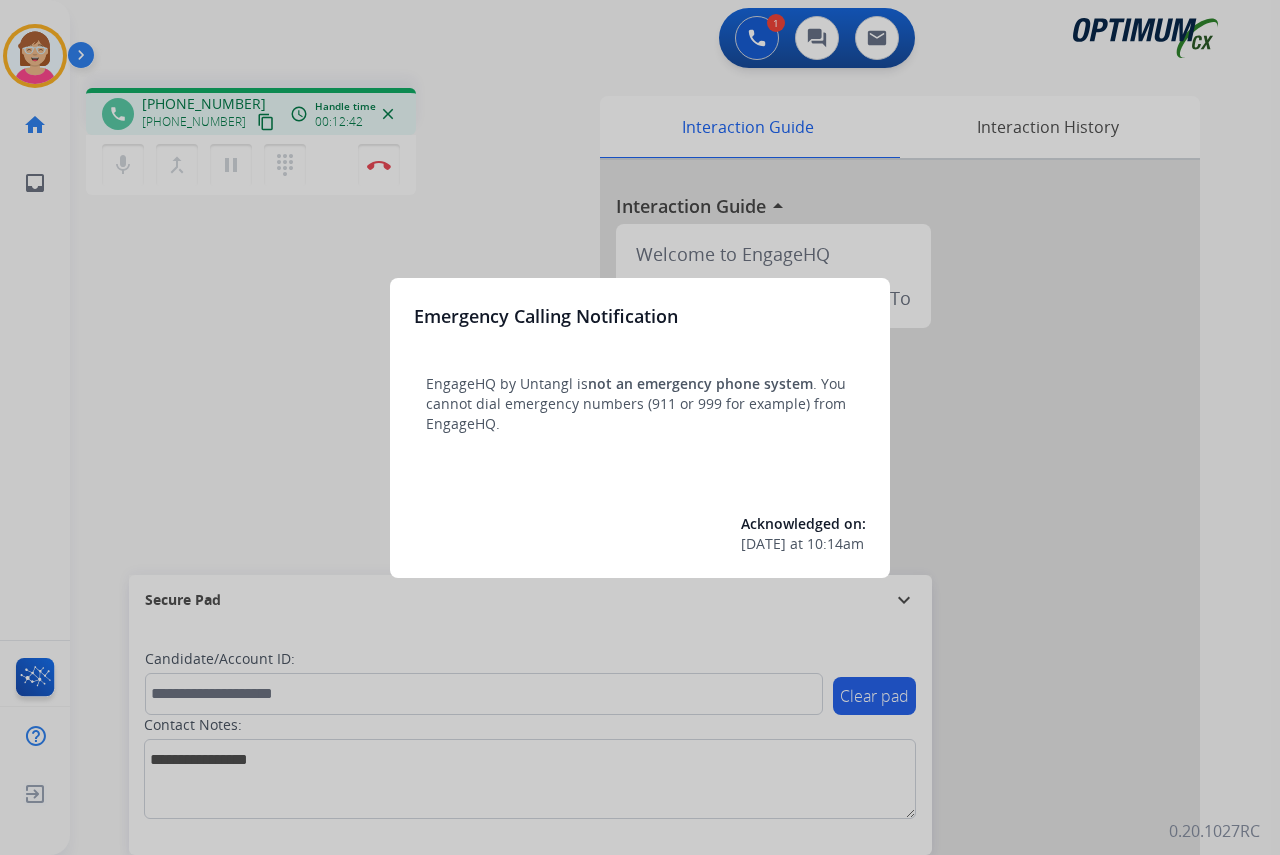 click at bounding box center (640, 427) 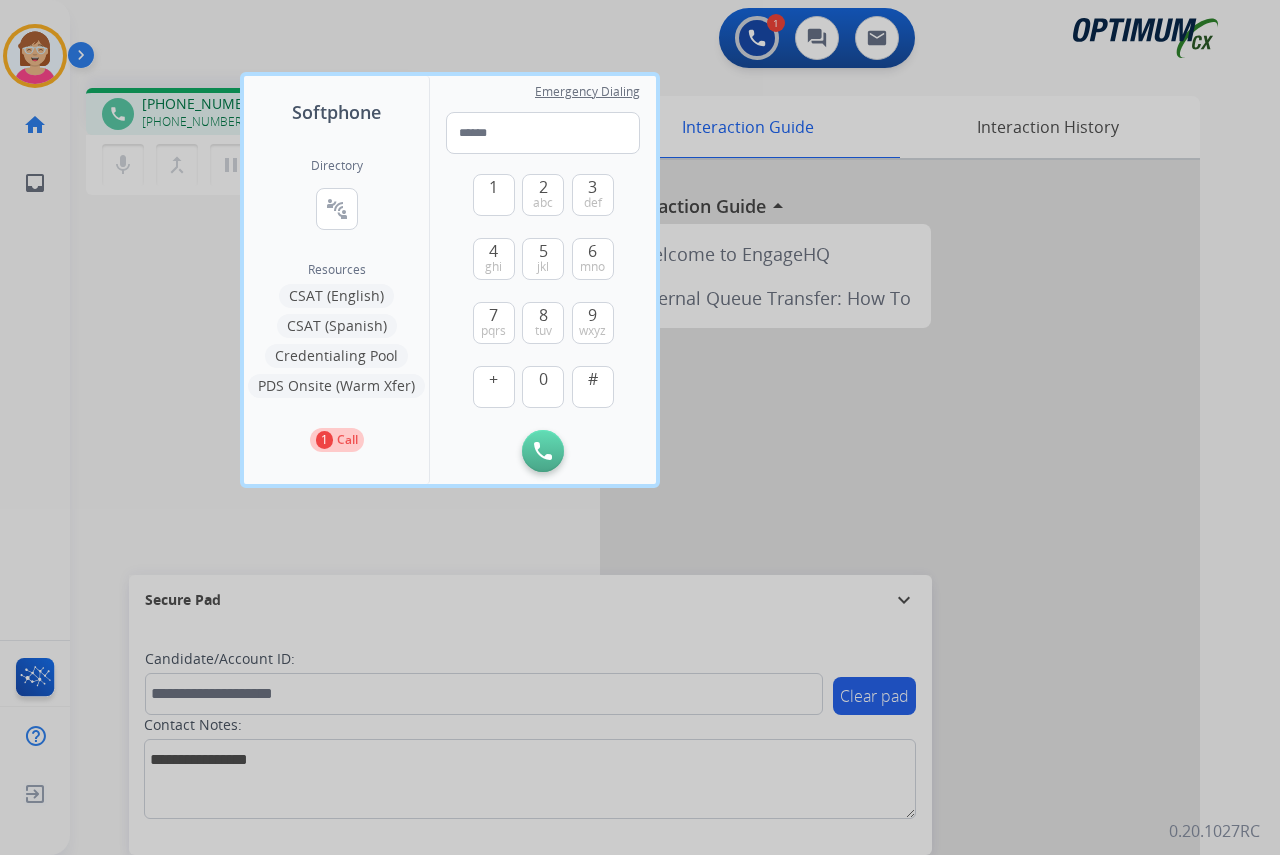 click at bounding box center [640, 427] 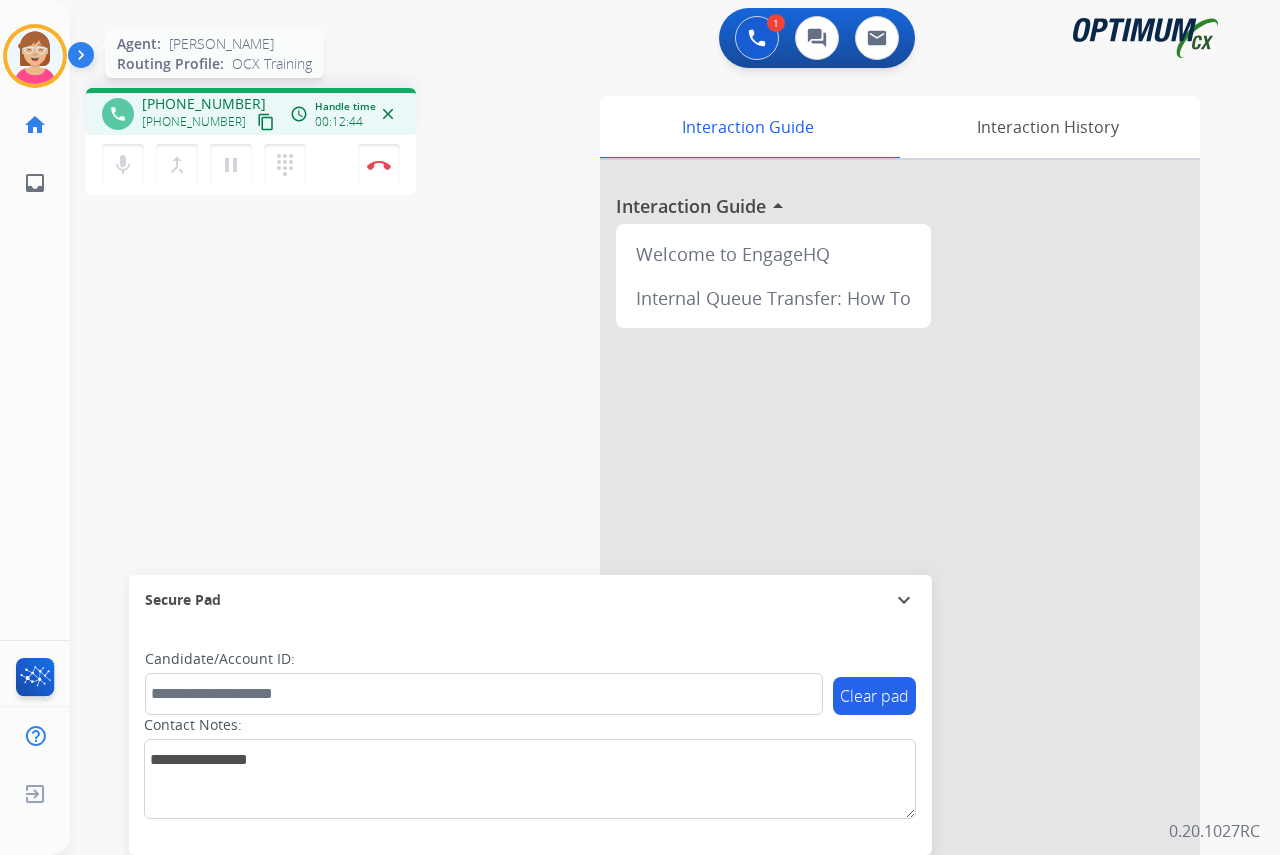 click at bounding box center (35, 56) 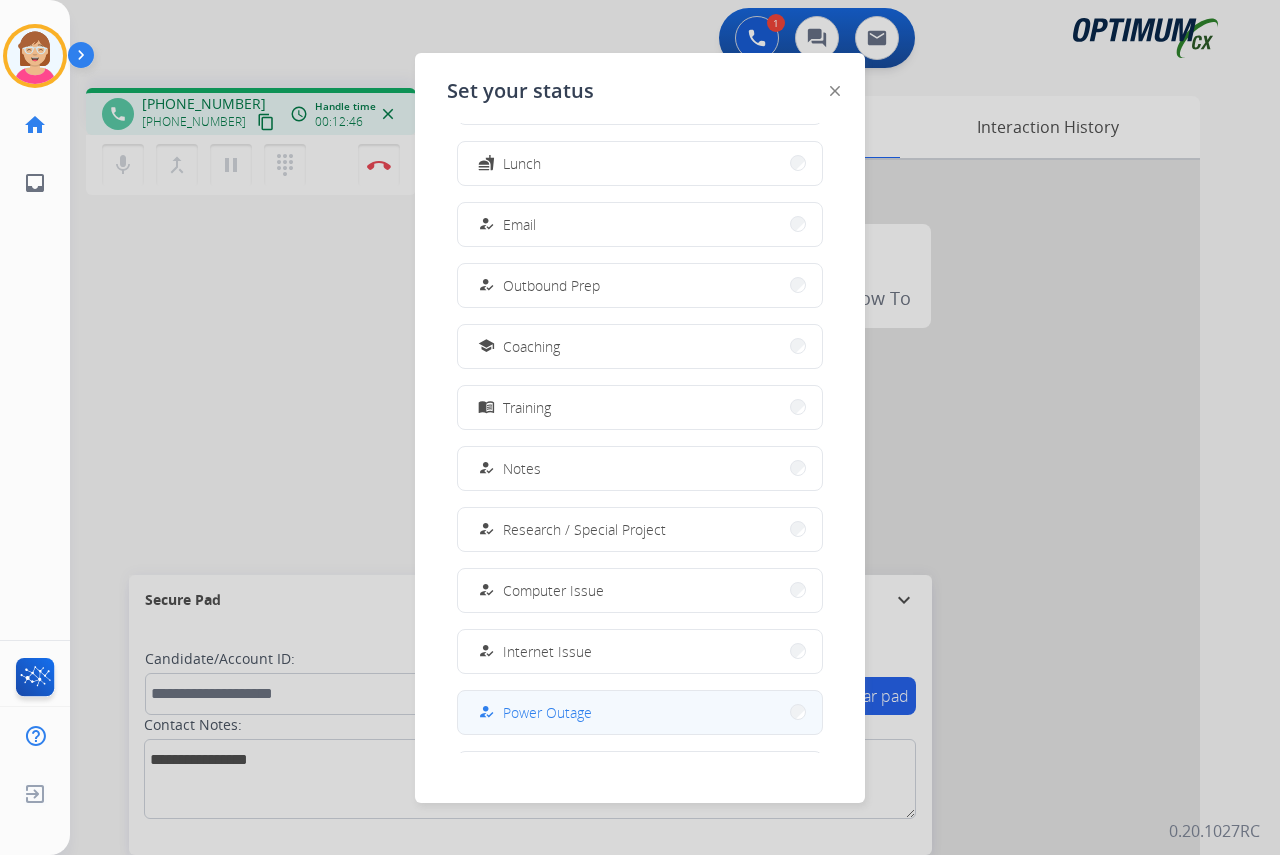 scroll, scrollTop: 189, scrollLeft: 0, axis: vertical 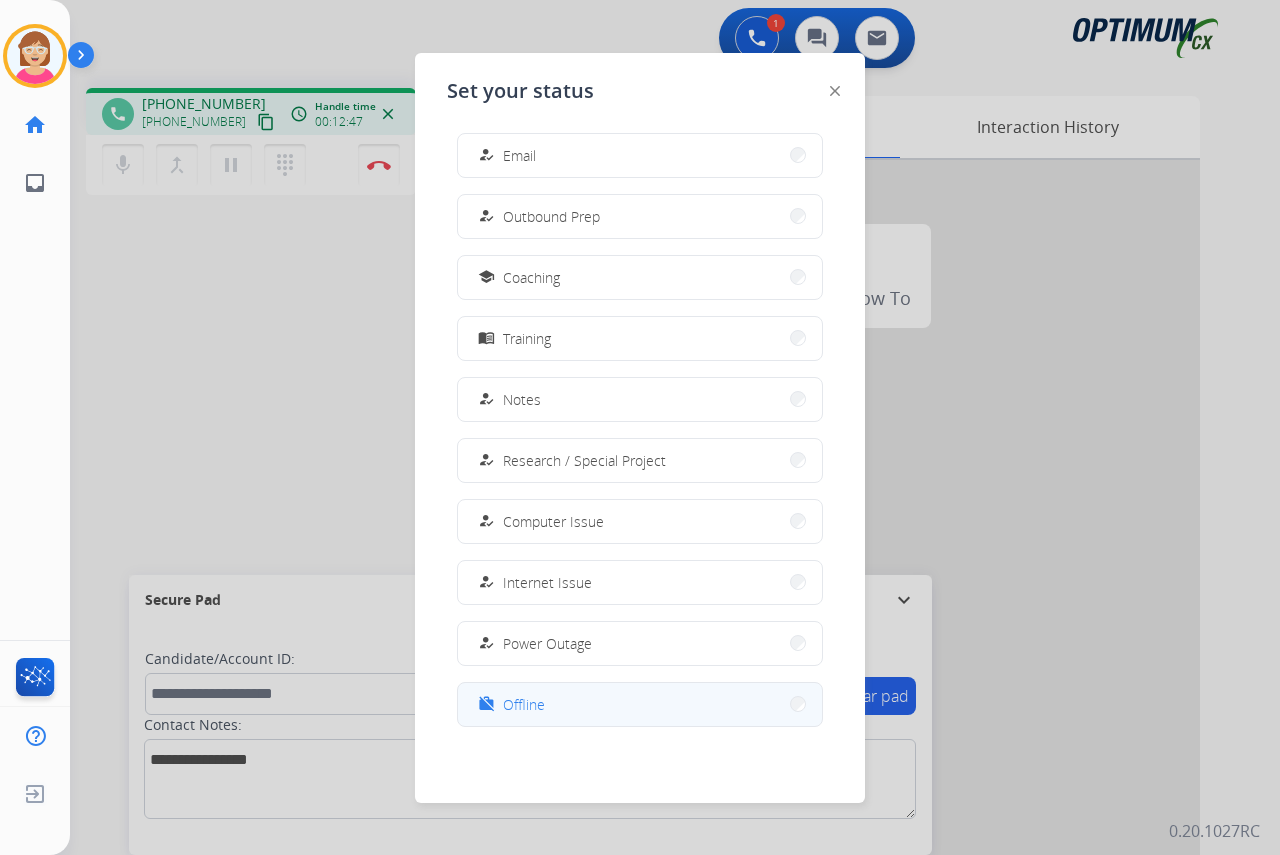 click on "Offline" at bounding box center [524, 704] 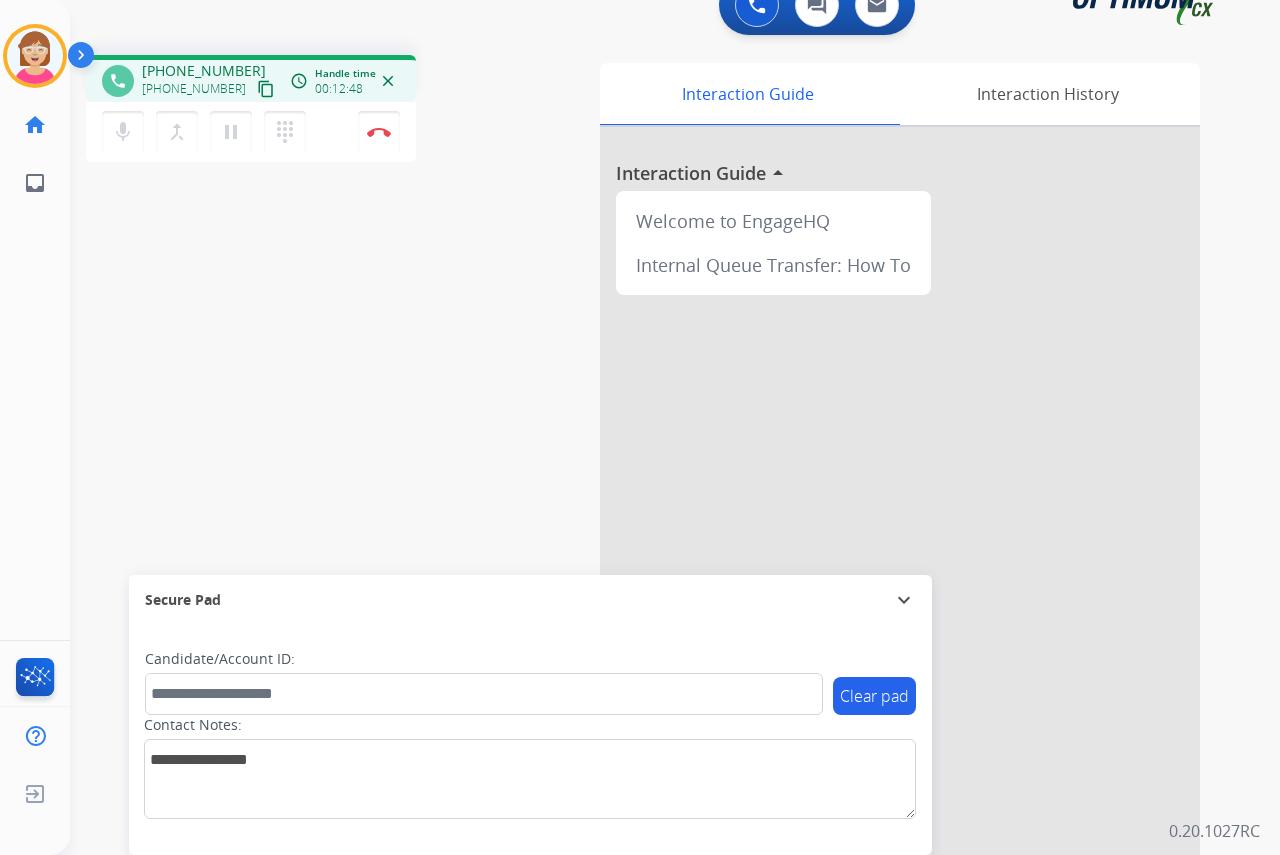 scroll, scrollTop: 51, scrollLeft: 0, axis: vertical 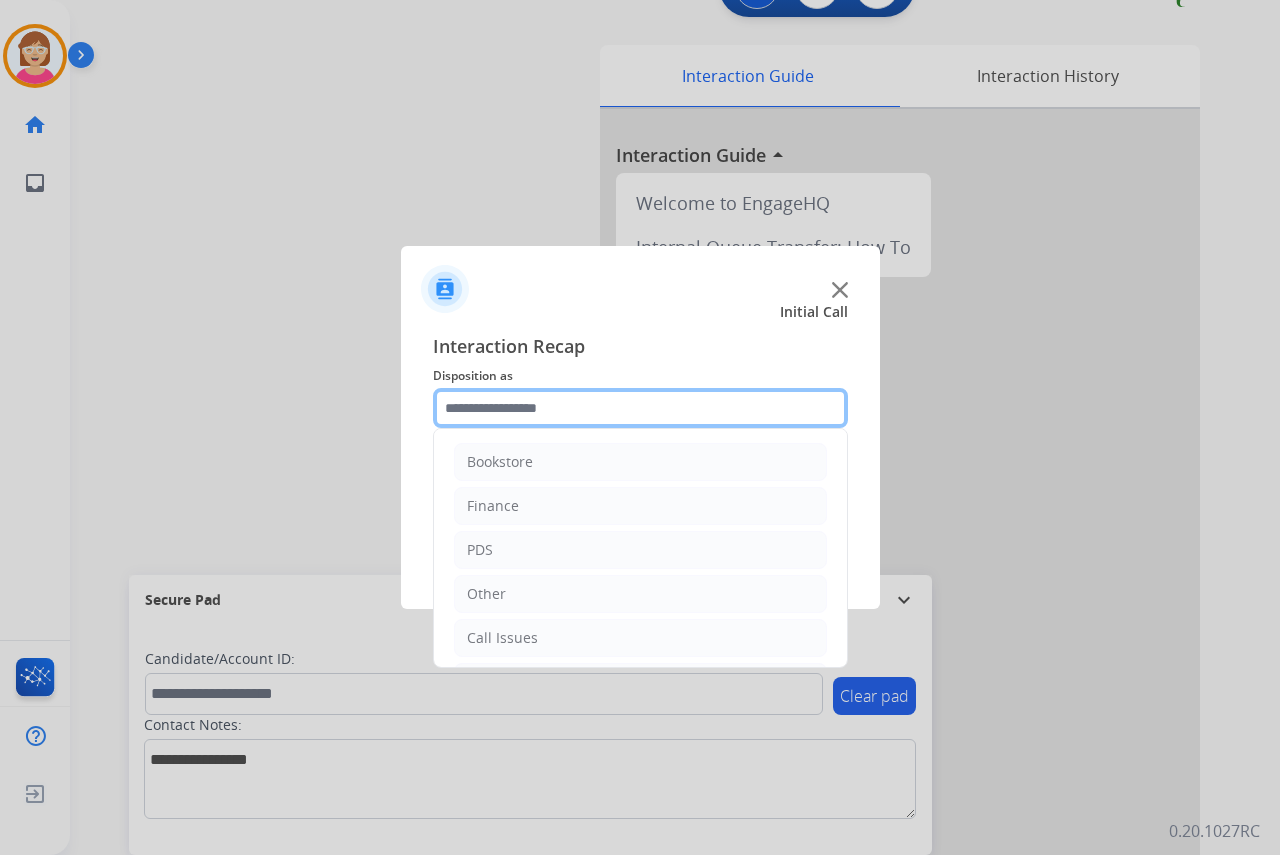 click 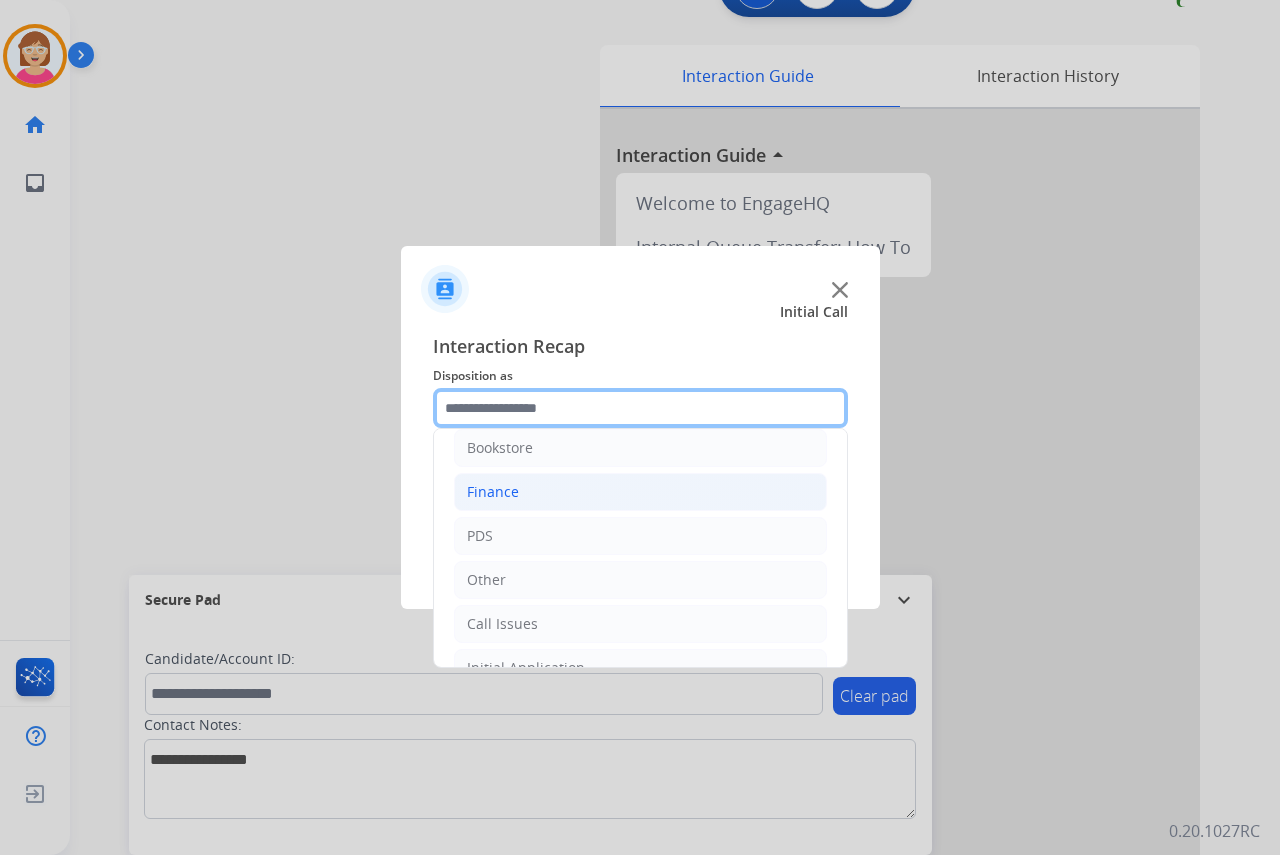 scroll, scrollTop: 0, scrollLeft: 0, axis: both 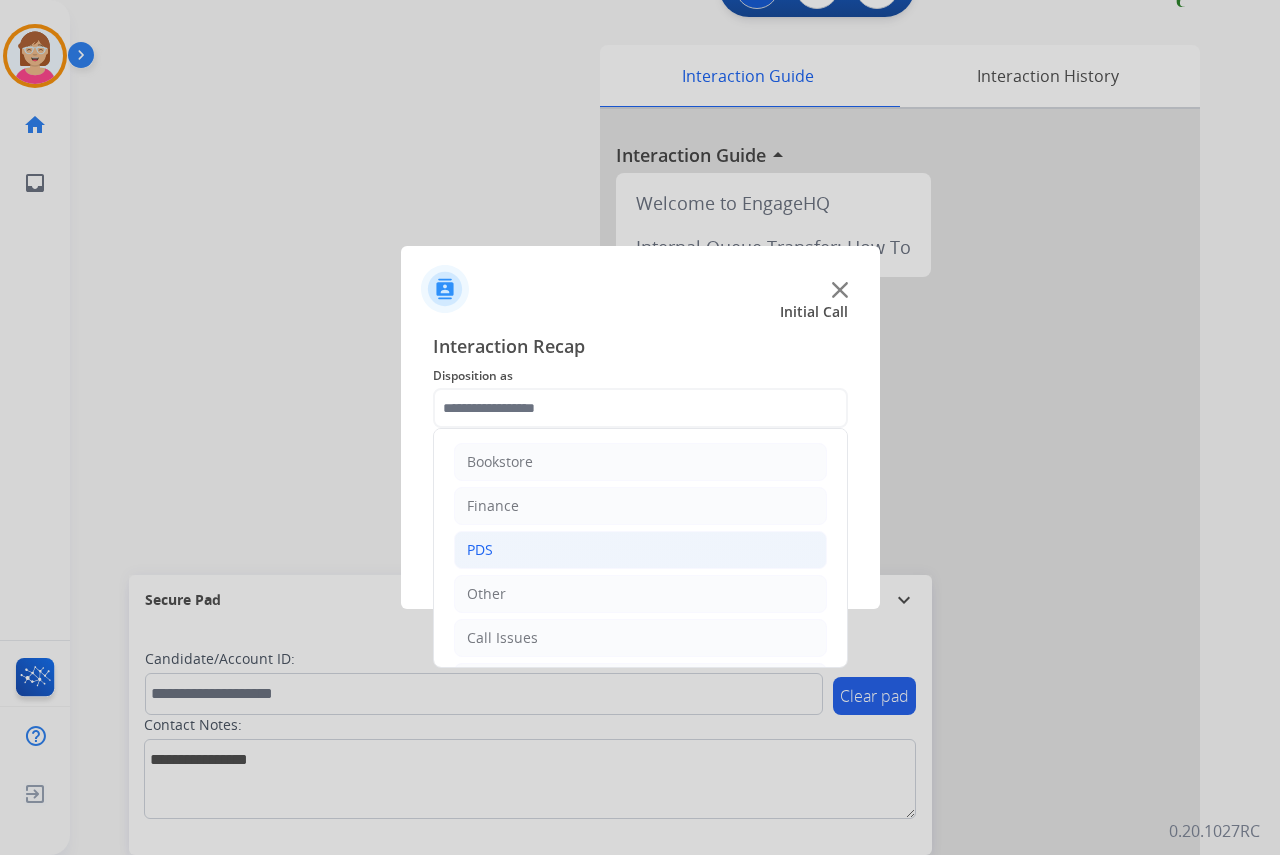 click on "PDS" 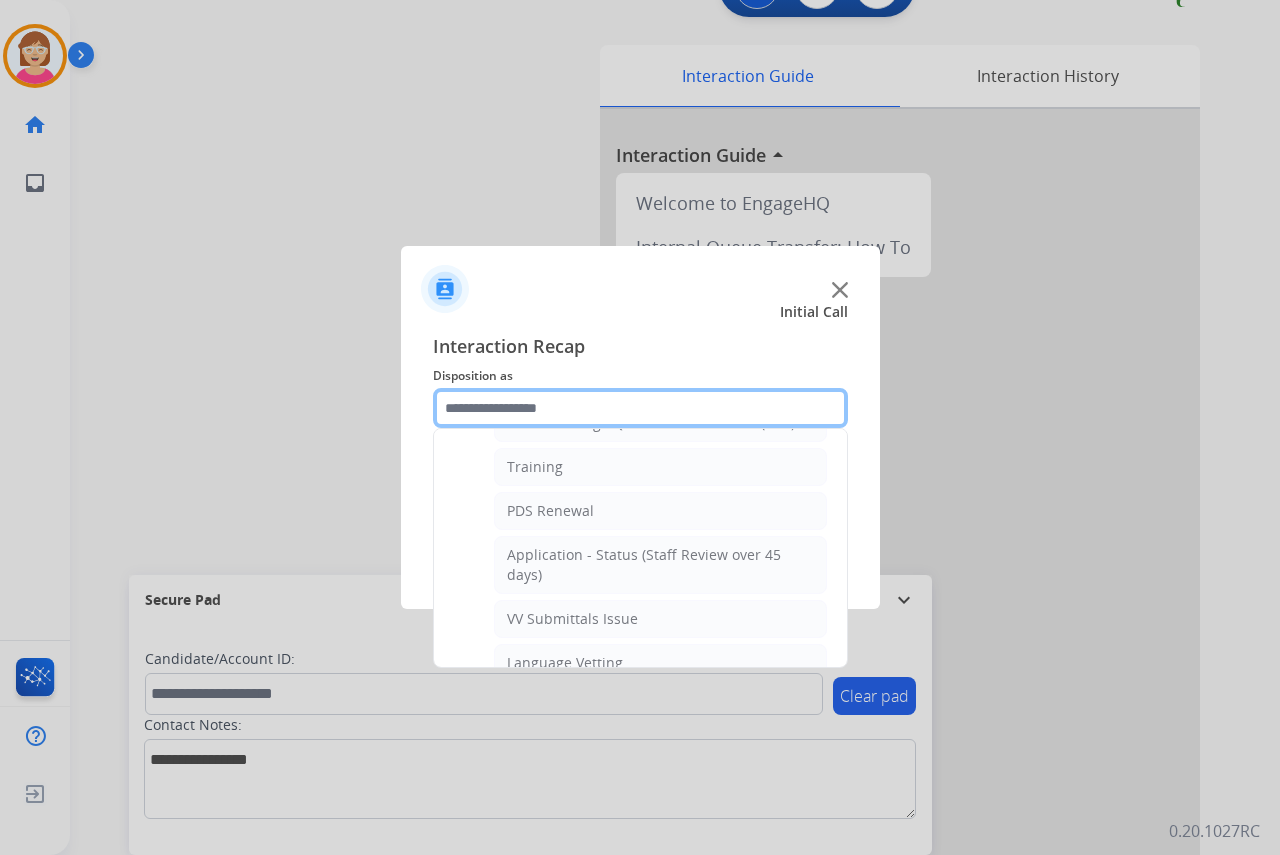 scroll, scrollTop: 300, scrollLeft: 0, axis: vertical 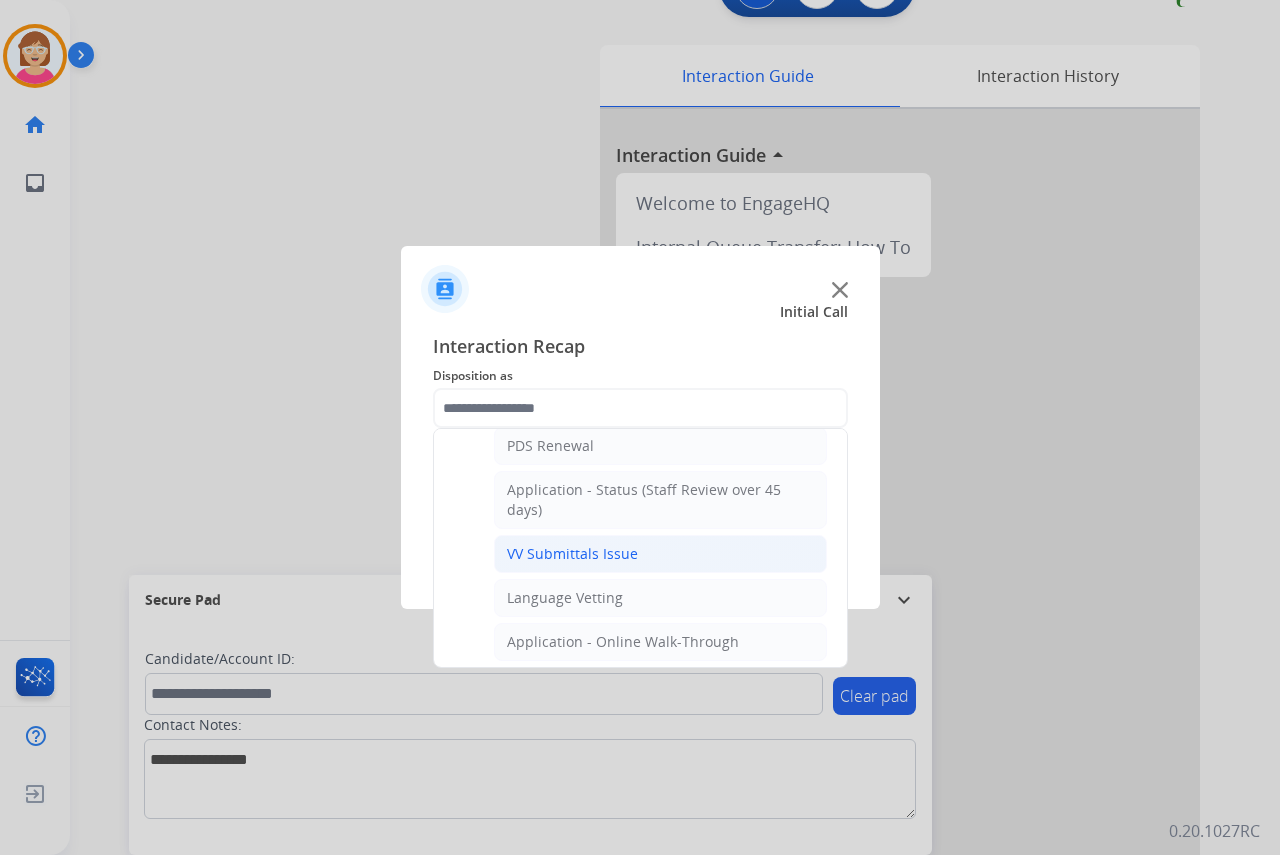 click on "VV Submittals Issue" 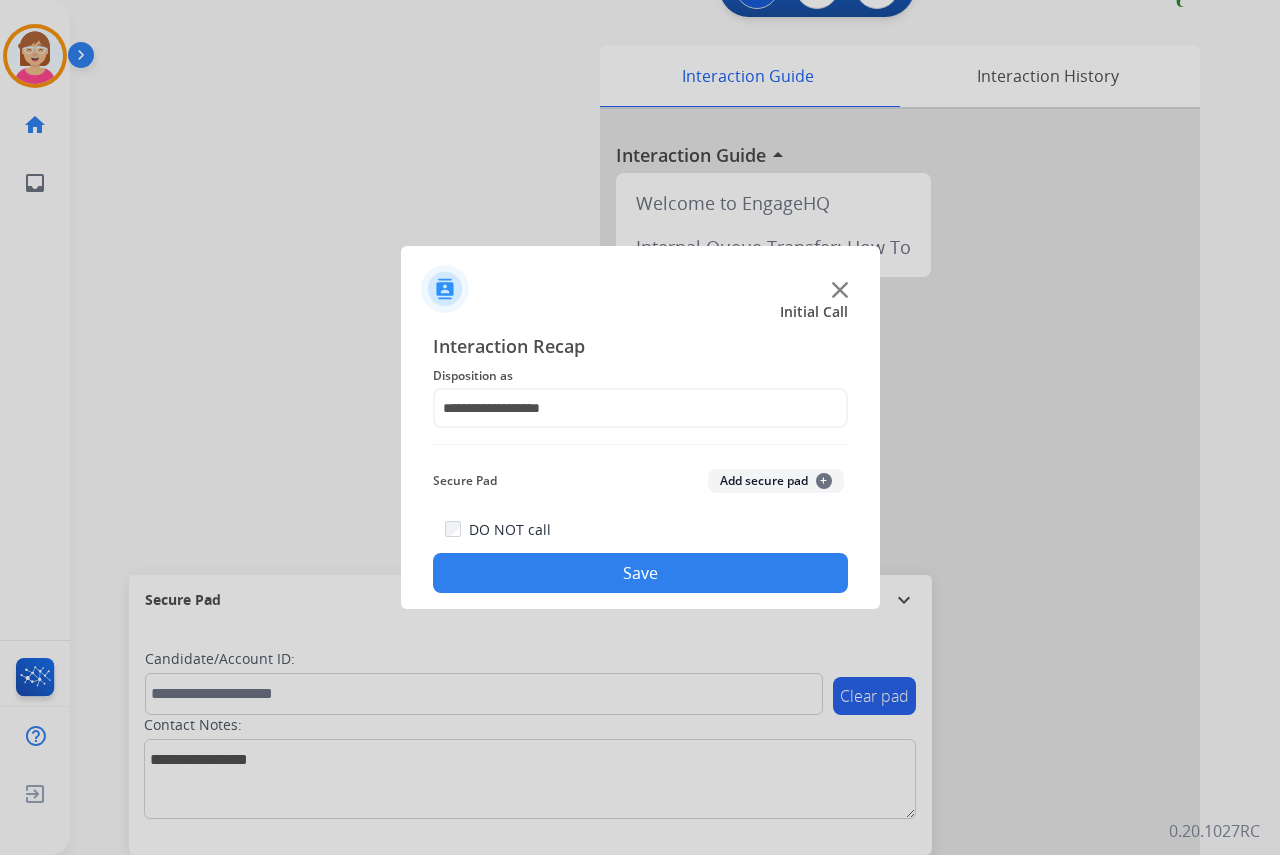 click on "+" 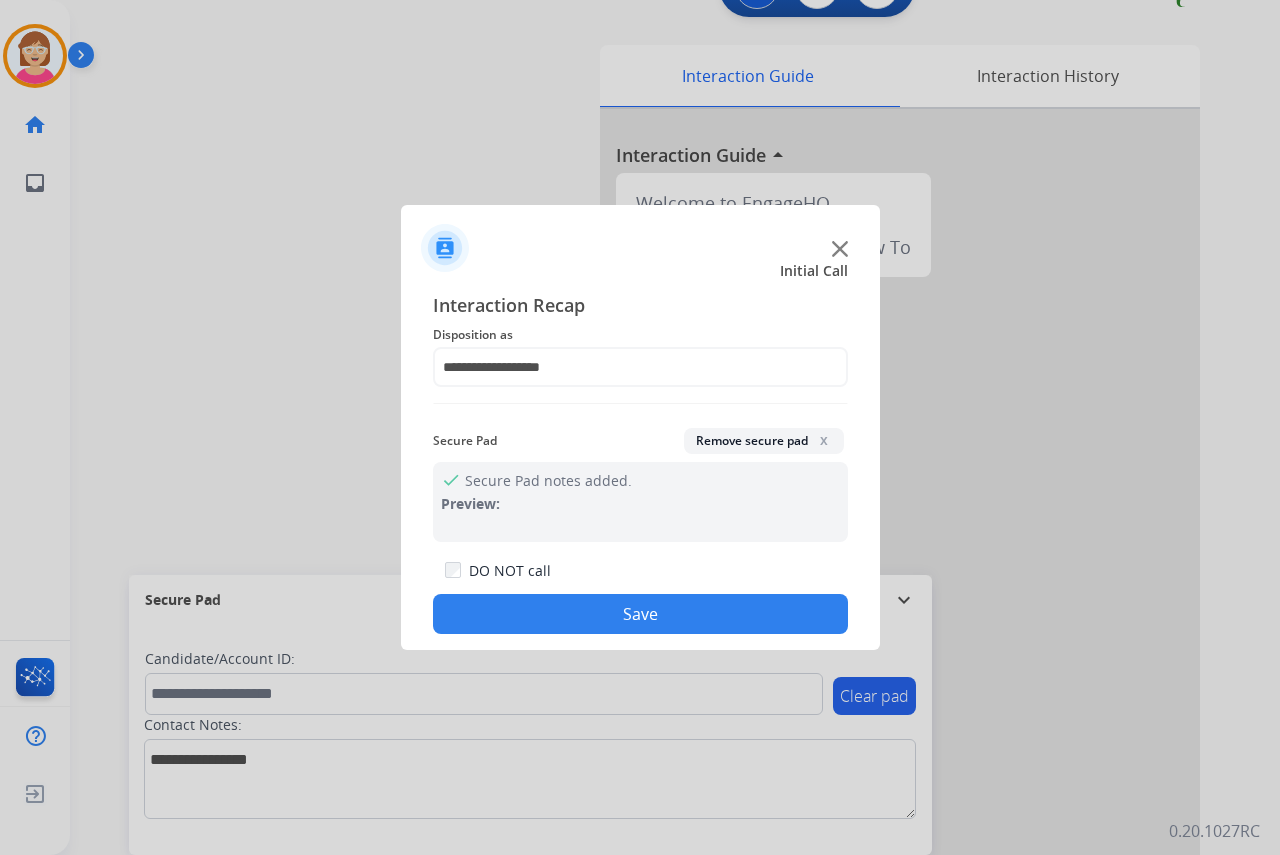 drag, startPoint x: 563, startPoint y: 618, endPoint x: 536, endPoint y: 591, distance: 38.183765 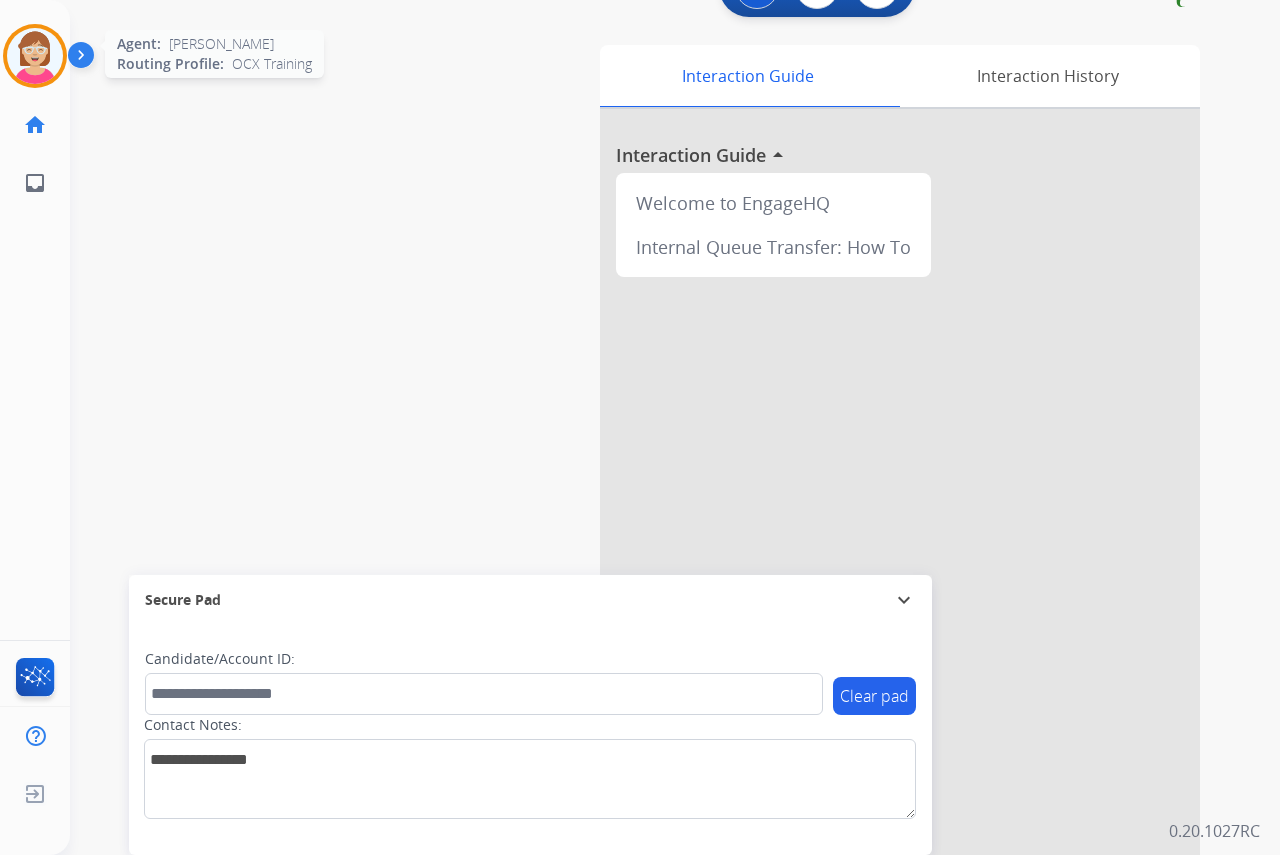 click at bounding box center [35, 56] 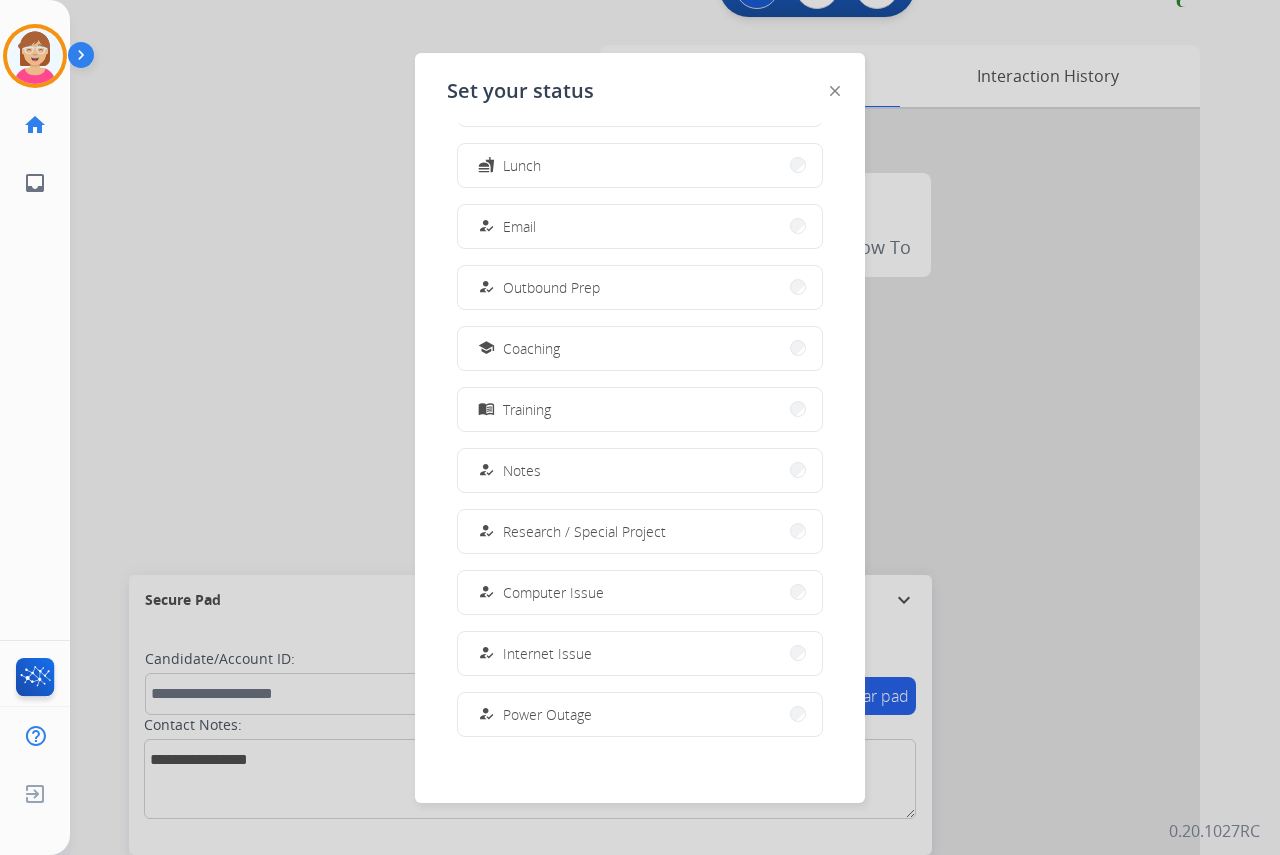 scroll, scrollTop: 189, scrollLeft: 0, axis: vertical 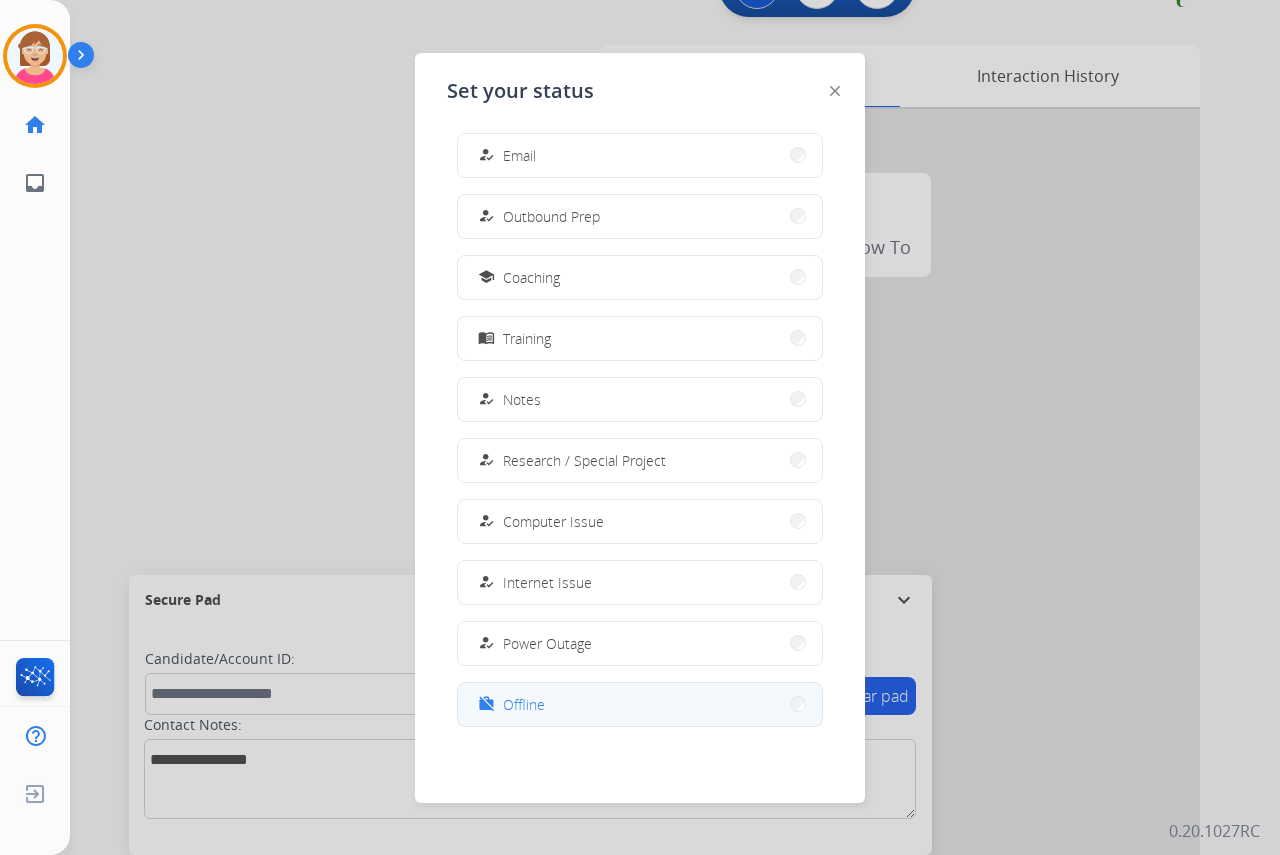 click on "work_off Offline" at bounding box center [640, 704] 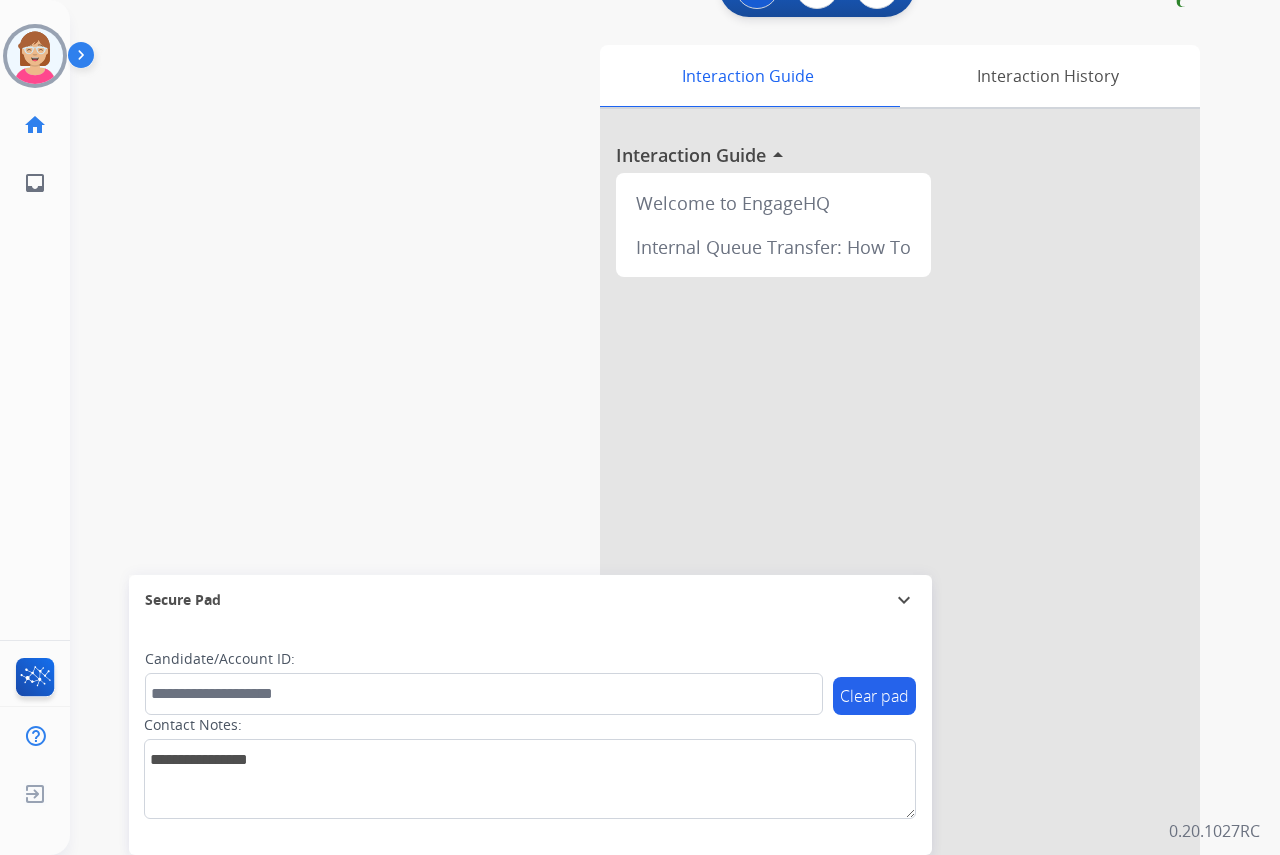 click on "[PERSON_NAME]   Offline  Edit Avatar  Agent:   [PERSON_NAME] Profile:  OCX Training home  Home  Home inbox  Emails  Emails  FocalPoints  Help Center  Help Center  Log out  Log out" 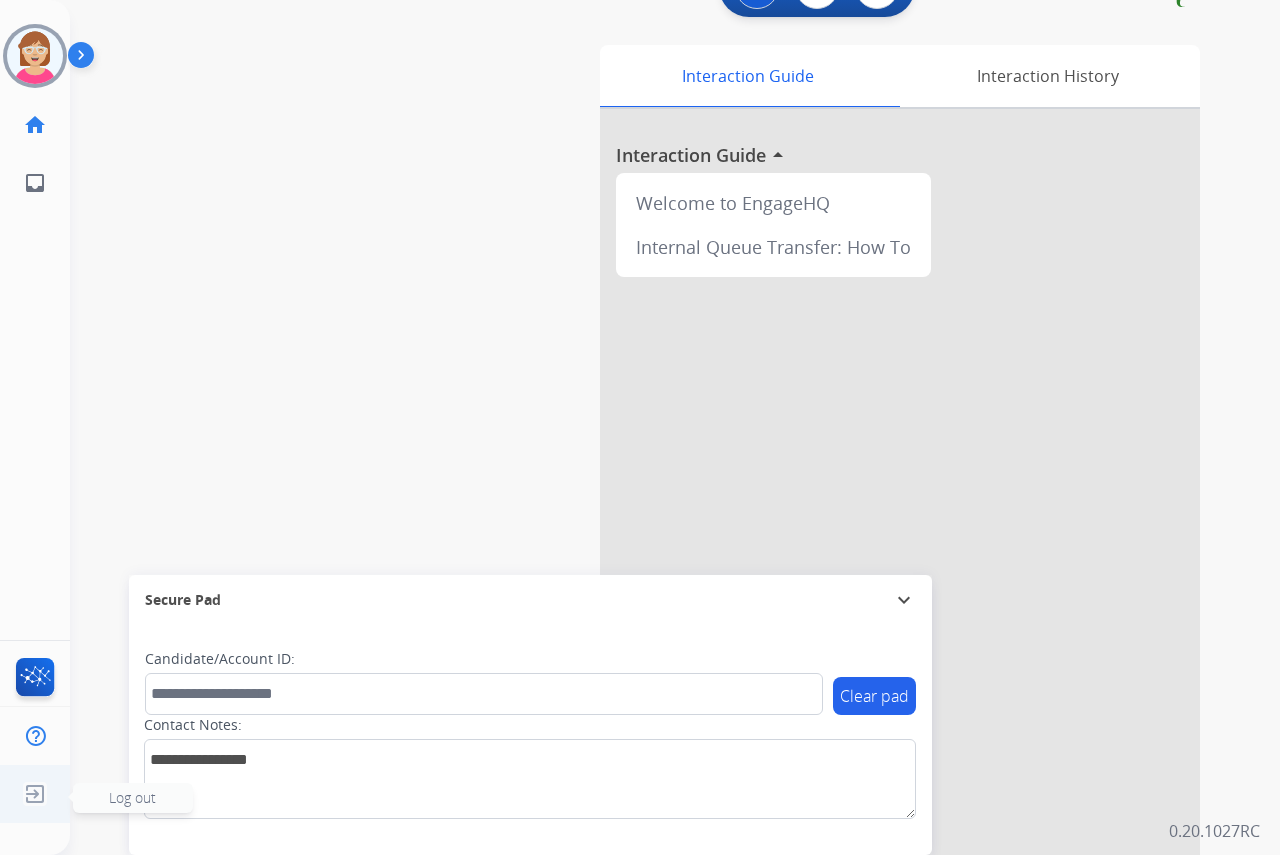 click on "Log out" 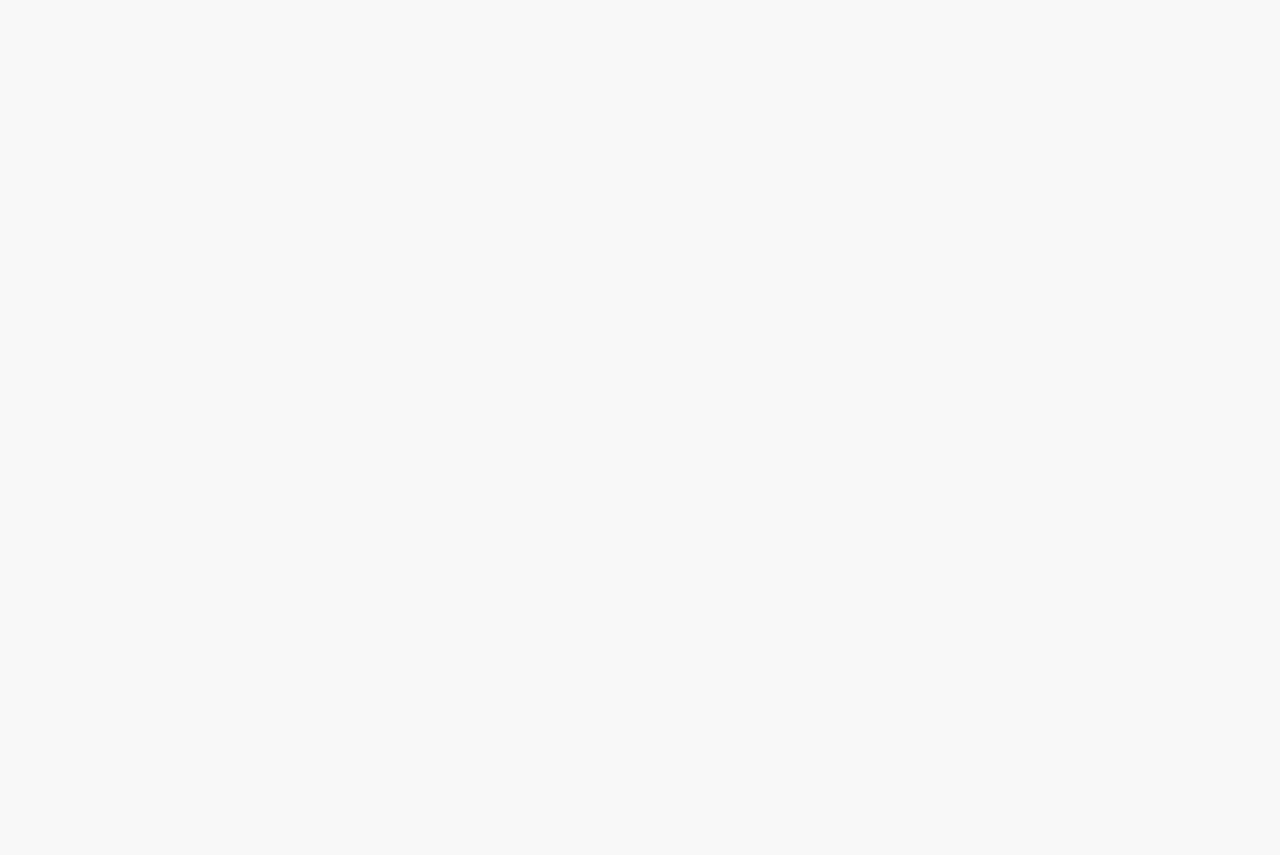 scroll, scrollTop: 0, scrollLeft: 0, axis: both 